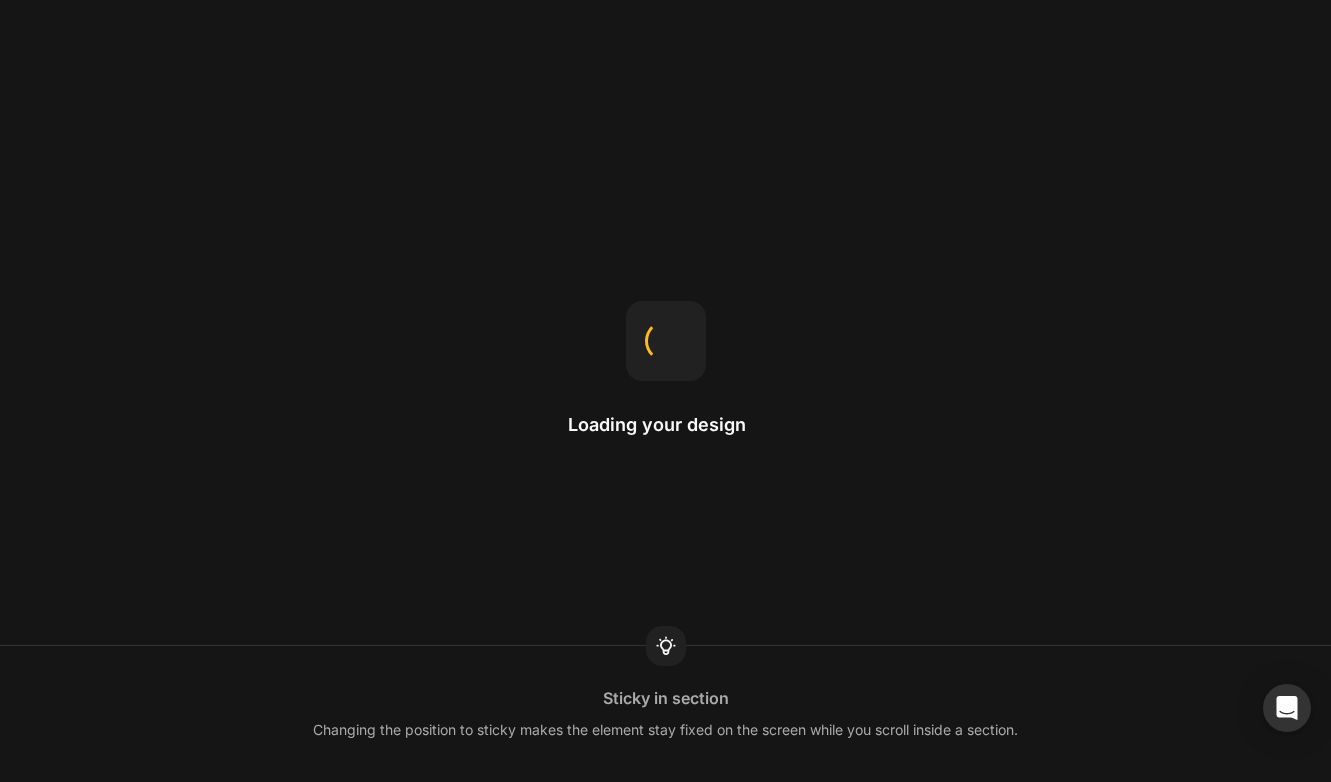 scroll, scrollTop: 0, scrollLeft: 0, axis: both 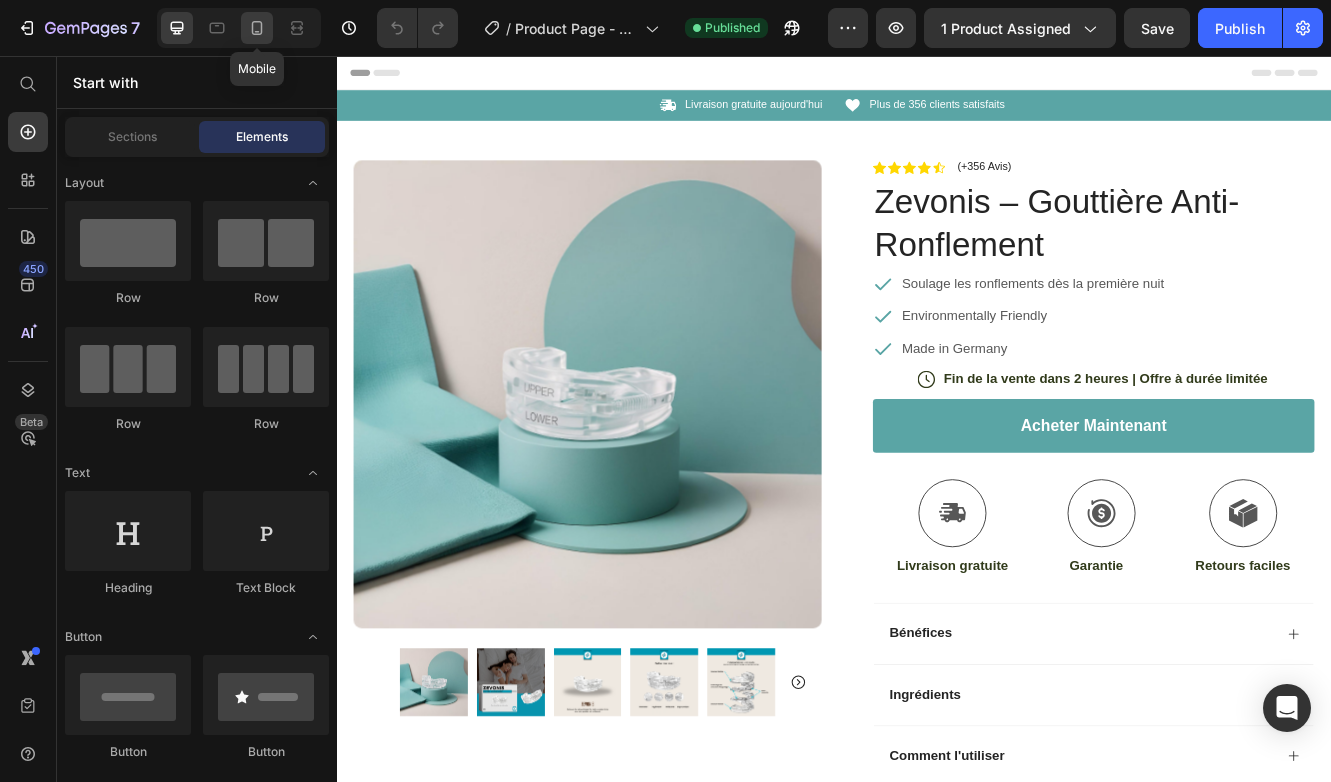 click 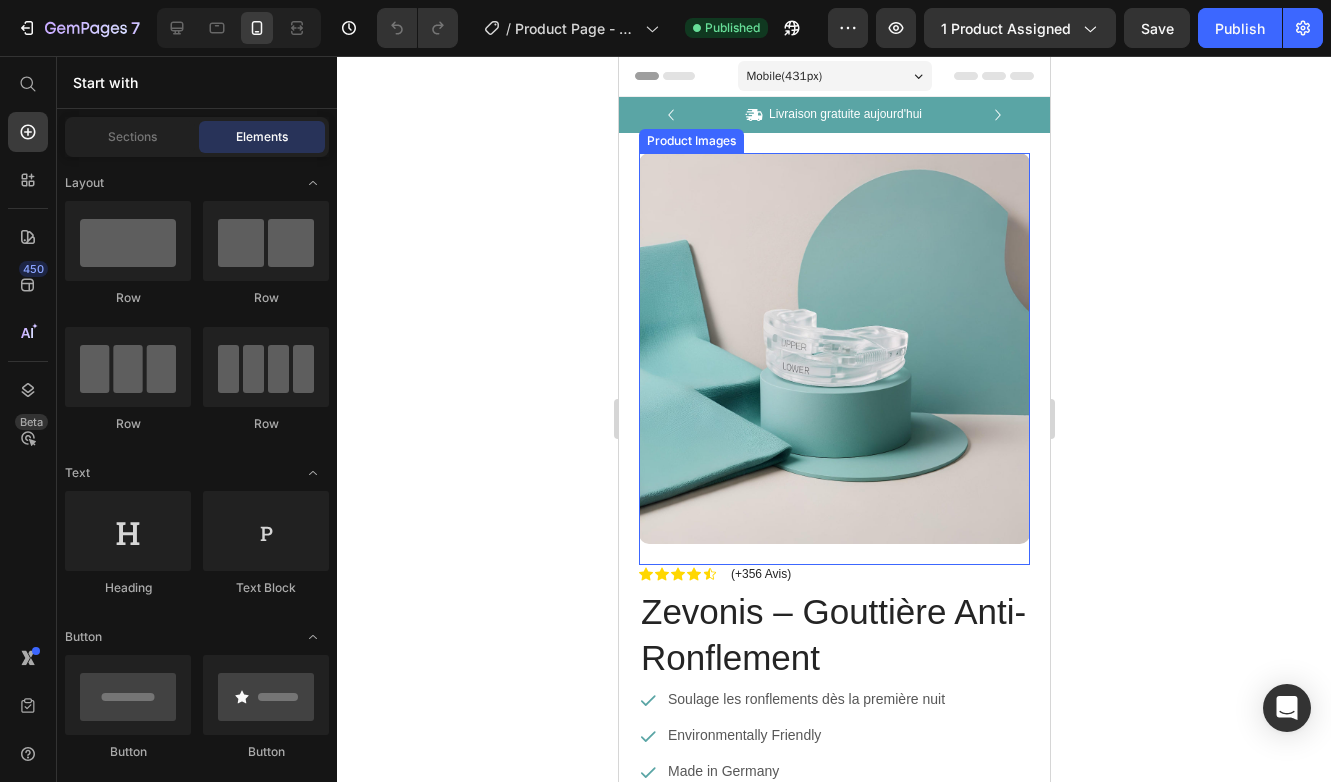 scroll, scrollTop: 193, scrollLeft: 0, axis: vertical 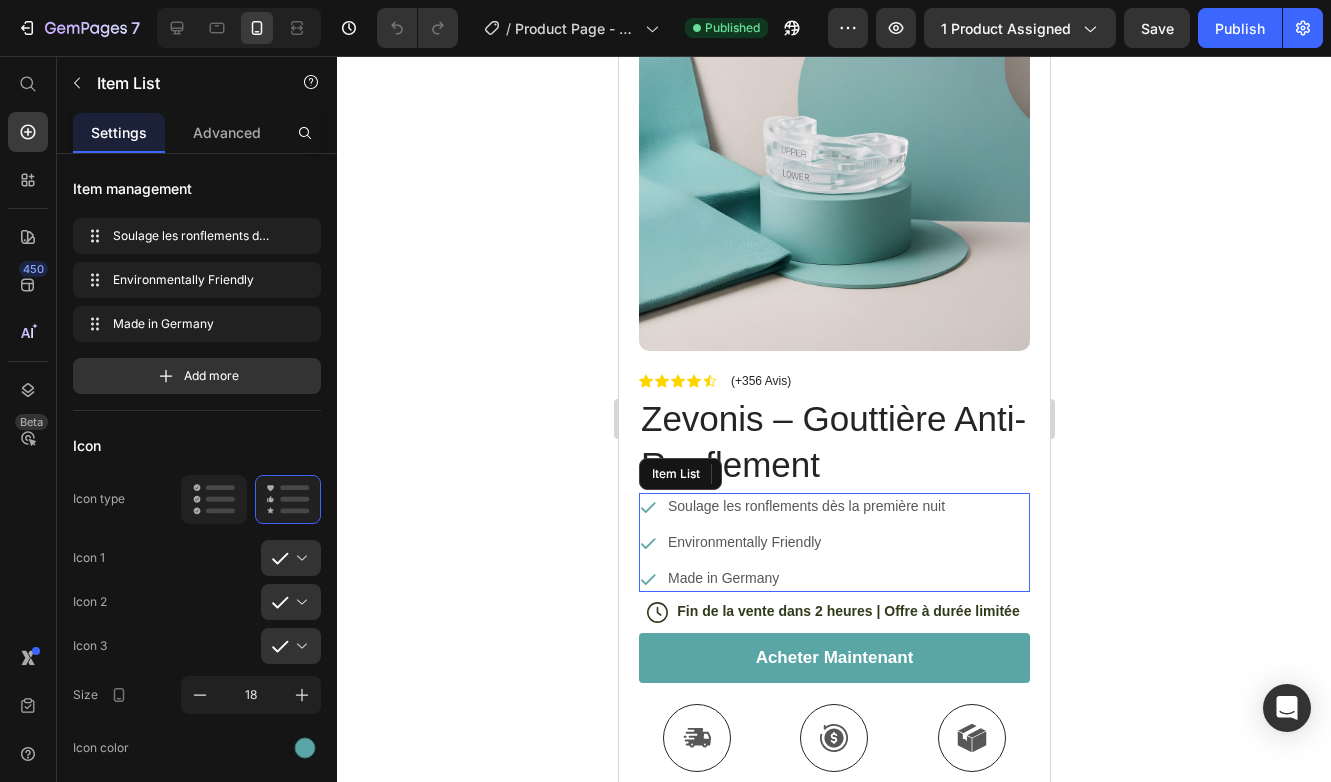 click on "Soulage les ronflements dès la première nuit" at bounding box center [805, 506] 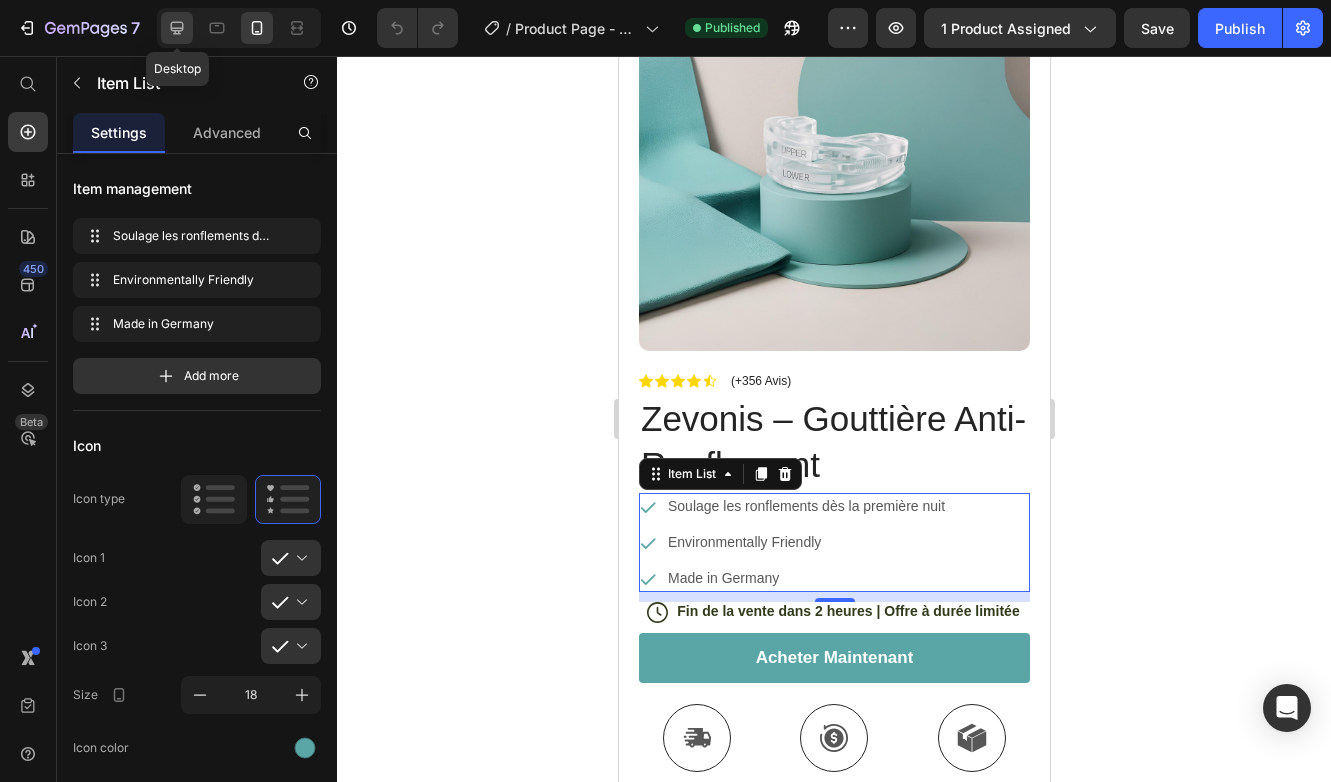 click 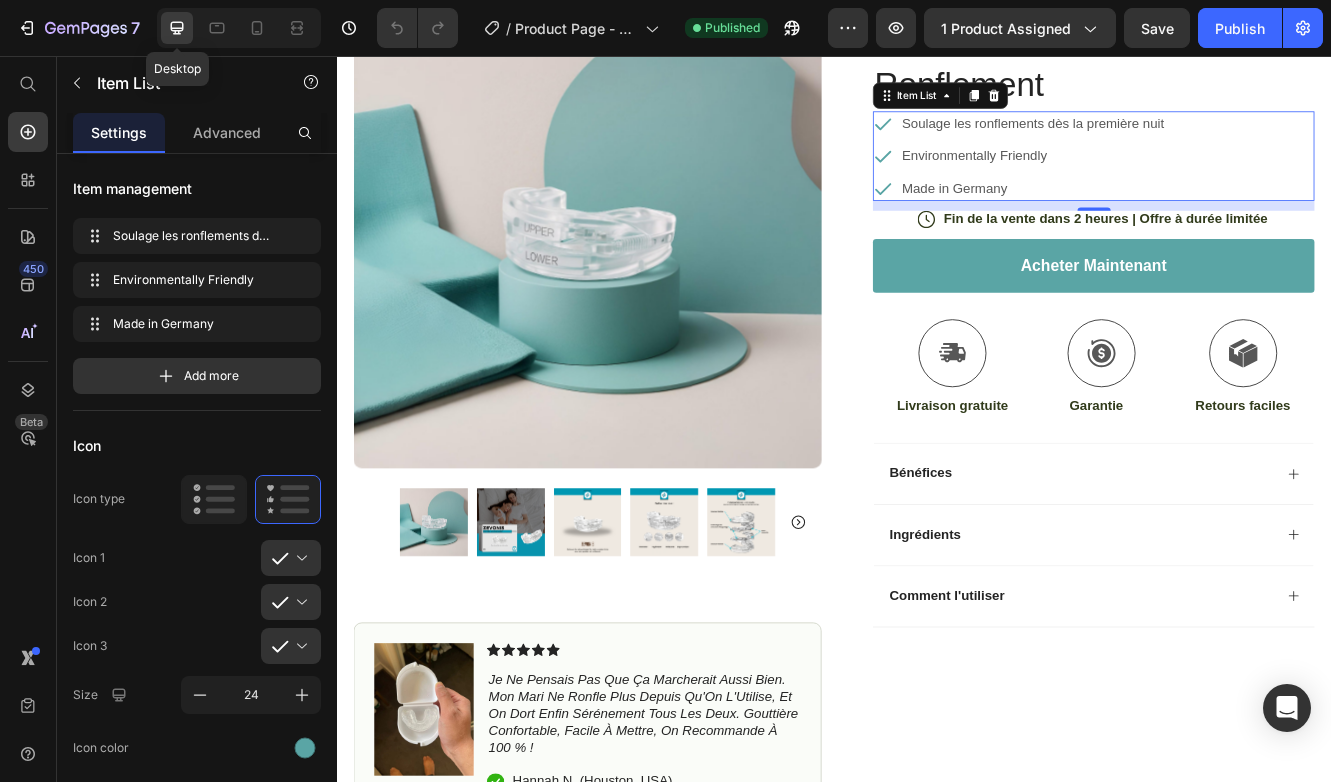 scroll, scrollTop: 189, scrollLeft: 0, axis: vertical 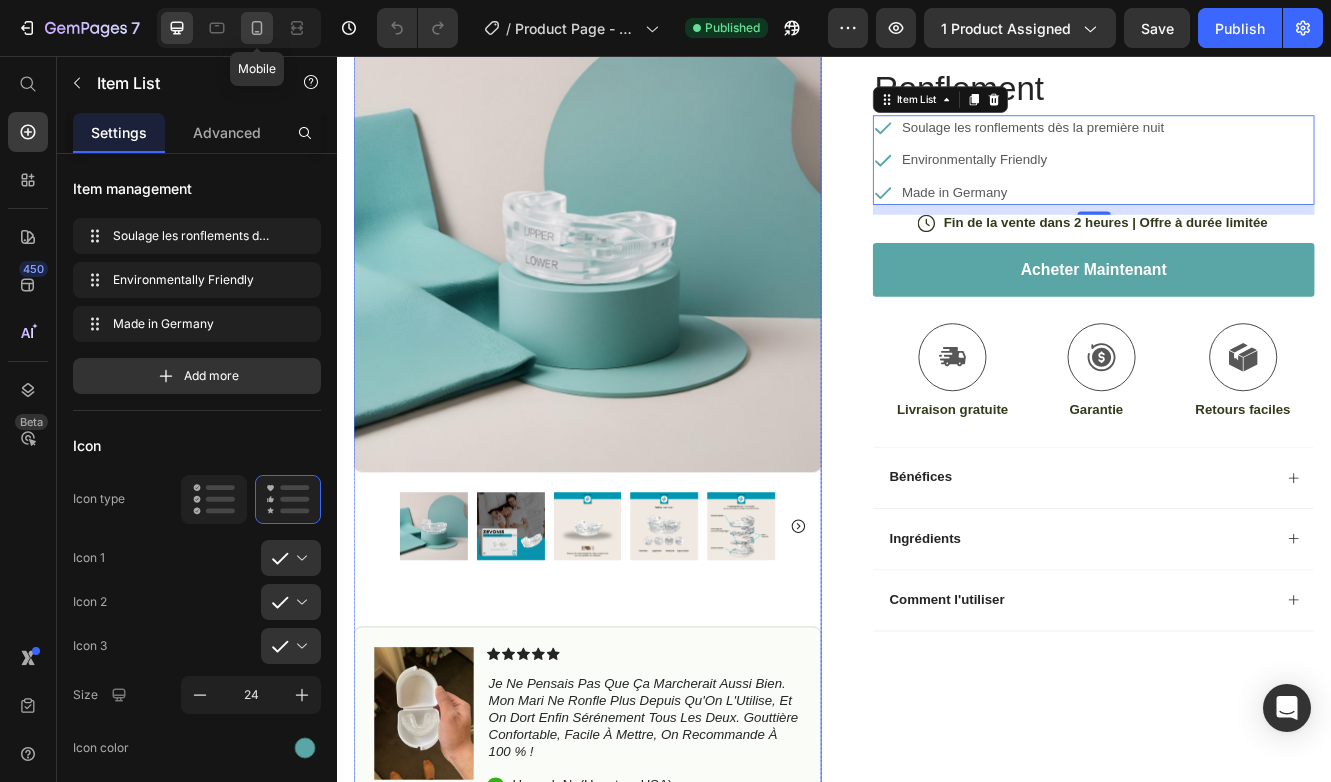 click 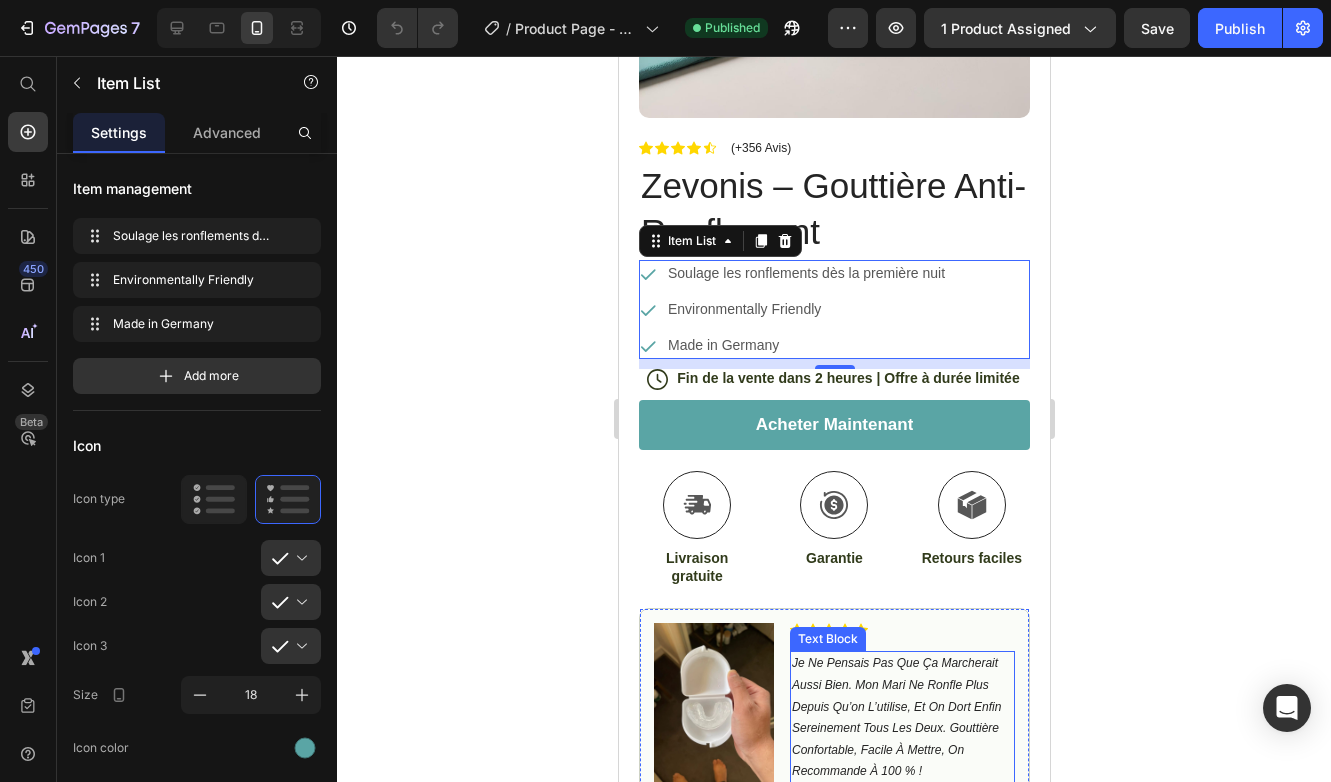 scroll, scrollTop: 414, scrollLeft: 0, axis: vertical 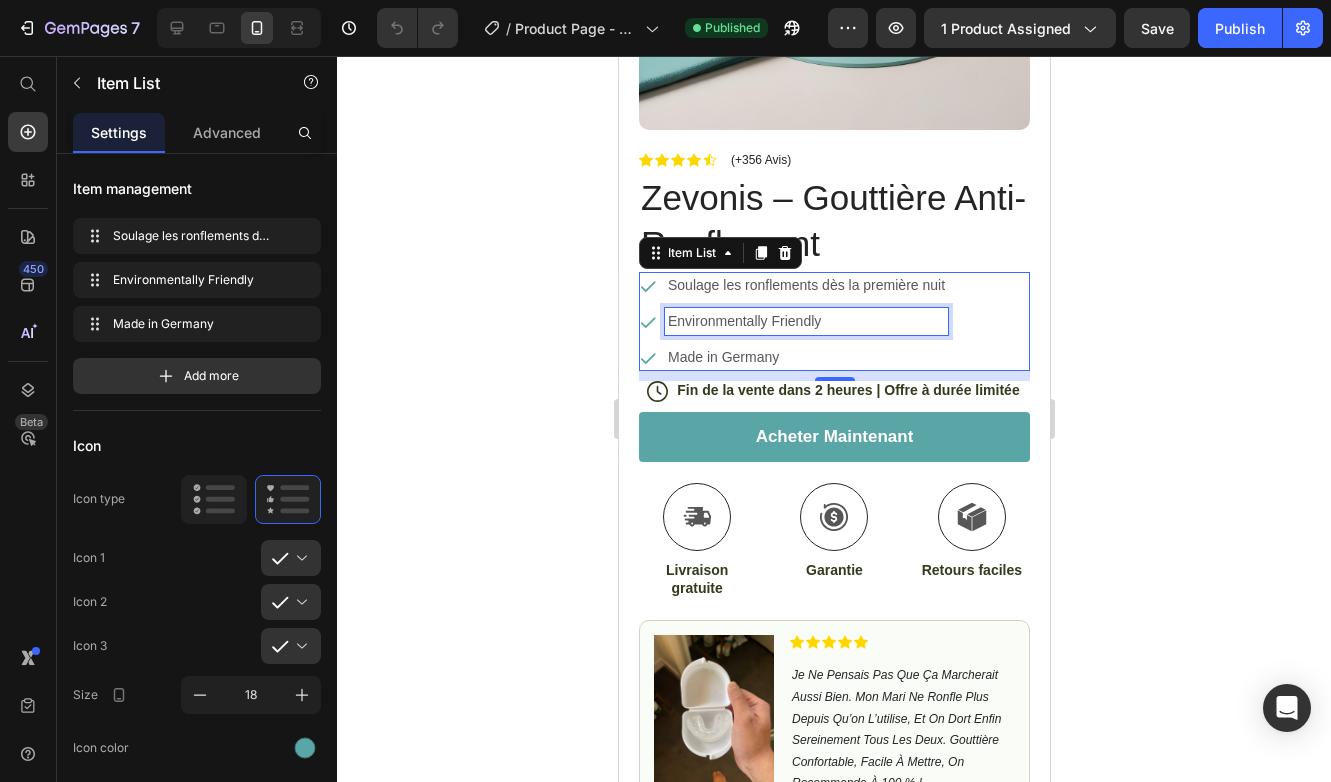 click on "Environmentally Friendly" at bounding box center (805, 321) 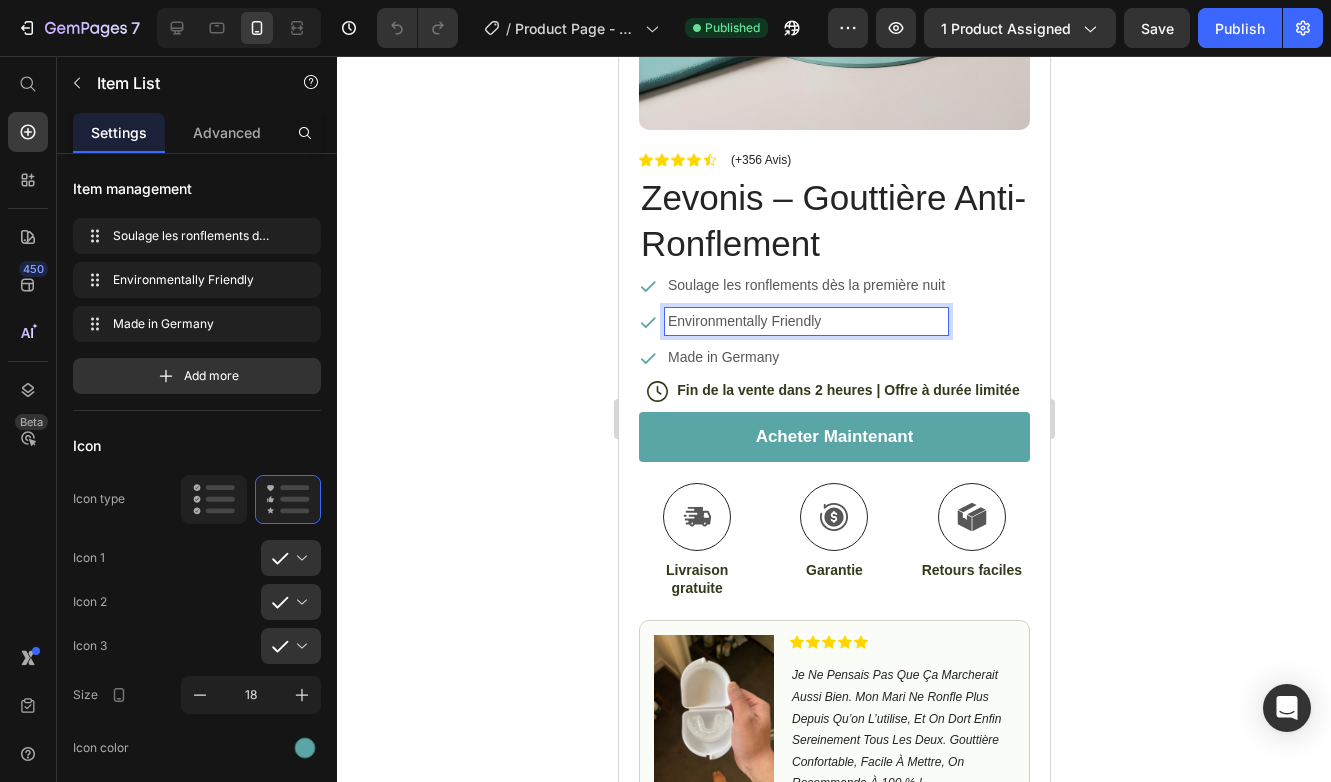 click 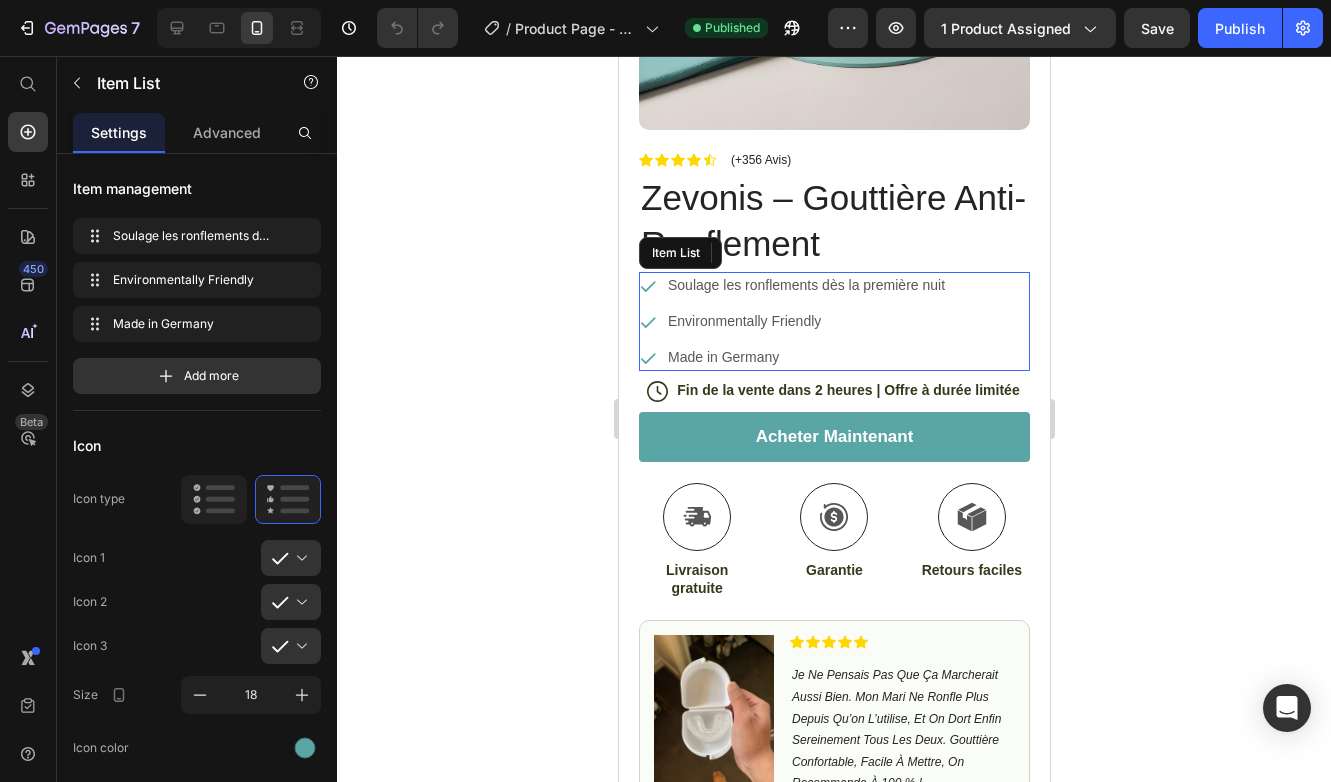 click on "Environmentally Friendly" at bounding box center (805, 321) 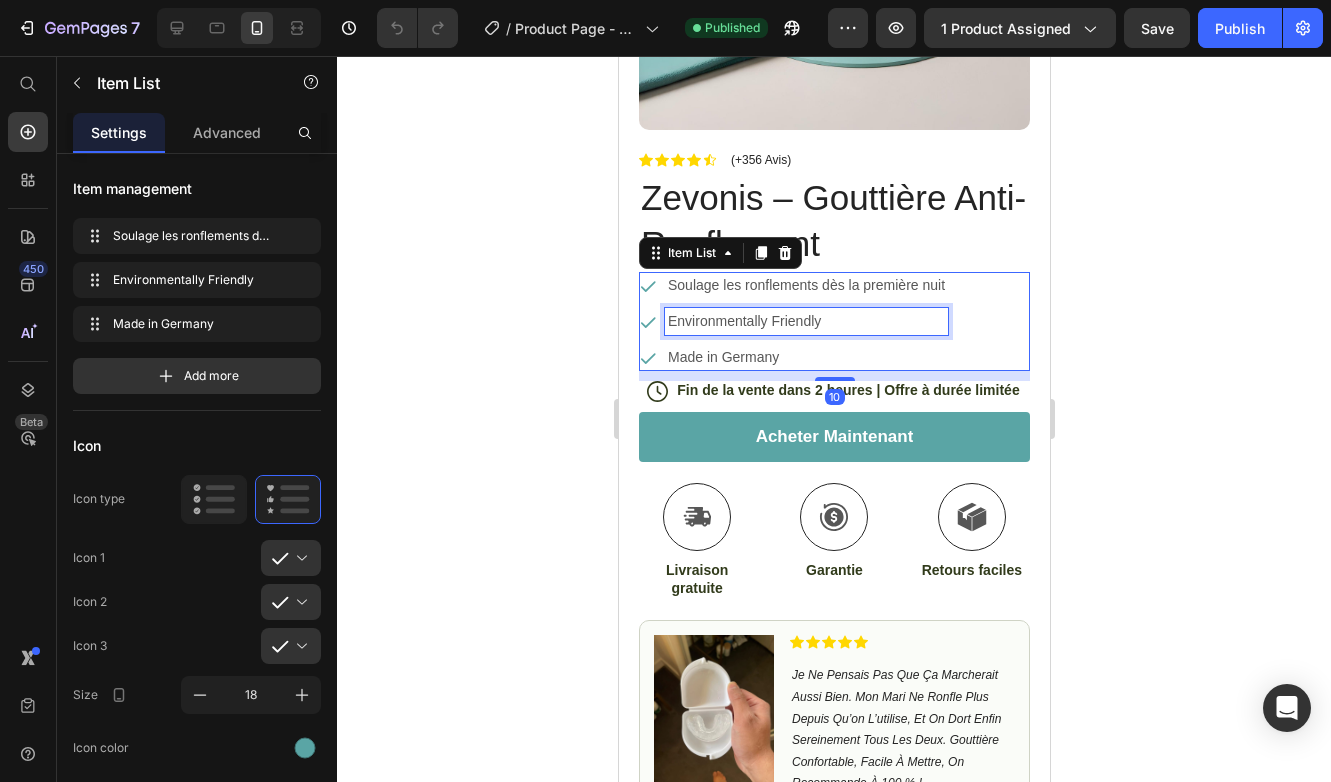 click on "Environmentally Friendly" at bounding box center (805, 321) 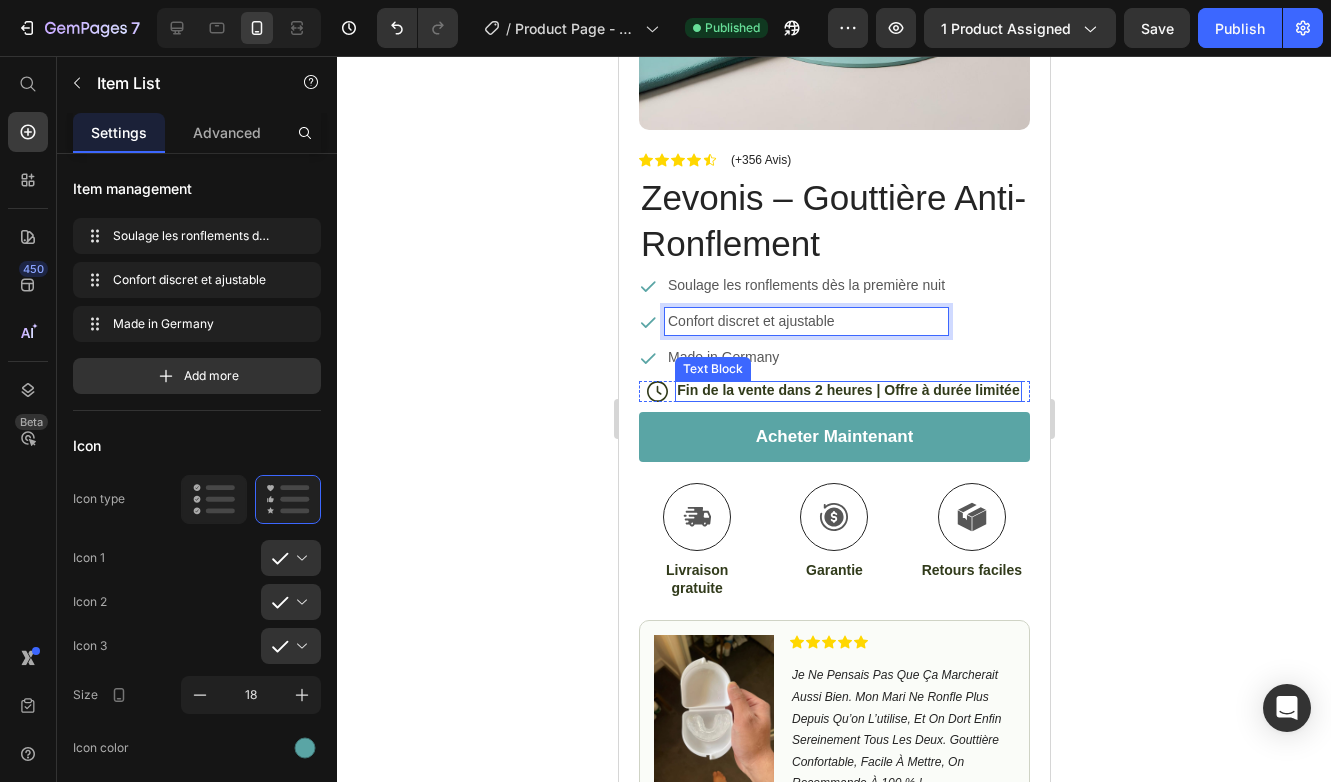 click on "Text Block" at bounding box center (712, 369) 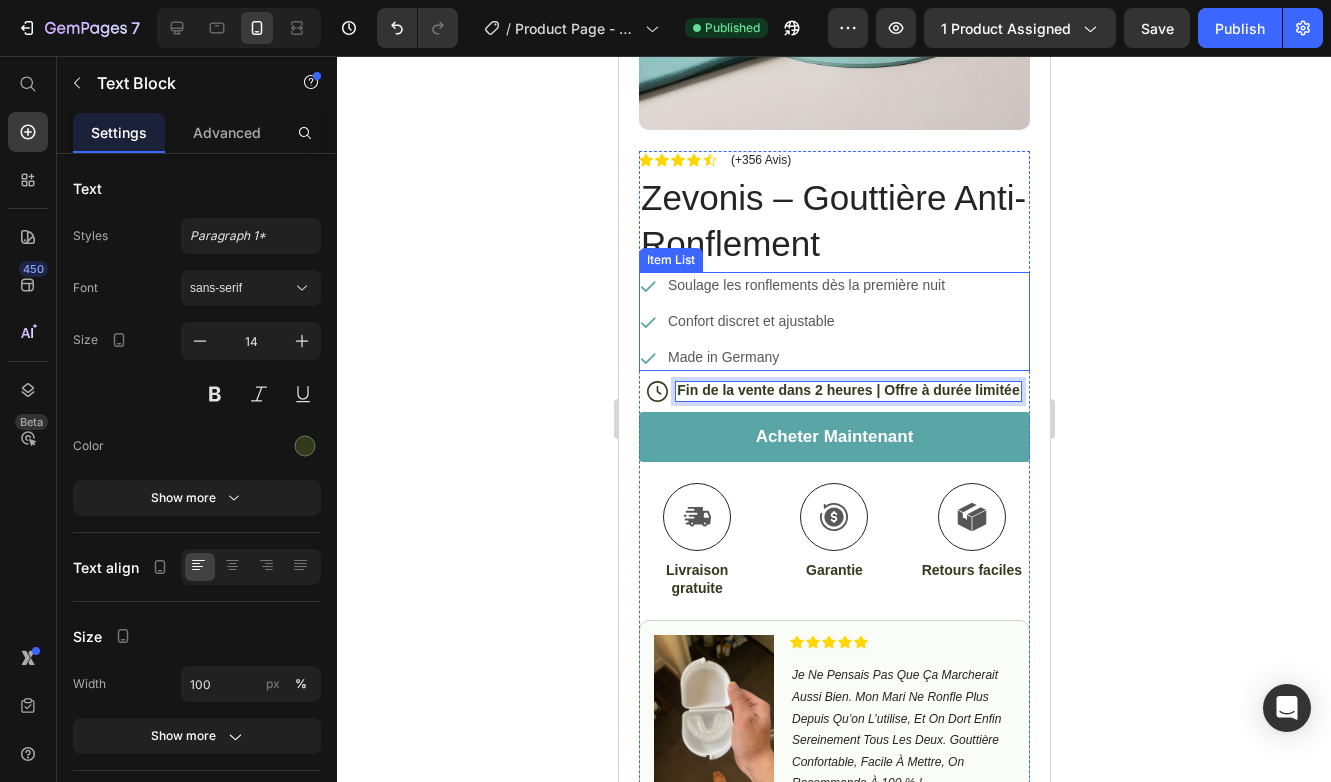 click on "Made in Germany" at bounding box center [805, 357] 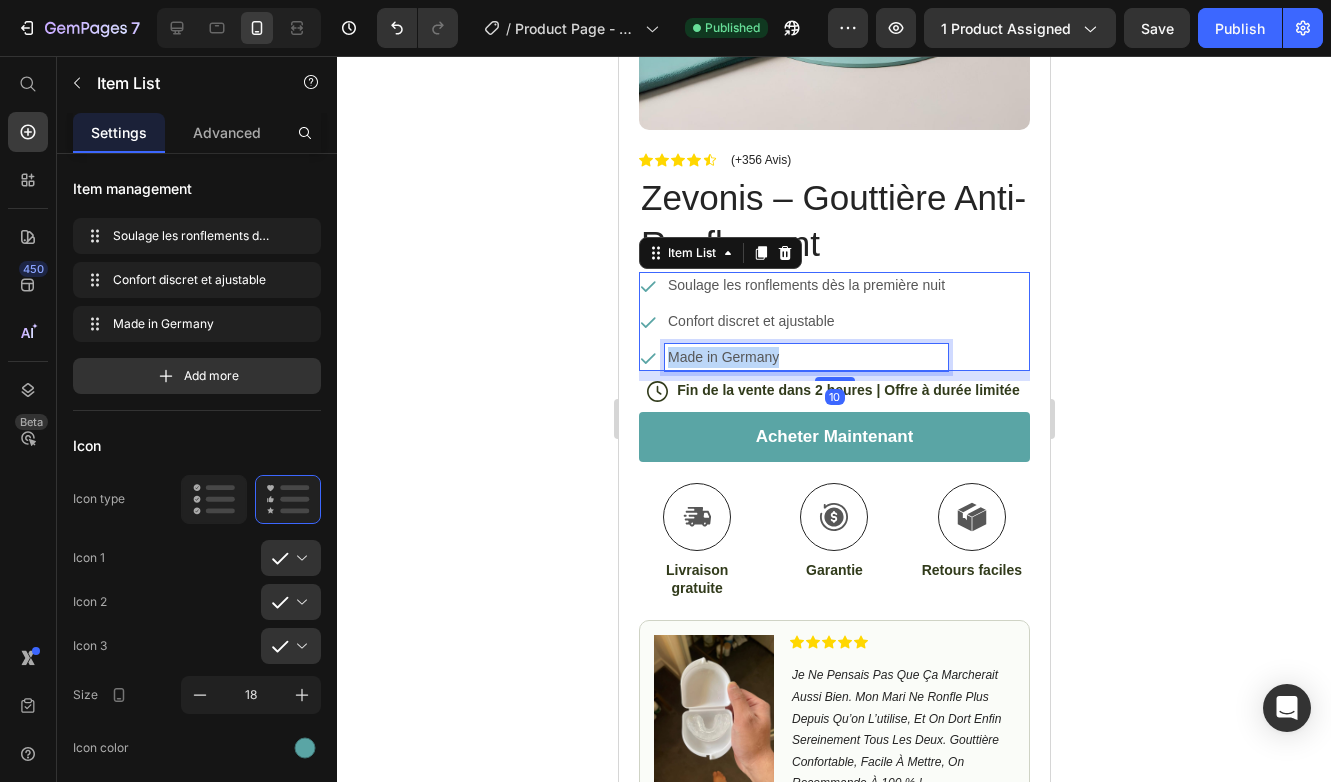 click on "Made in Germany" at bounding box center [805, 357] 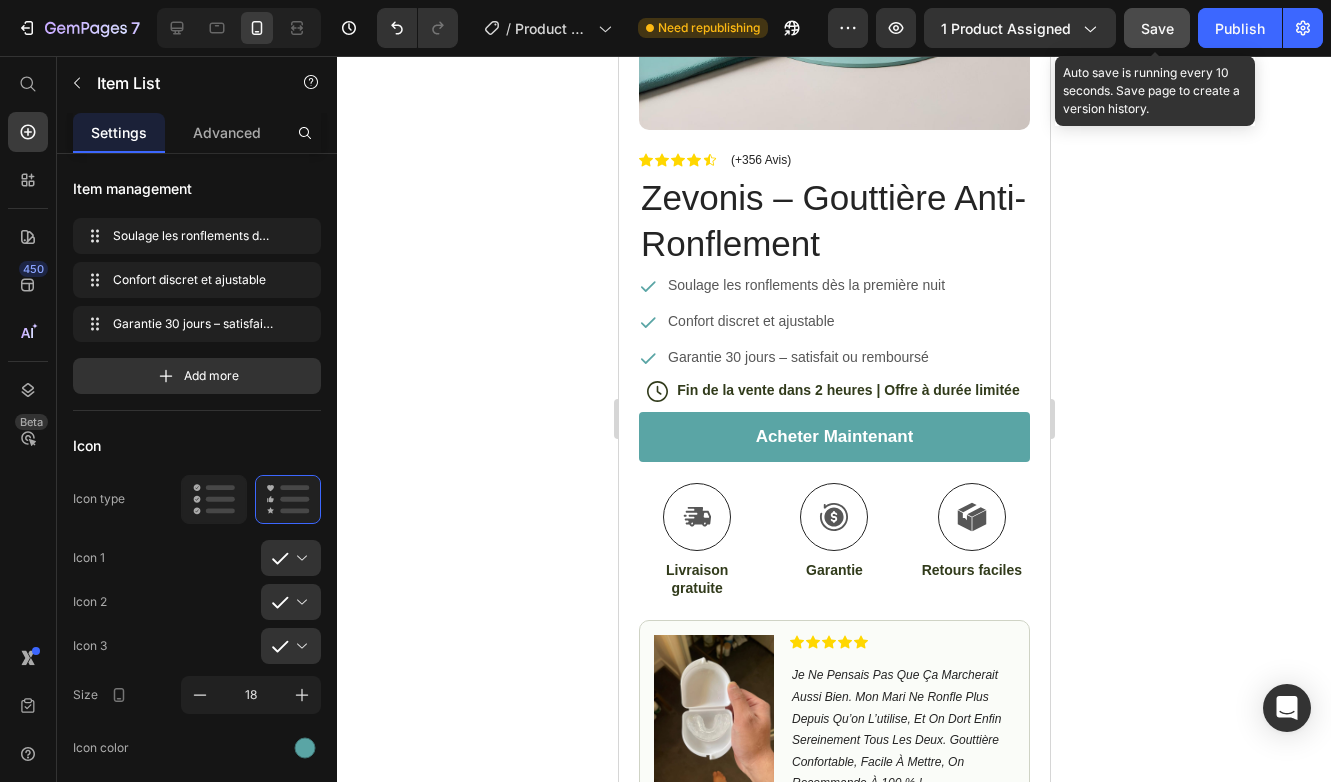 click on "Save" at bounding box center [1157, 28] 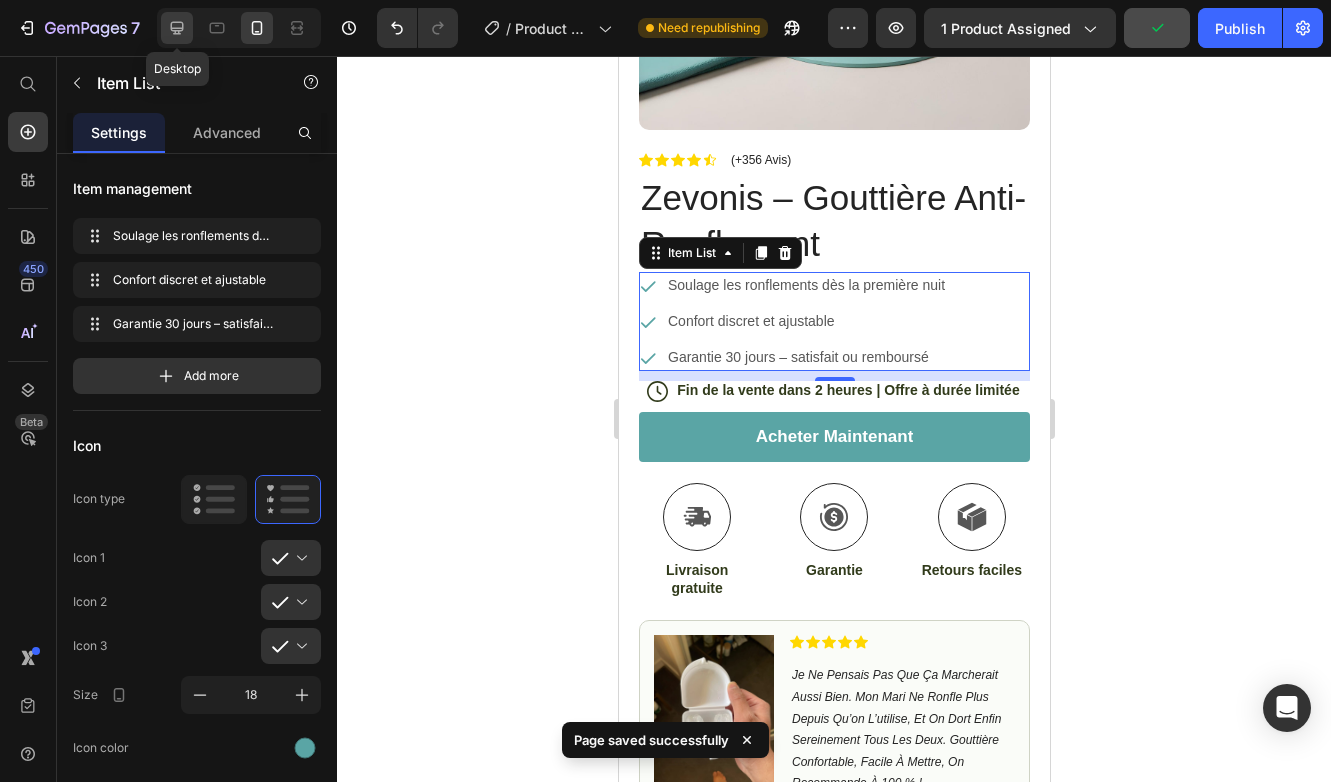 click 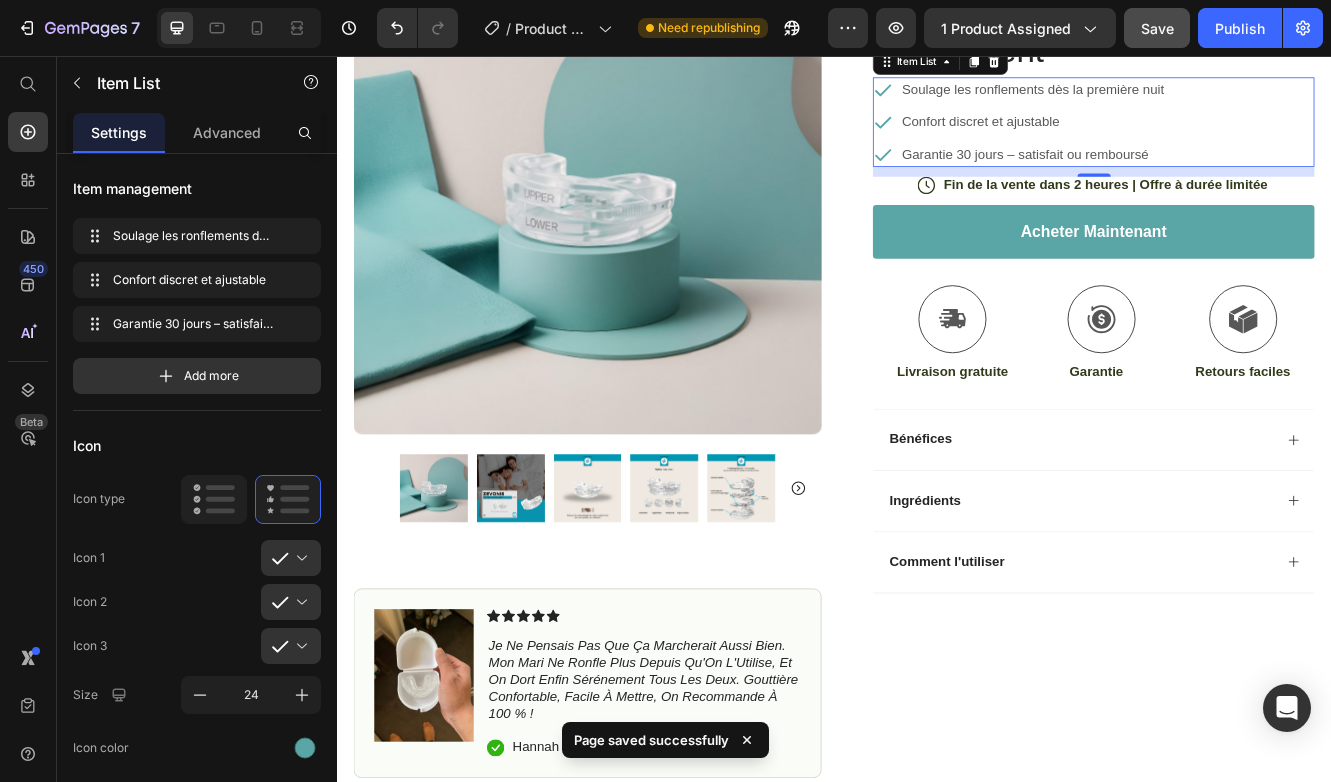 scroll, scrollTop: 189, scrollLeft: 0, axis: vertical 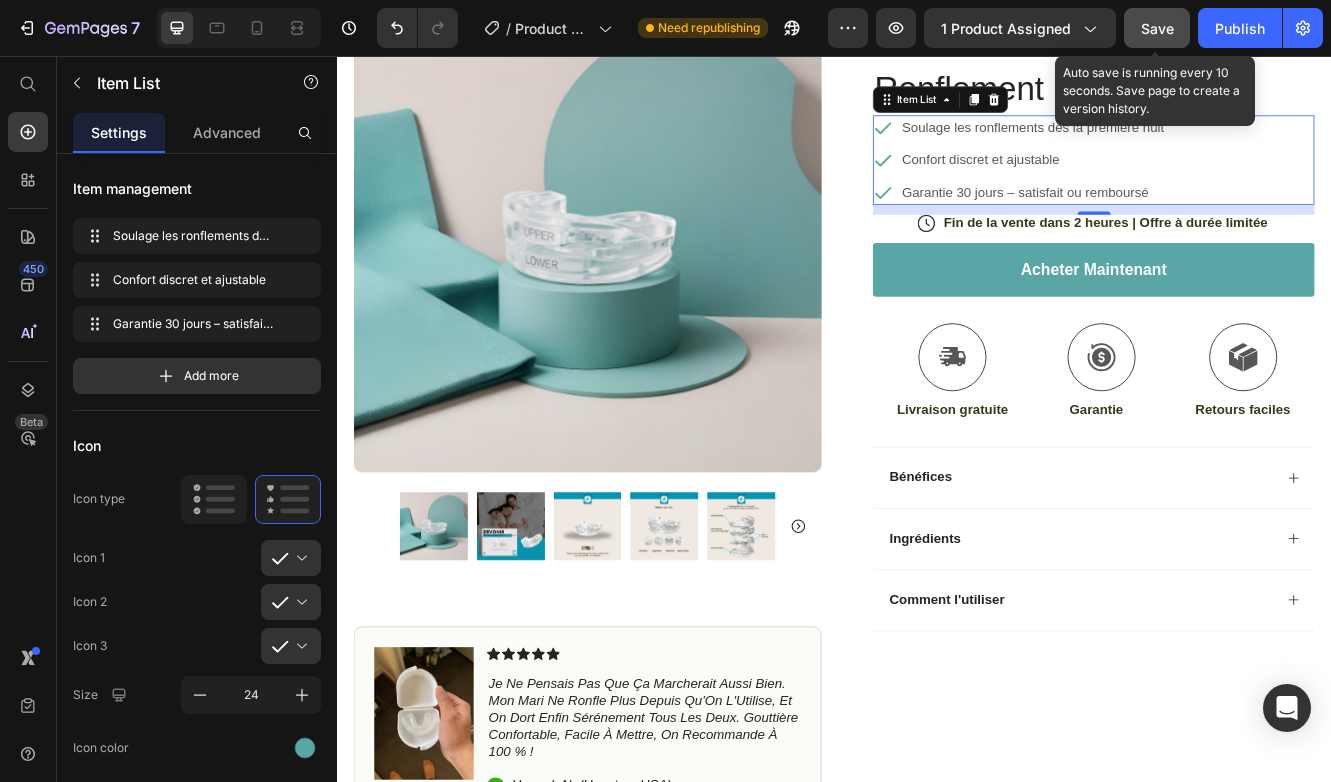 click on "Save" 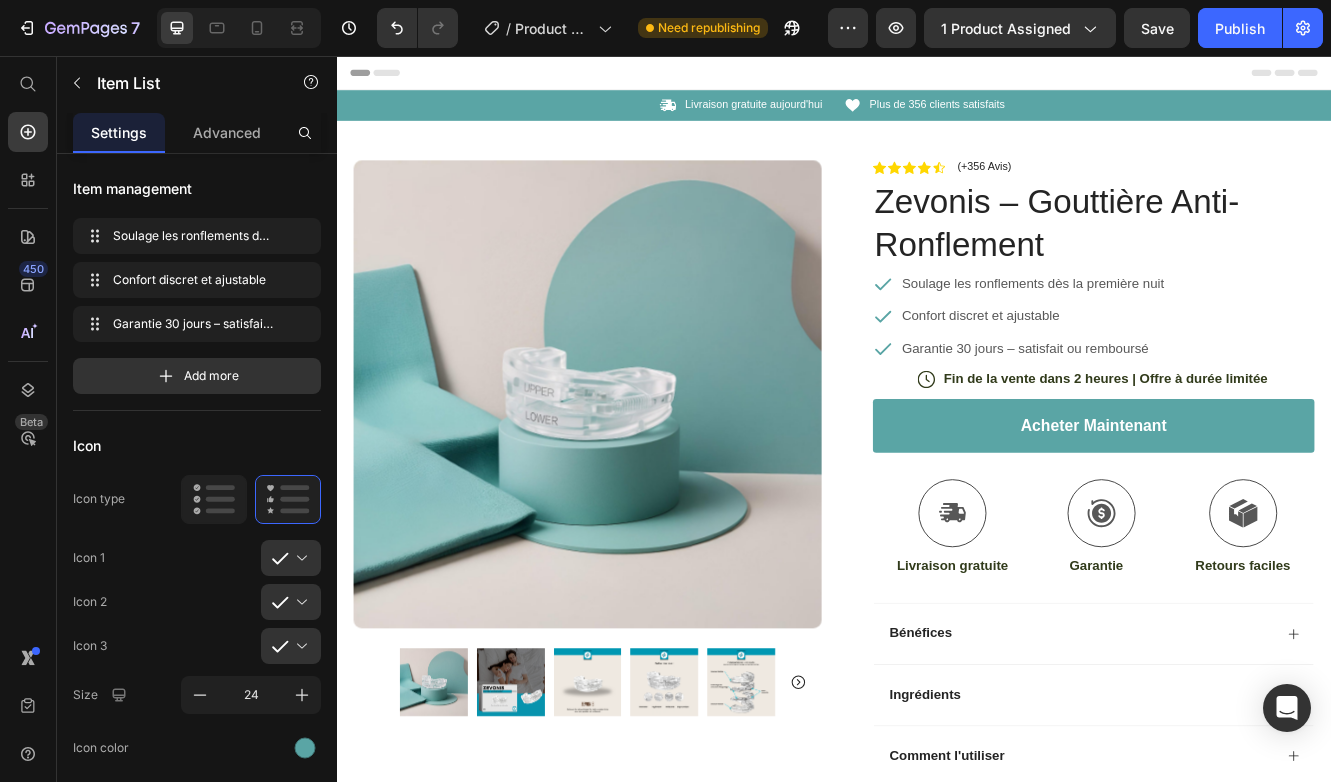 scroll, scrollTop: 0, scrollLeft: 0, axis: both 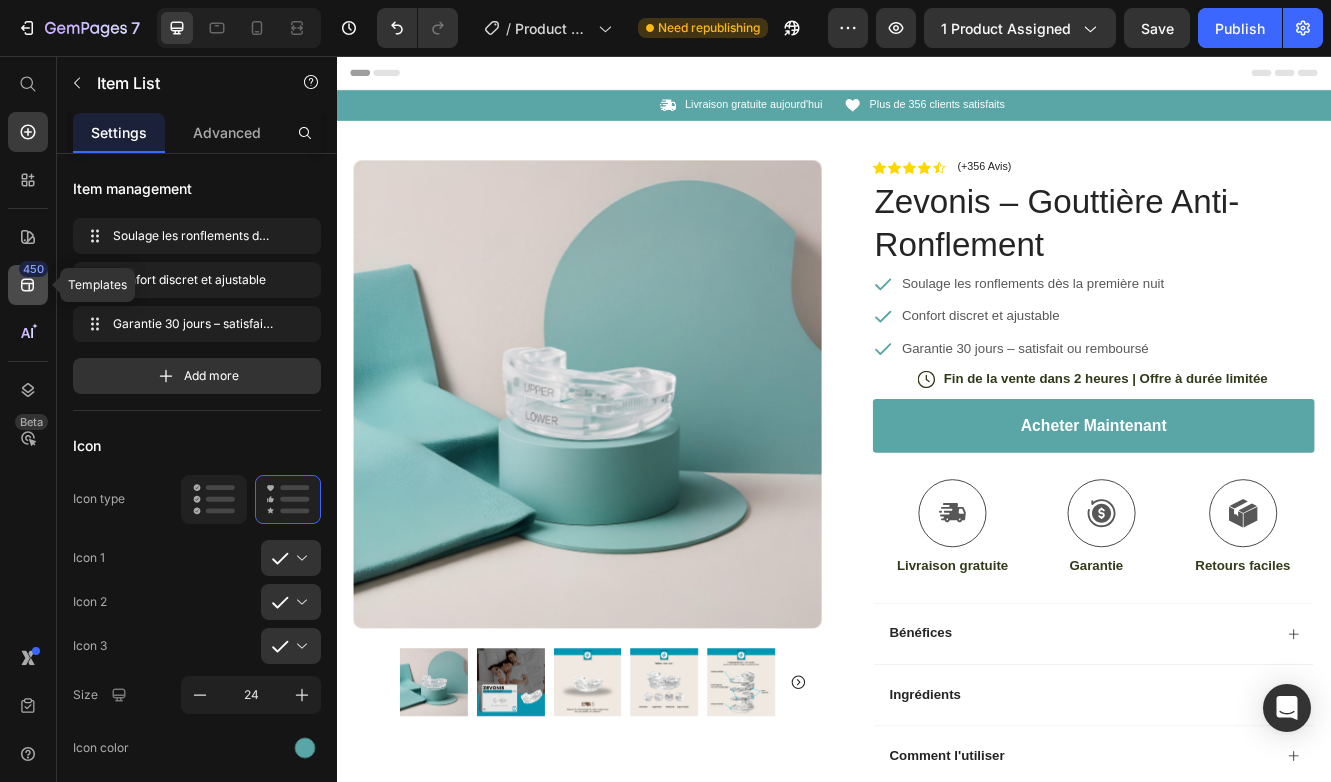 click 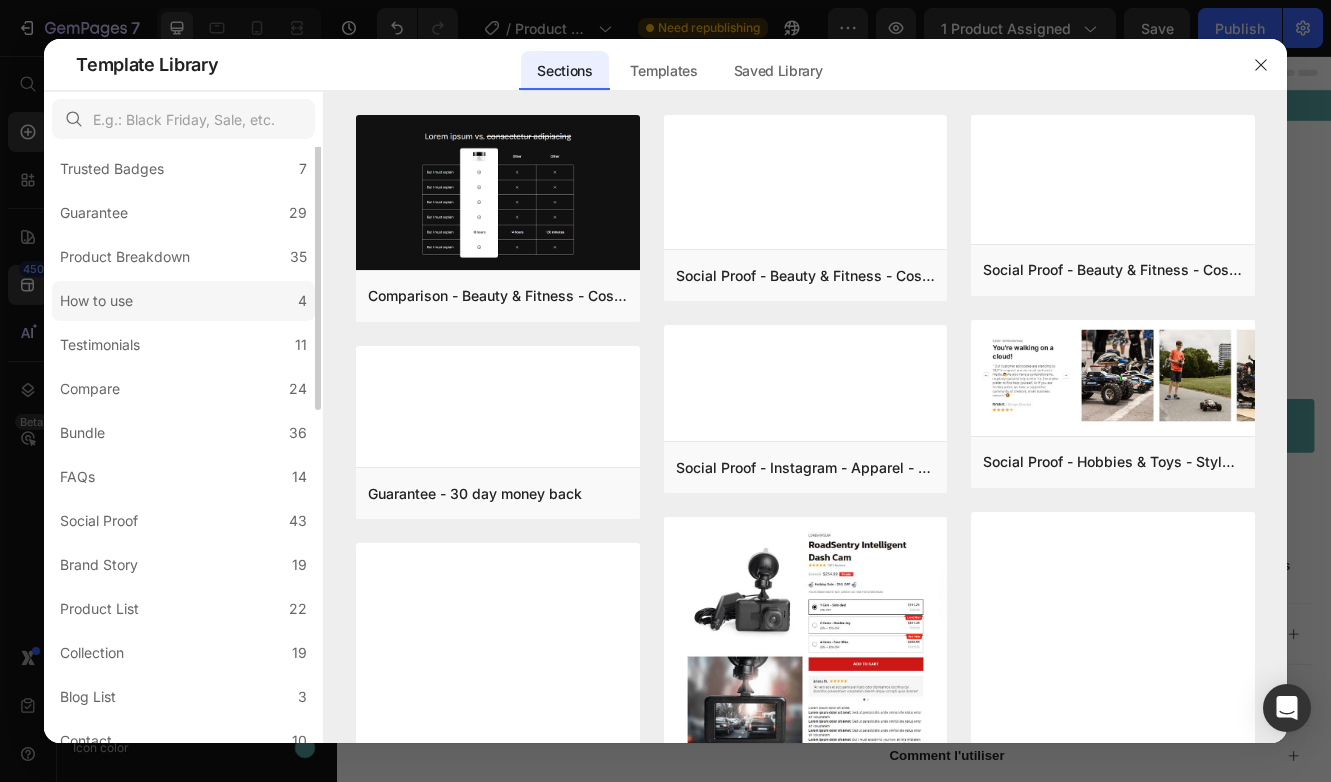 scroll, scrollTop: 384, scrollLeft: 0, axis: vertical 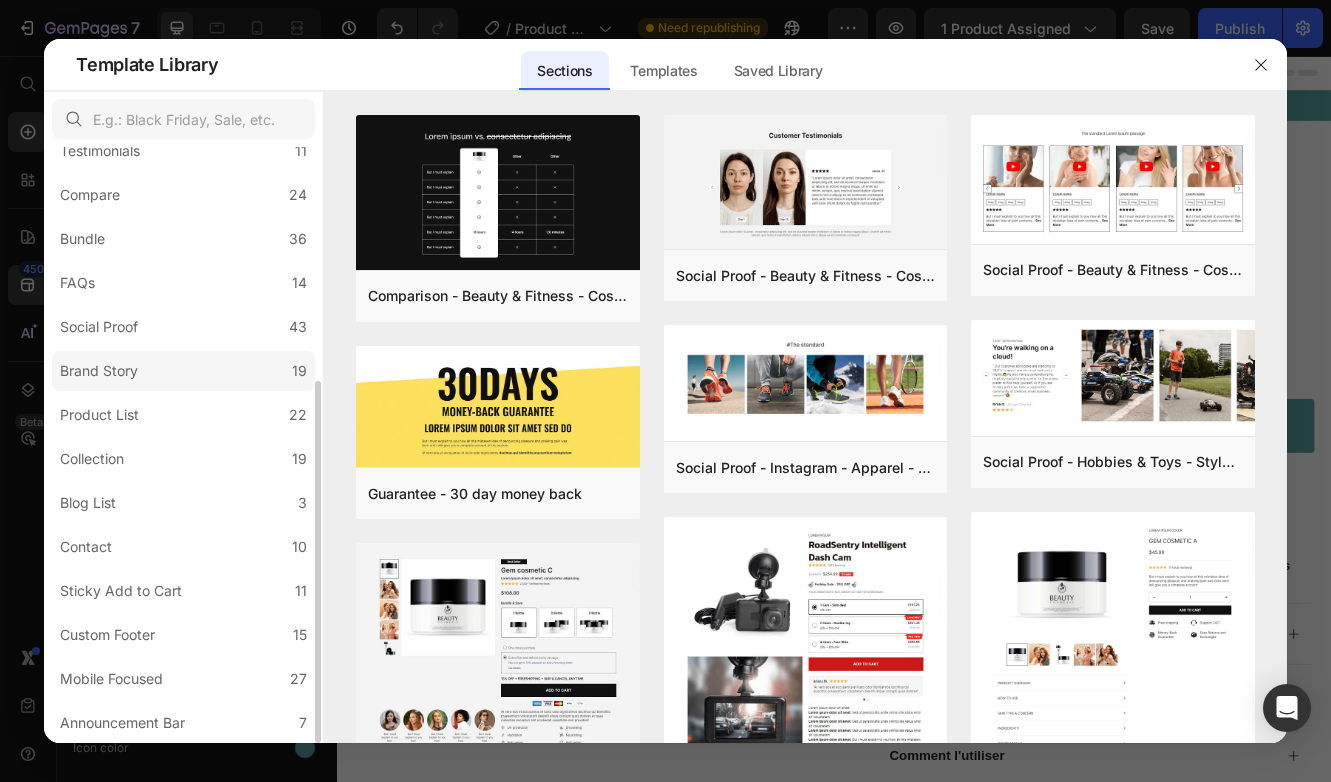 click on "Brand Story 19" 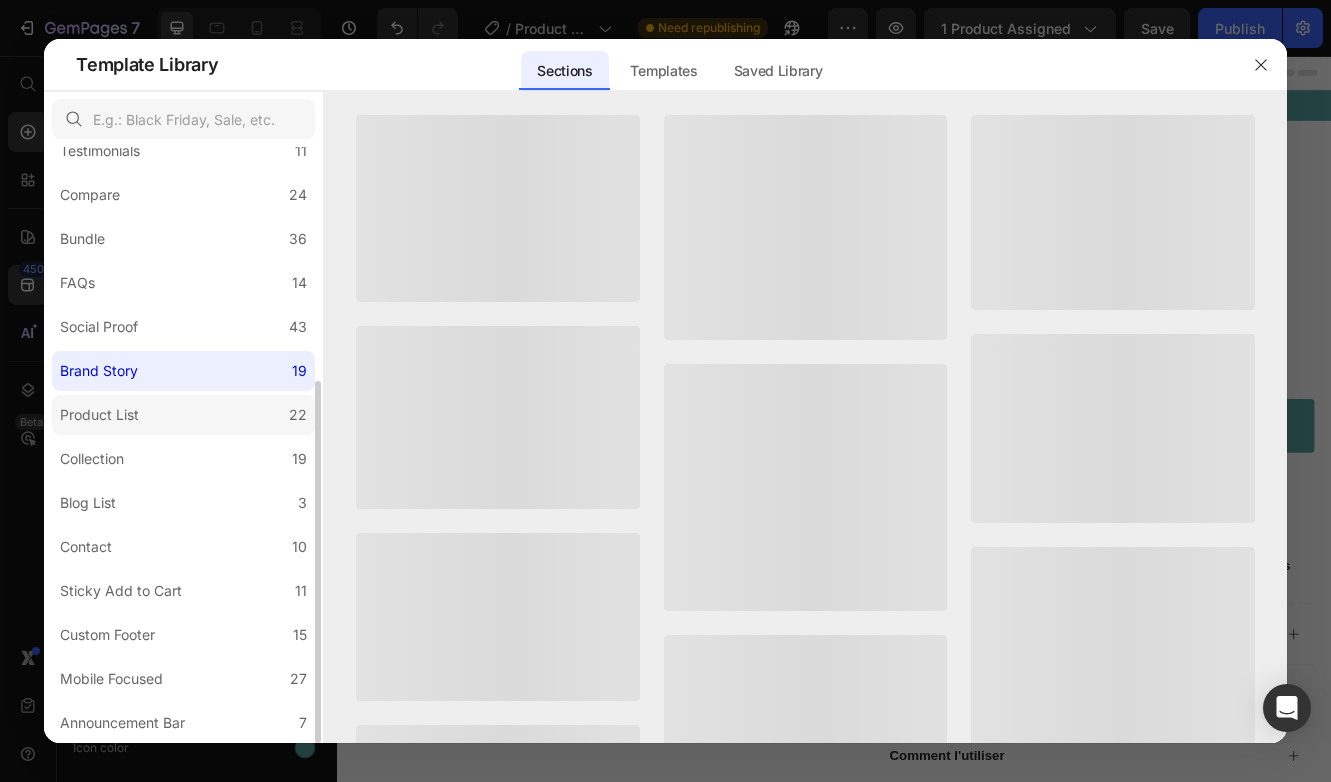 click on "Product List 22" 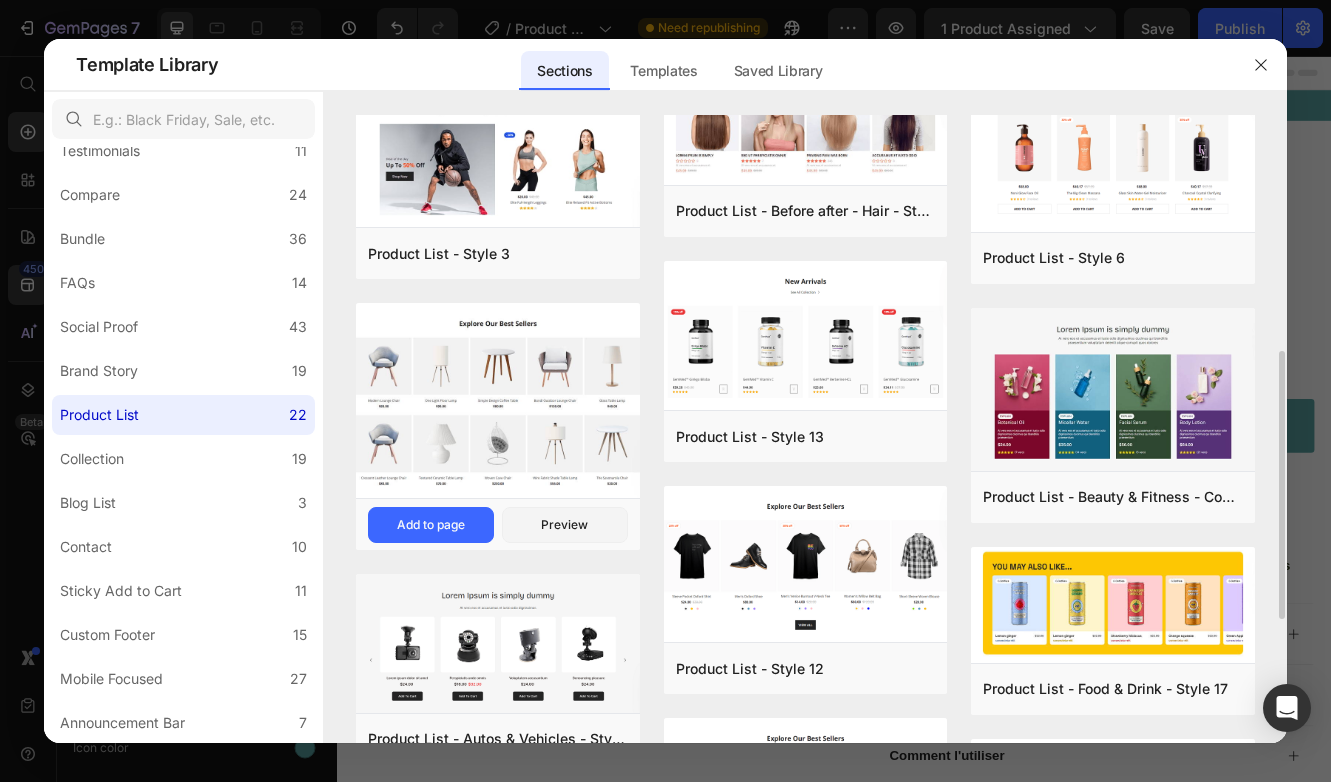 scroll, scrollTop: 571, scrollLeft: 0, axis: vertical 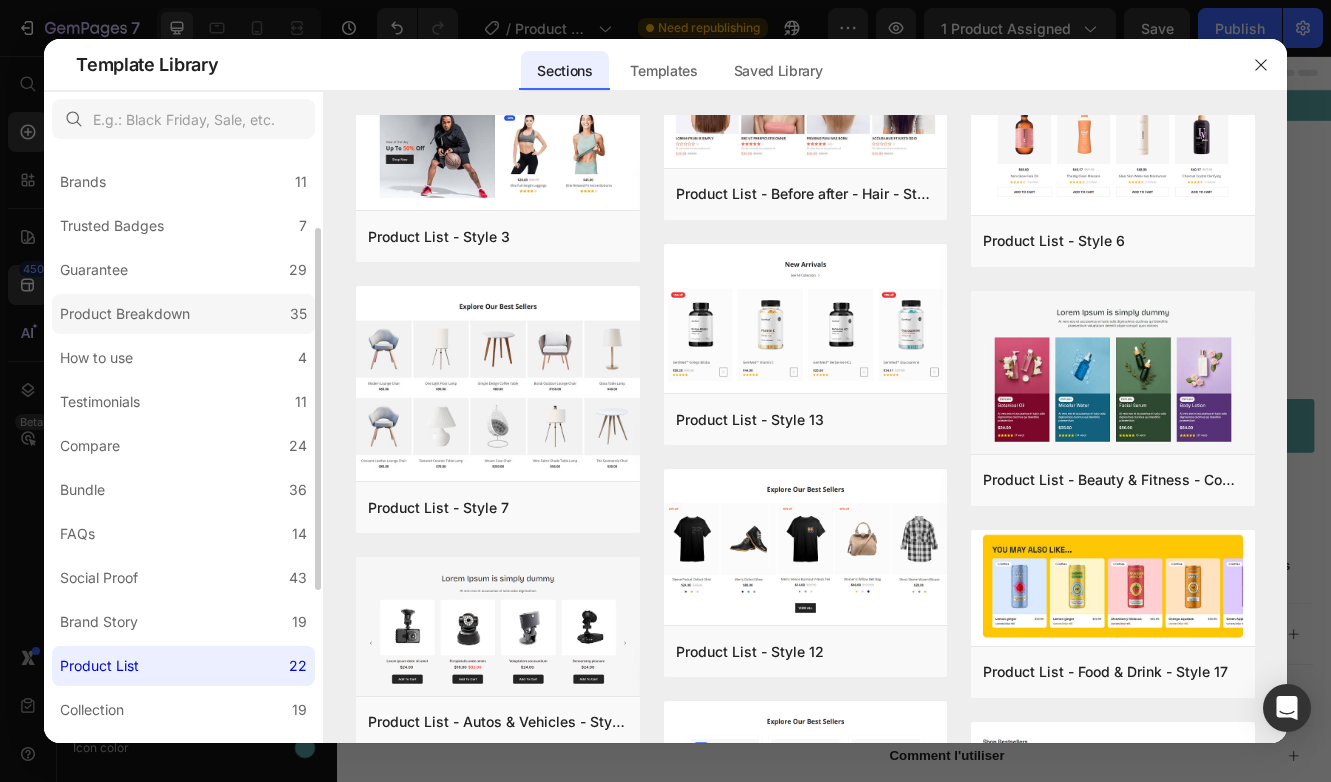 click on "Product Breakdown 35" 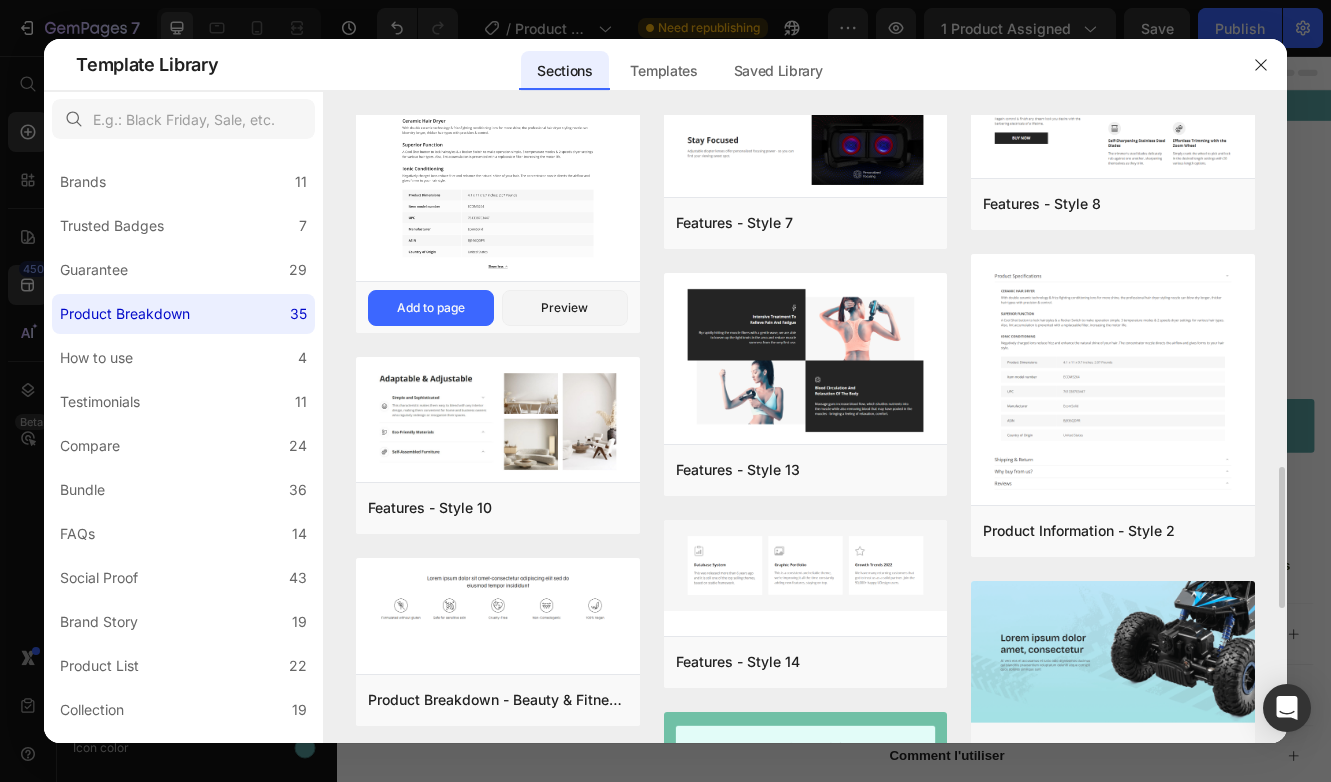scroll, scrollTop: 1592, scrollLeft: 0, axis: vertical 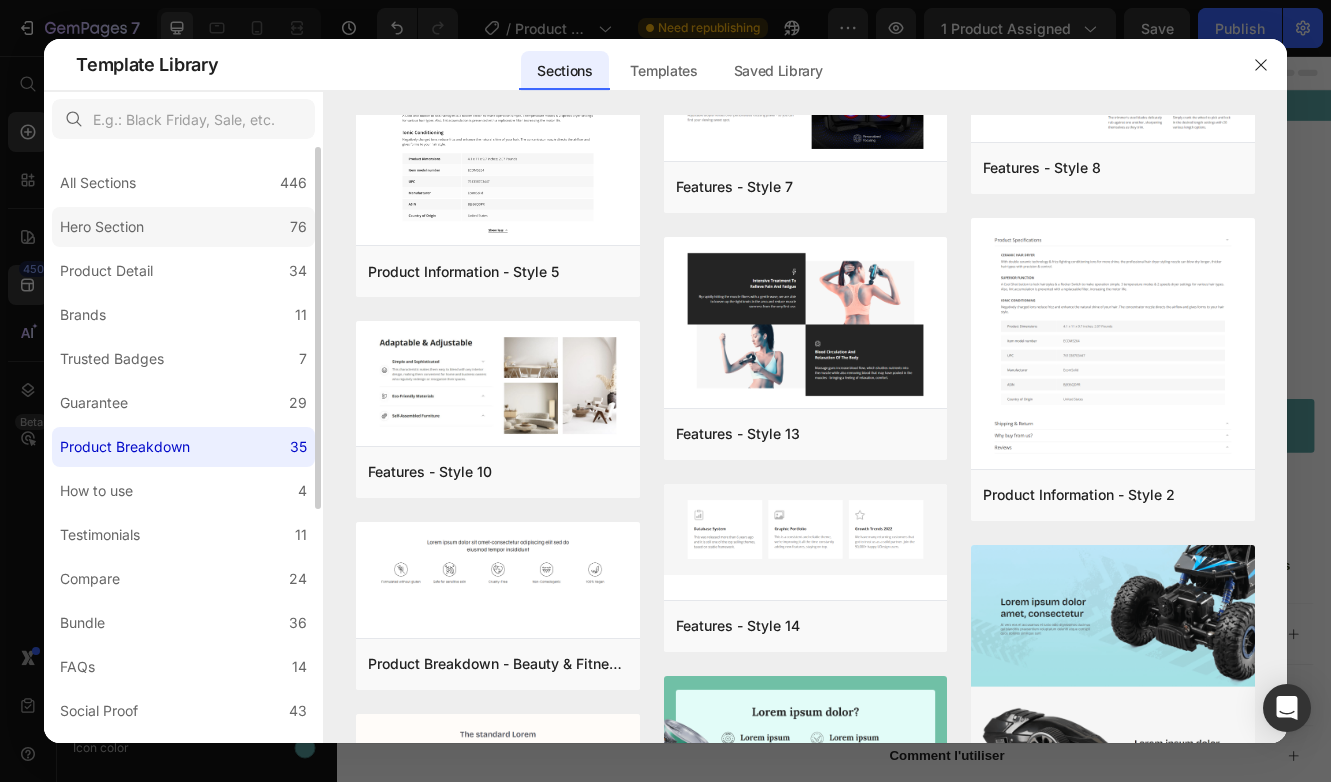 click on "Hero Section 76" 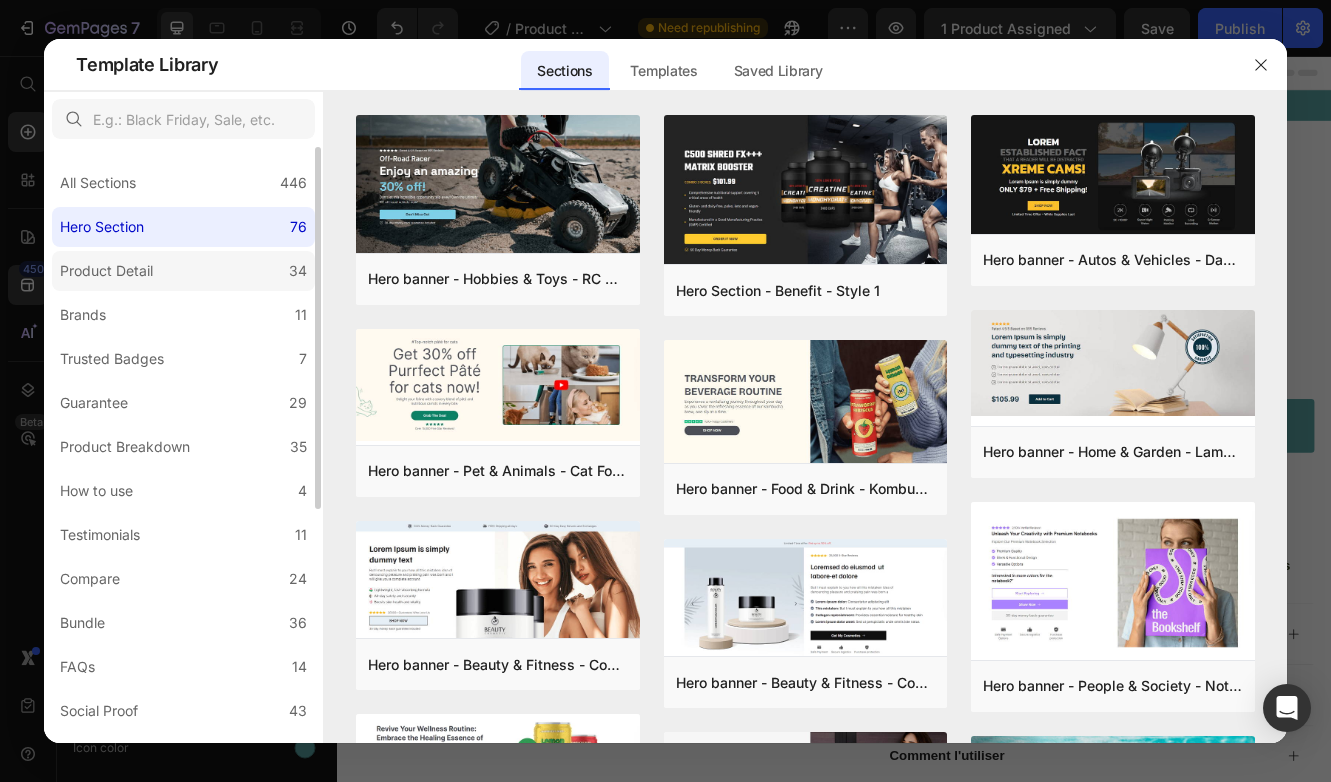 click on "Product Detail 34" 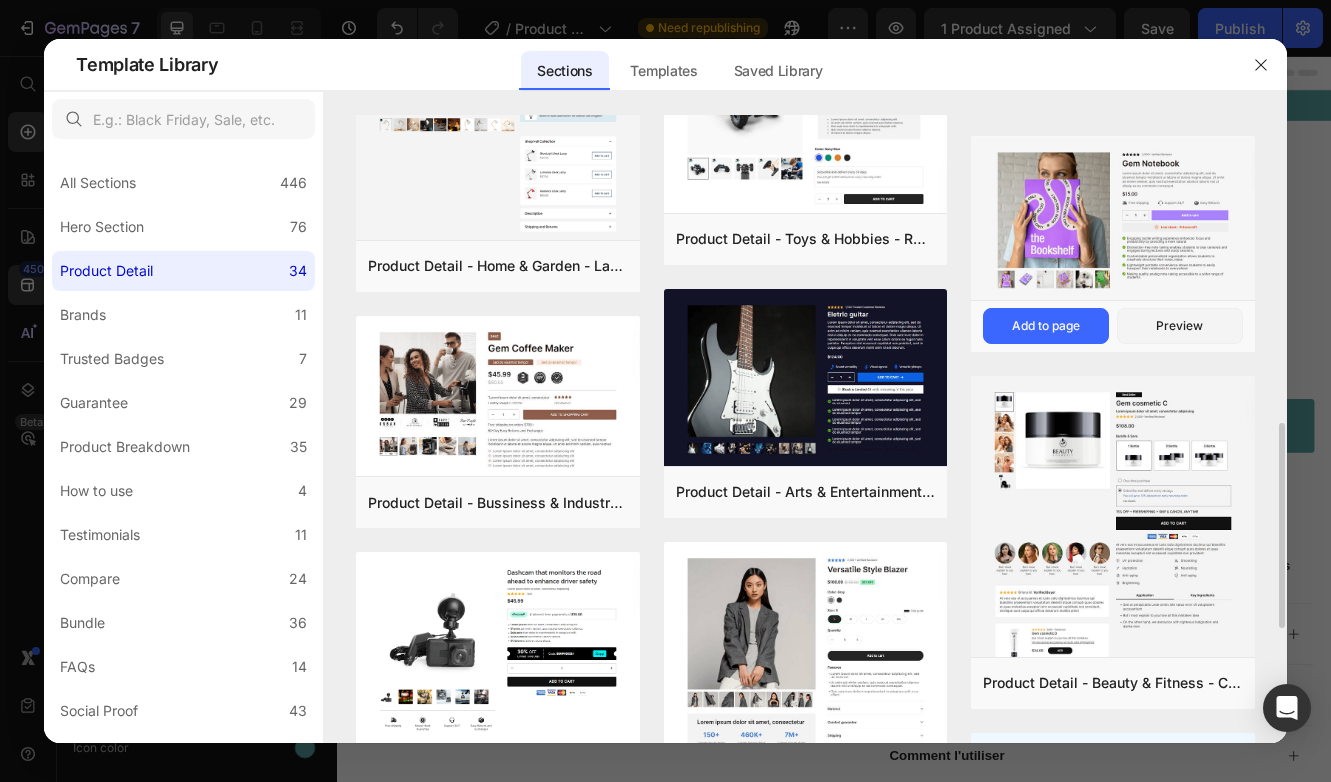scroll, scrollTop: 942, scrollLeft: 0, axis: vertical 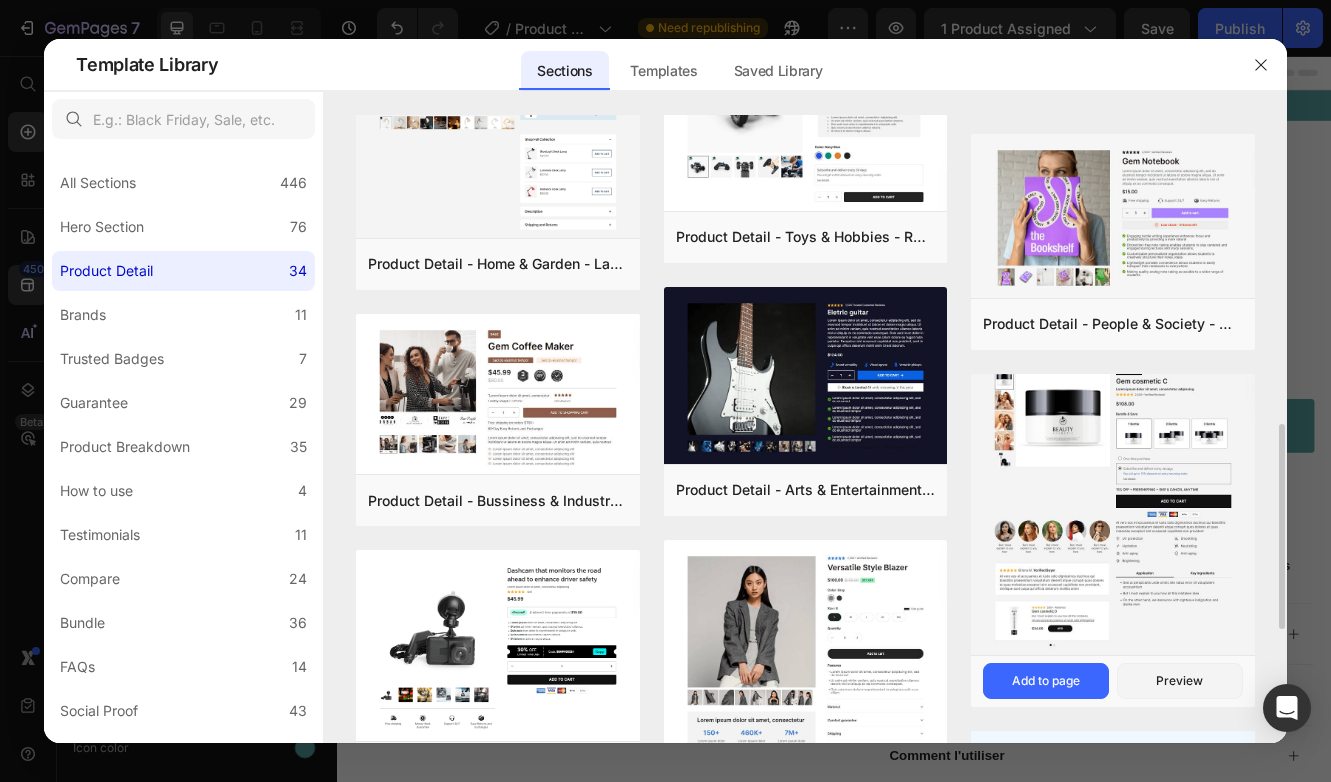 click on "Add to page" at bounding box center (1046, 681) 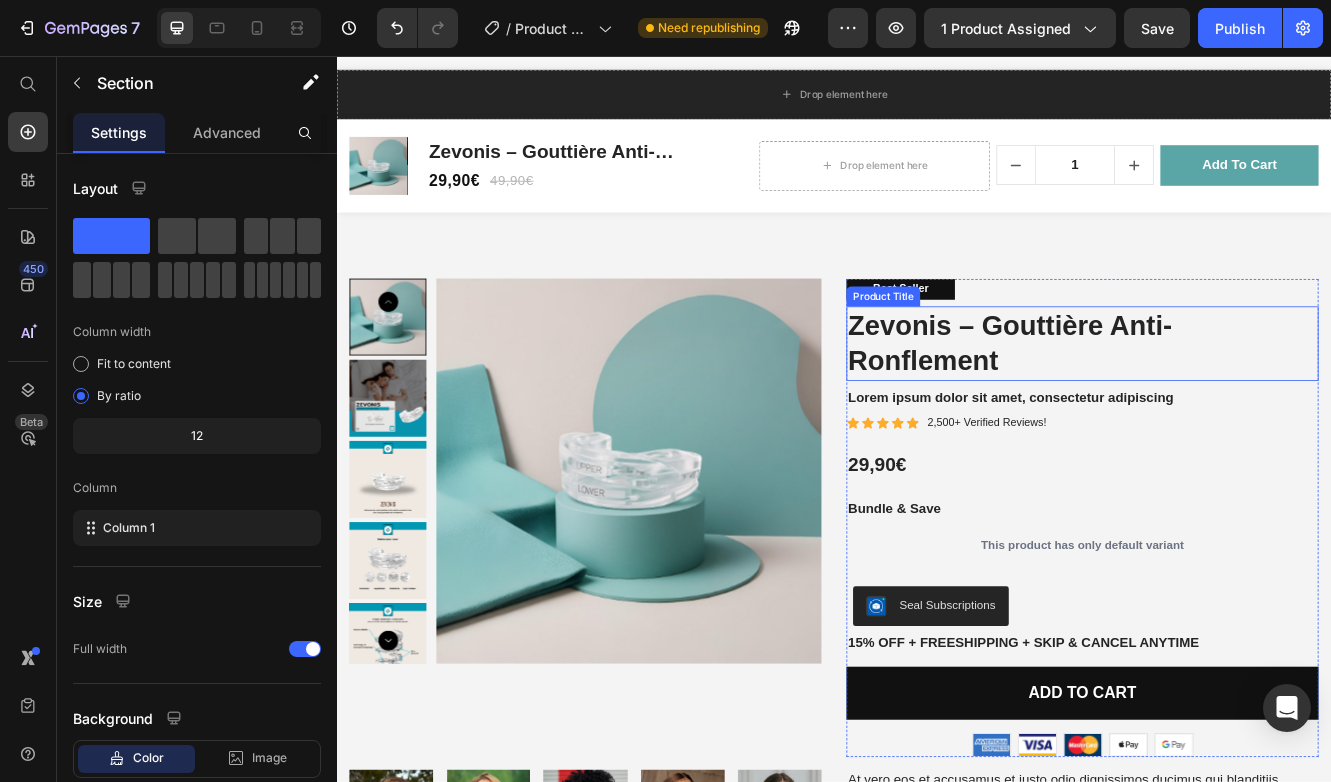 scroll, scrollTop: 6506, scrollLeft: 0, axis: vertical 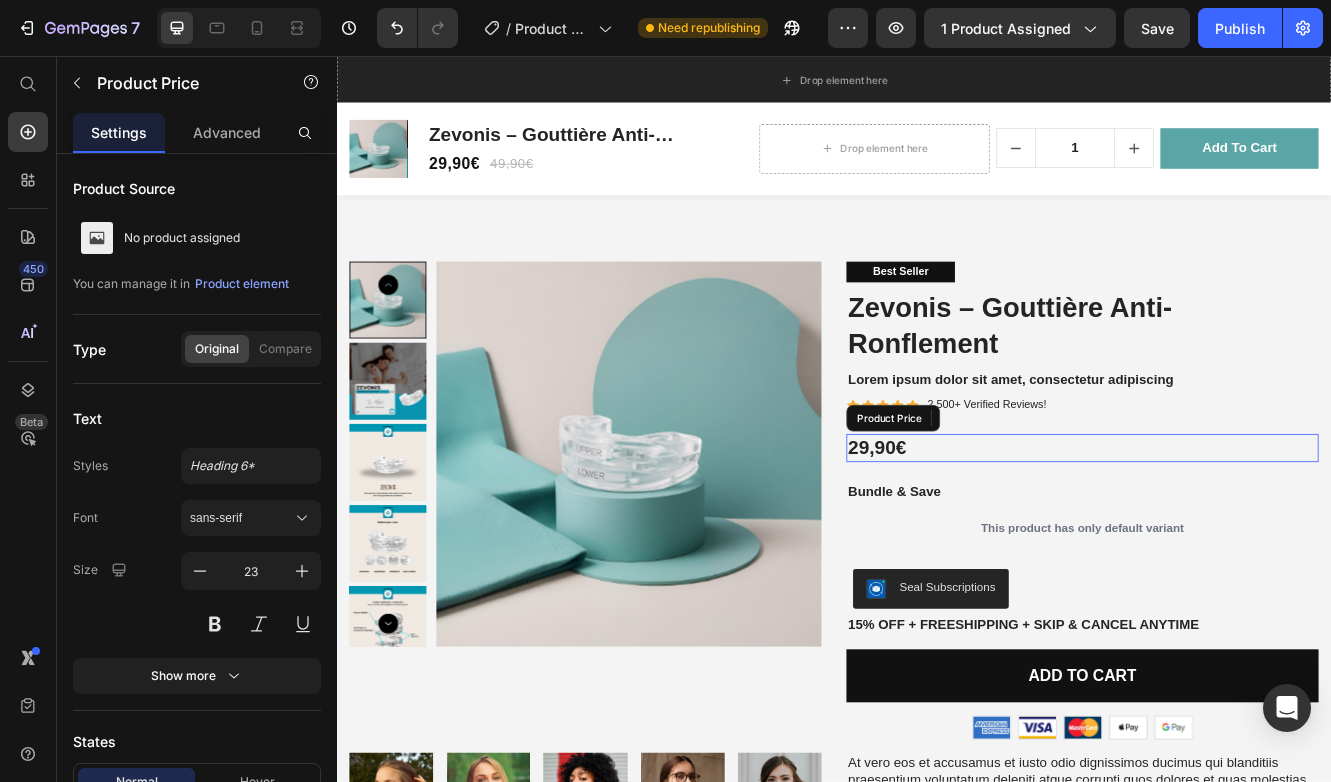 click on "29,90€" at bounding box center (1237, 529) 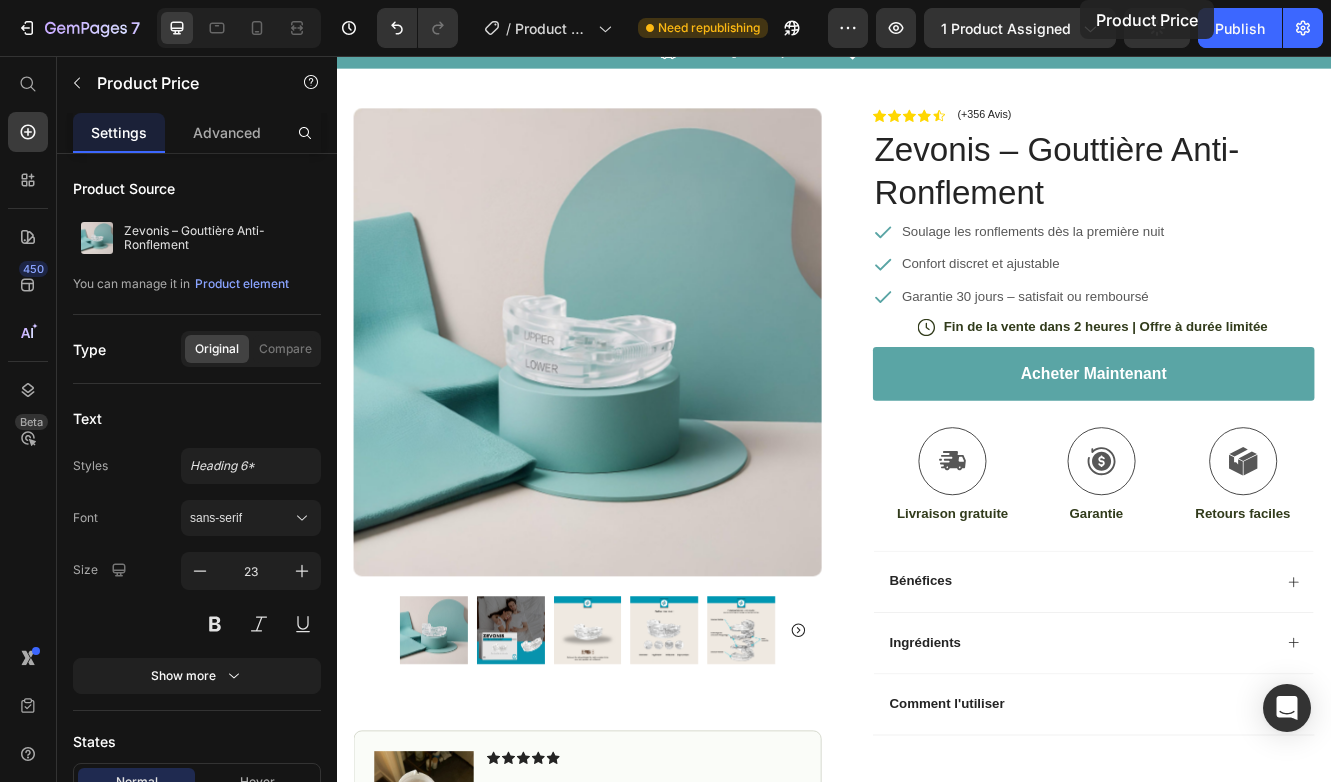 scroll, scrollTop: 0, scrollLeft: 0, axis: both 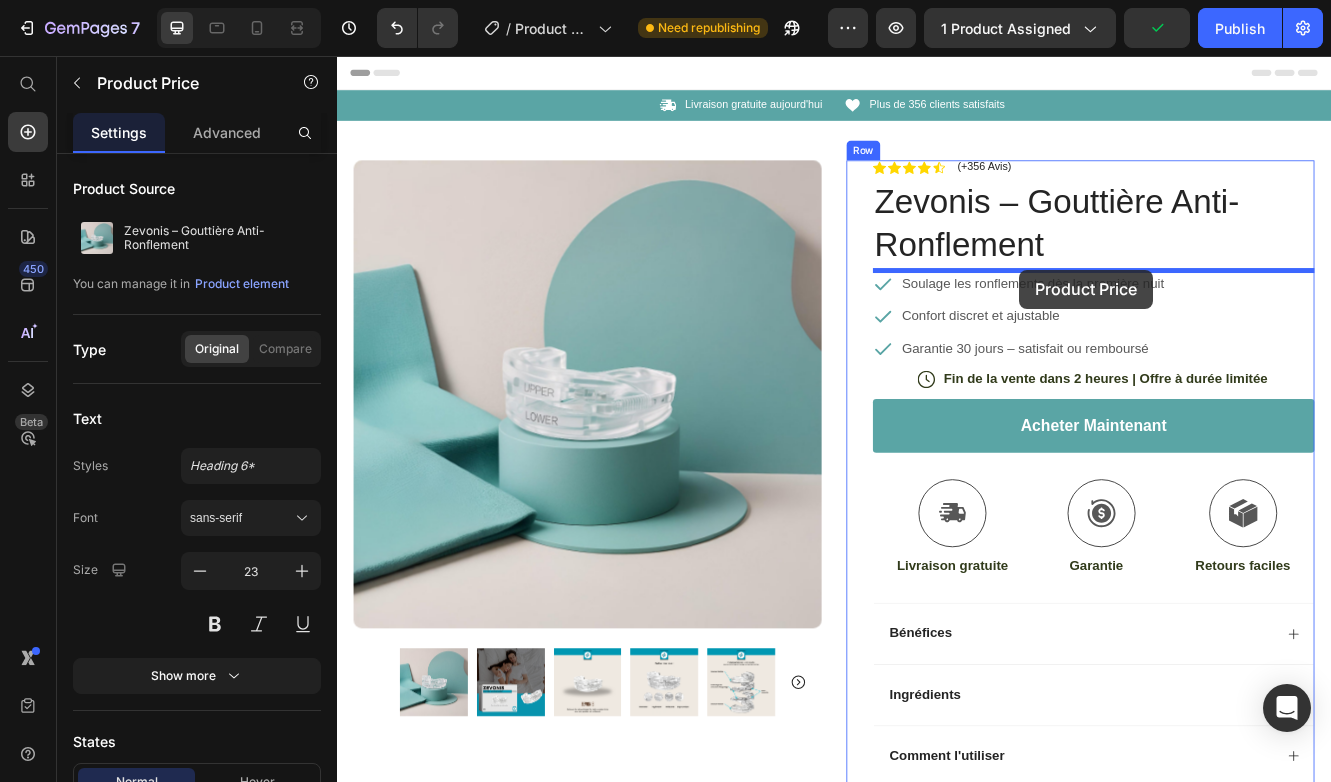 drag, startPoint x: 1114, startPoint y: 517, endPoint x: 1160, endPoint y: 314, distance: 208.14658 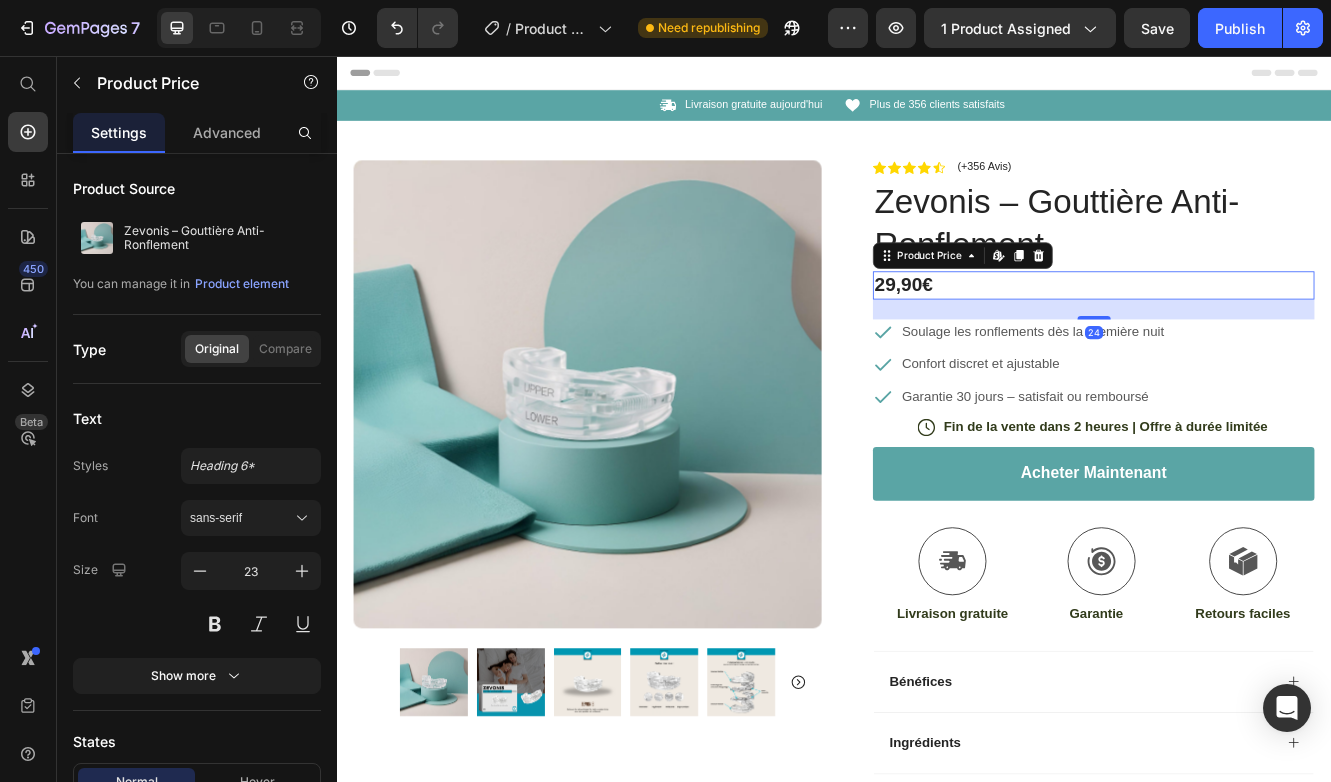 click on "29,90€" at bounding box center [1250, 333] 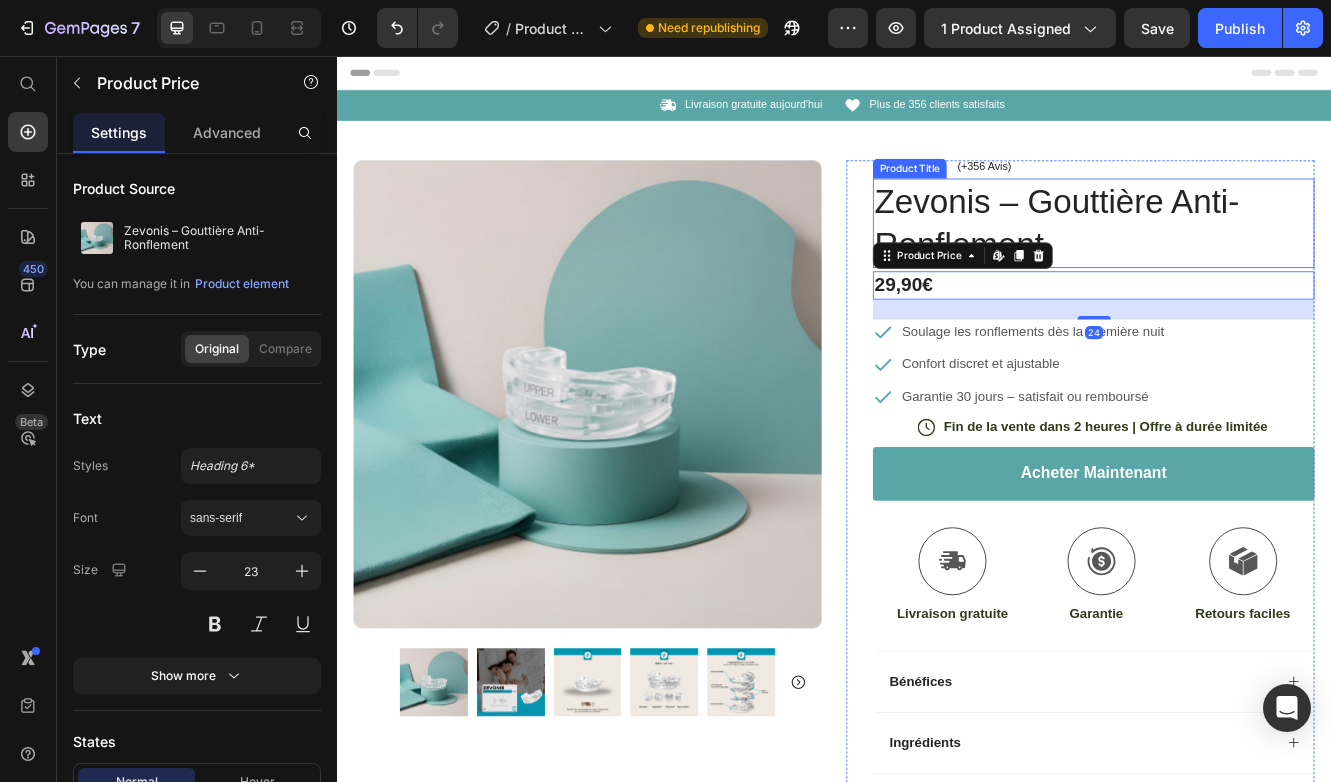 click on "Zevonis – Gouttière Anti-Ronflement" at bounding box center (1250, 258) 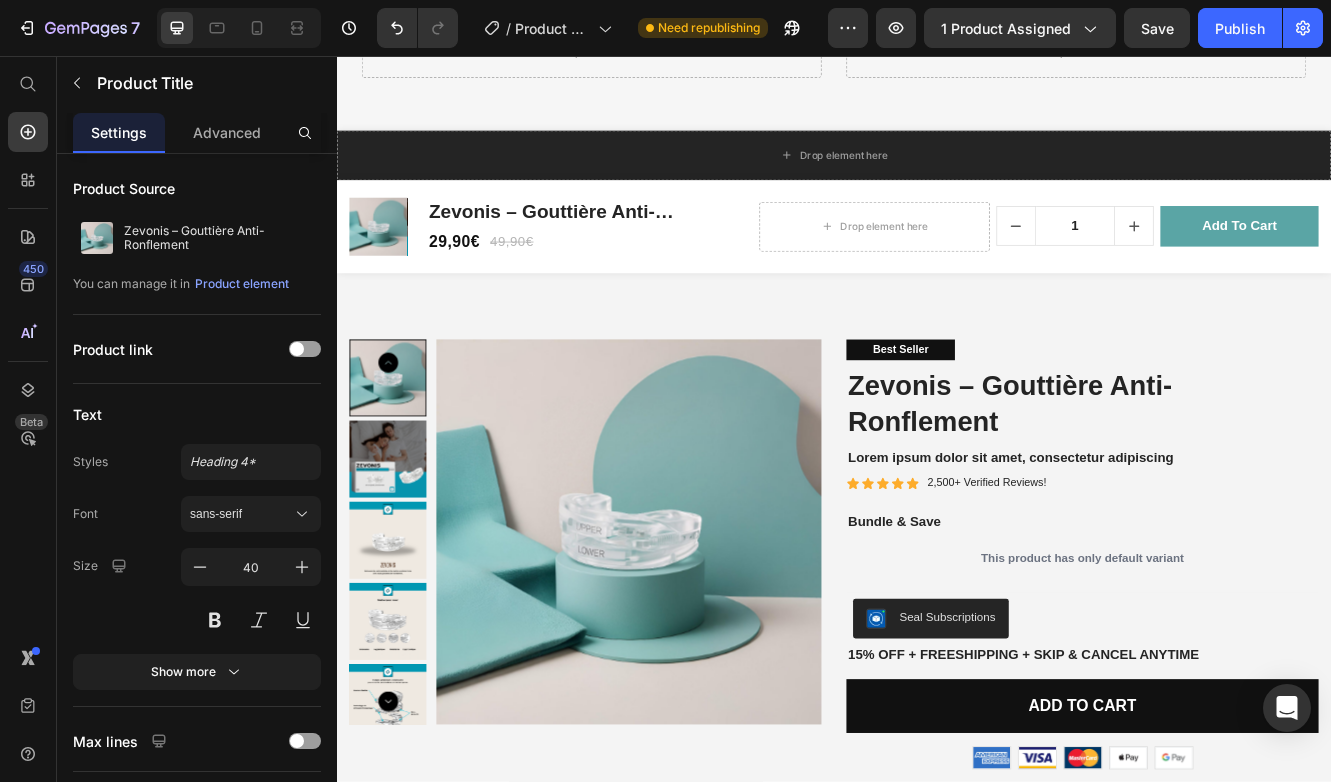 scroll, scrollTop: 6573, scrollLeft: 0, axis: vertical 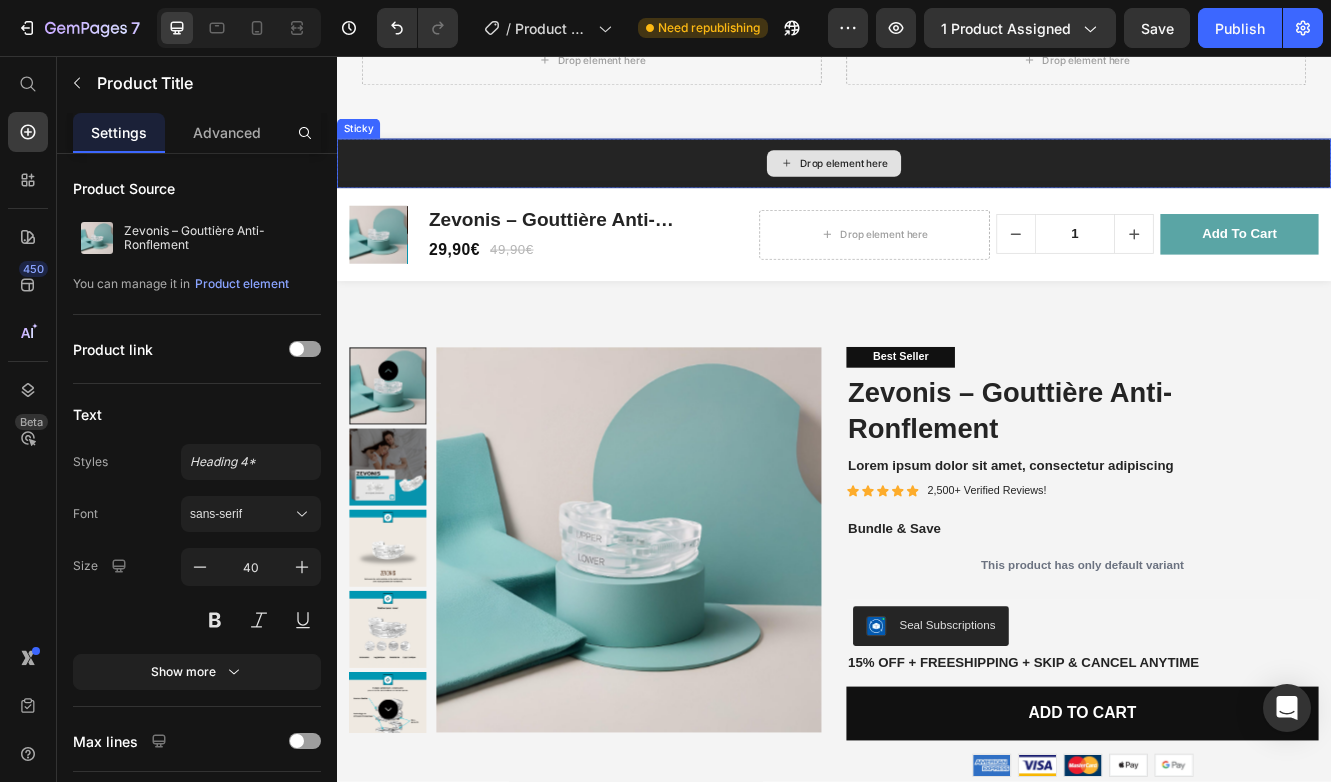 click on "Drop element here" at bounding box center [937, 185] 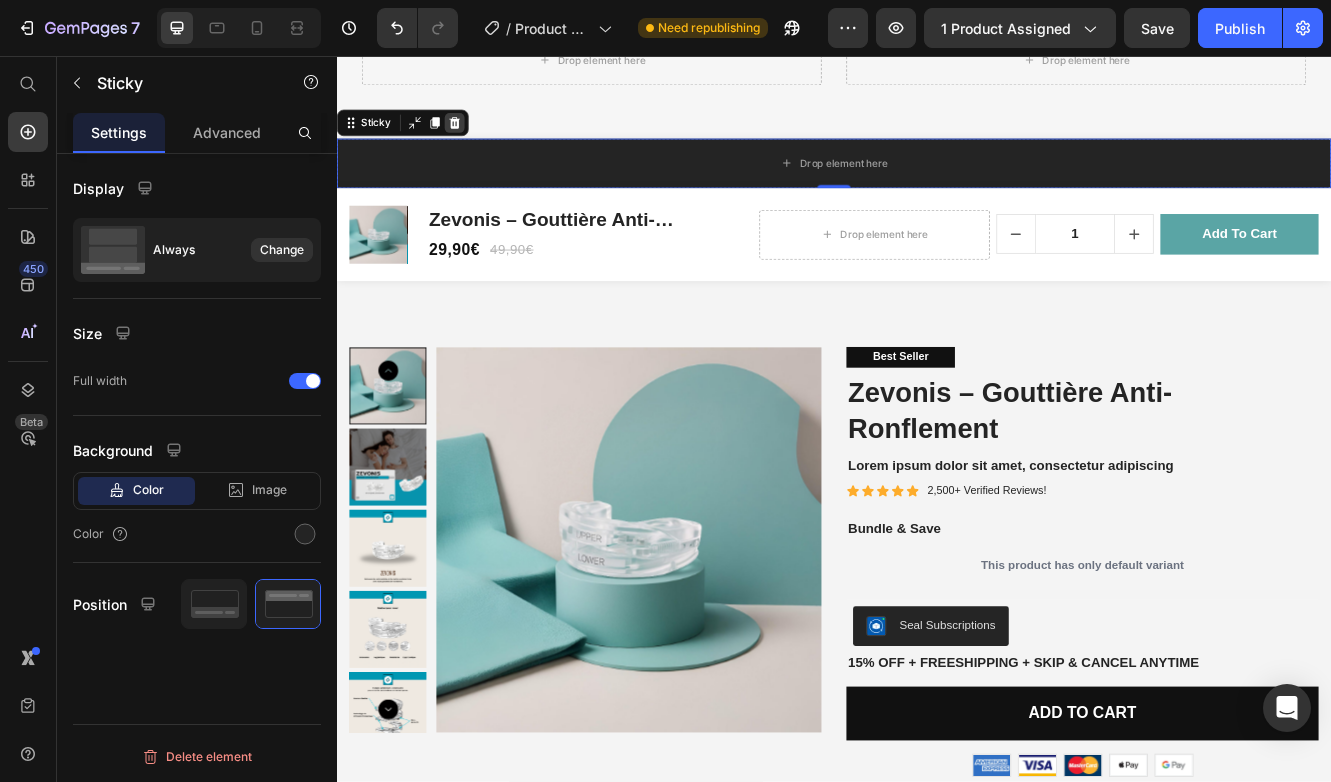 click 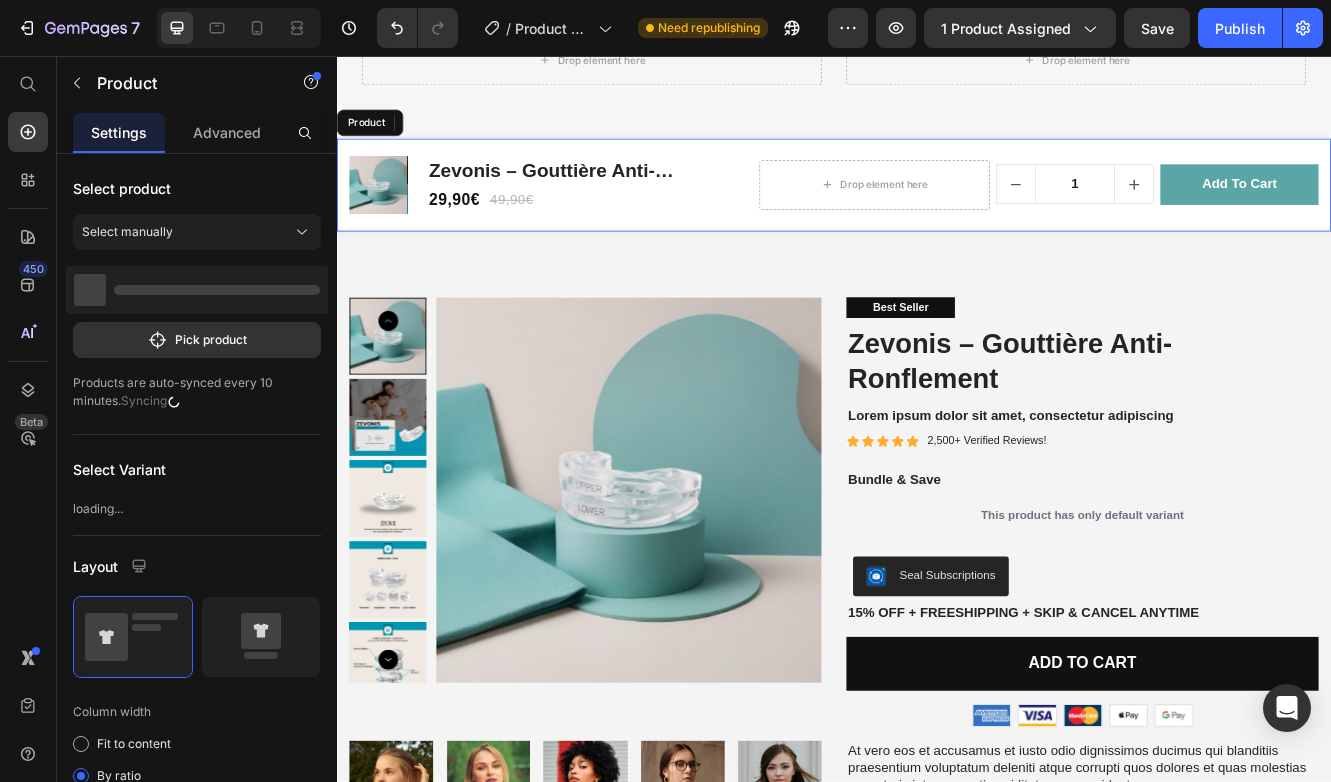 click on "Product Images Zevonis – Gouttière Anti-Ronflement Product Title 29,90€ Product Price 49,90€ Product Price Row Row
Drop element here 1 Product Quantity add to cart Product Cart Button Row Row Product" at bounding box center [937, 211] 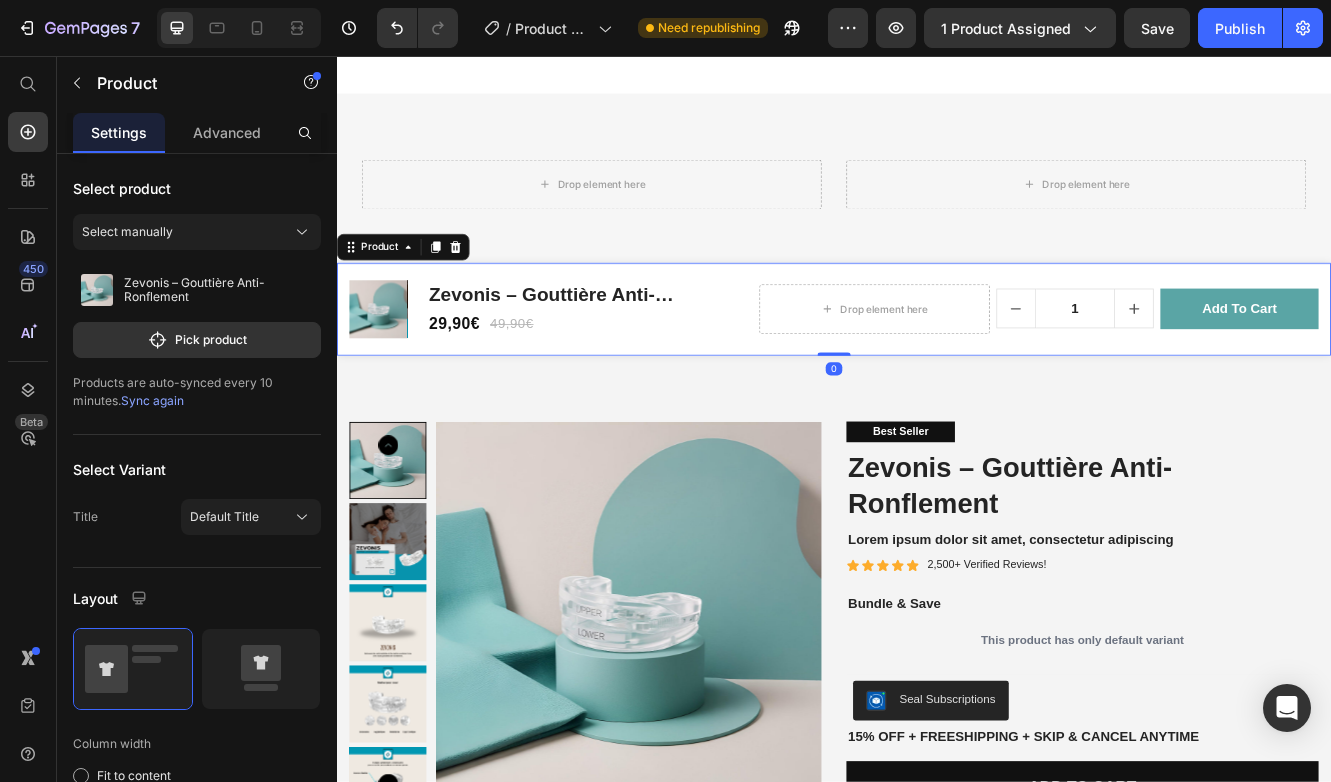 scroll, scrollTop: 6341, scrollLeft: 0, axis: vertical 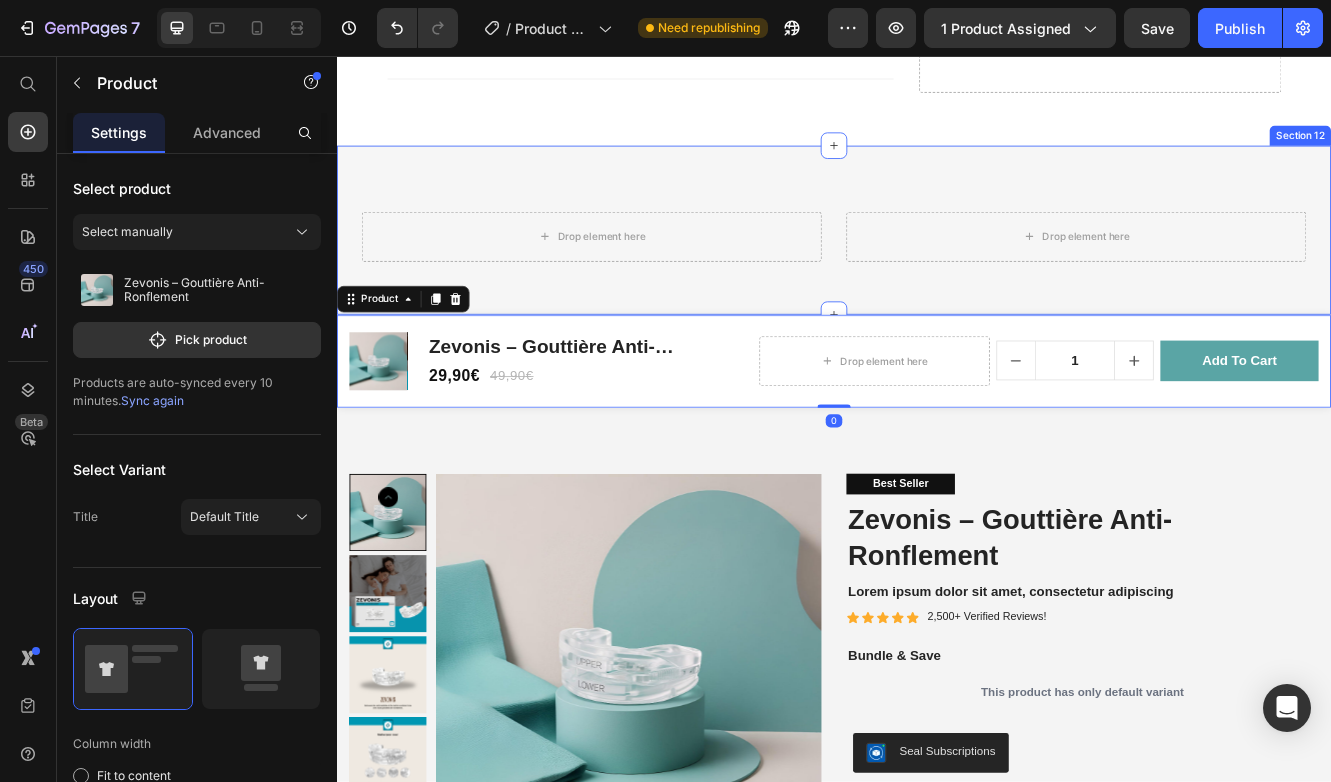 click on "Drop element here
Drop element here Product Section 12" at bounding box center (937, 266) 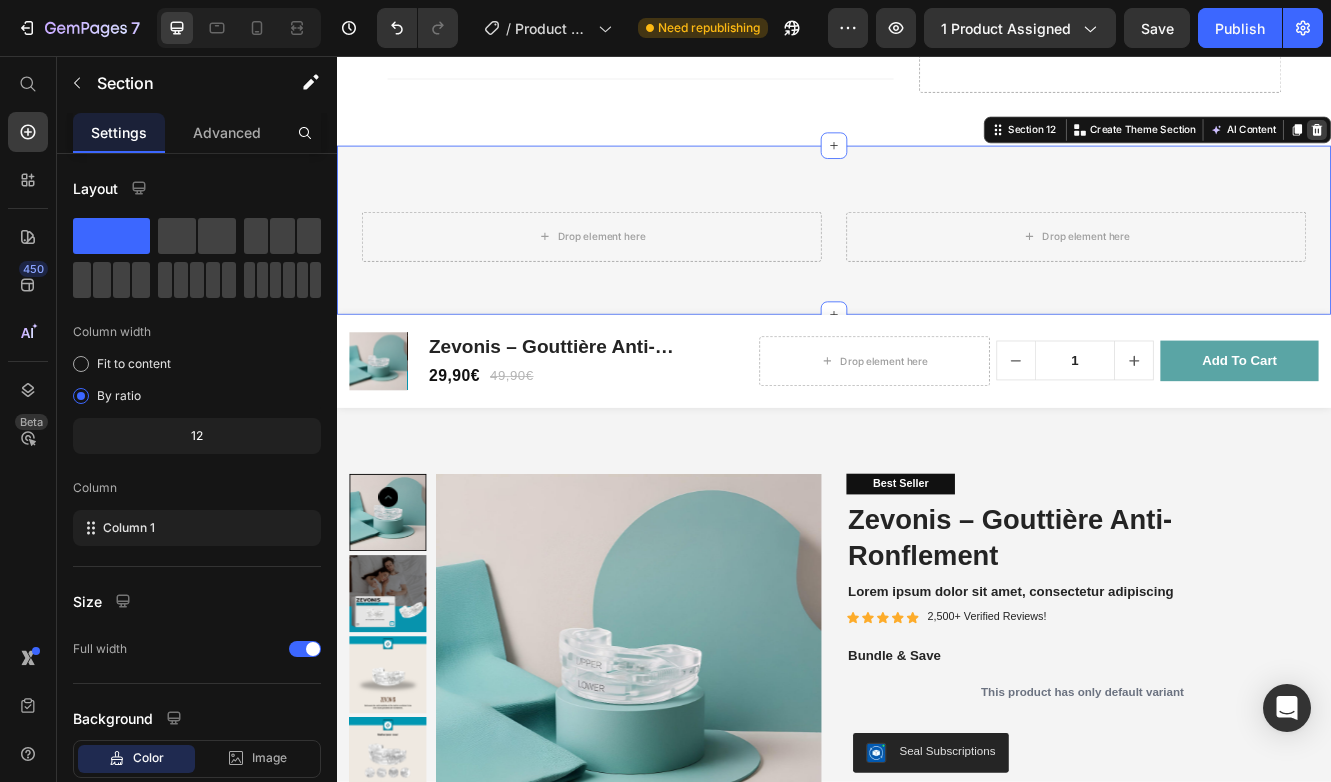 click 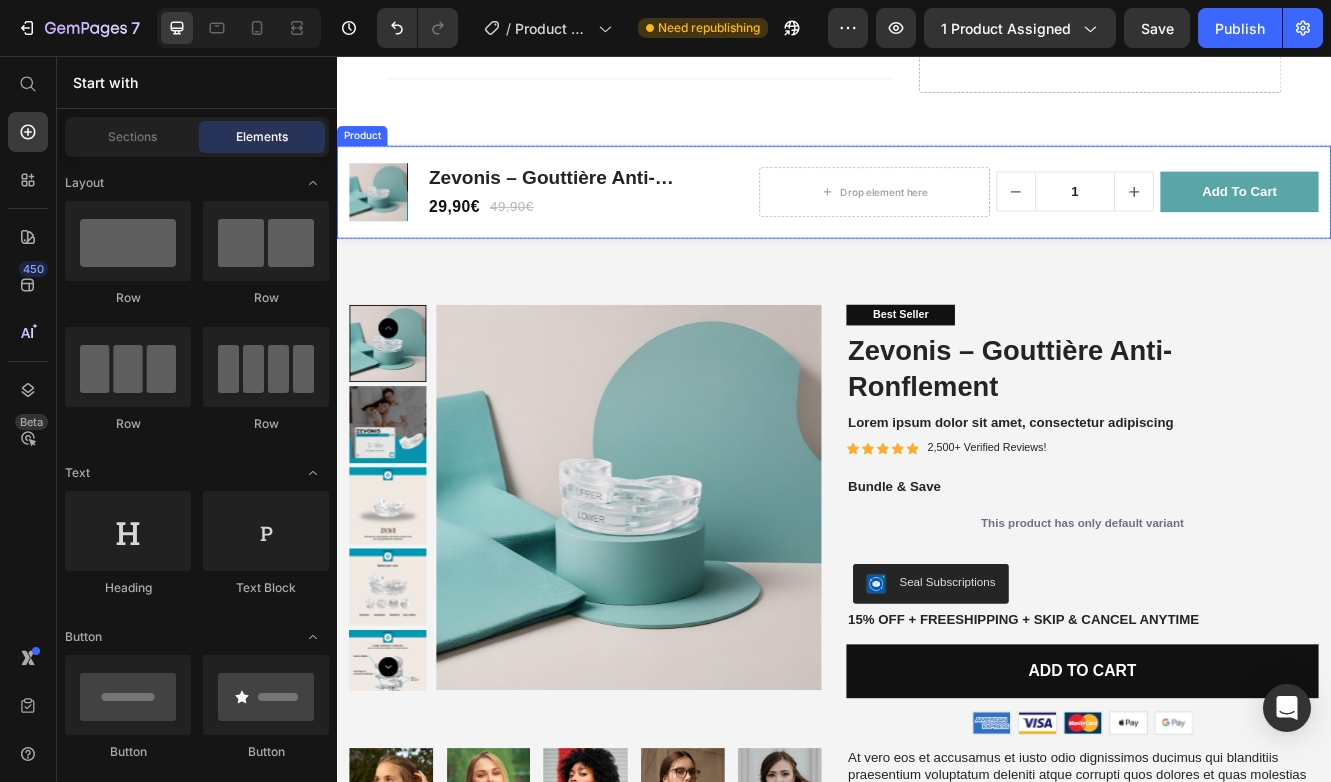 click on "Product Images Zevonis – Gouttière Anti-Ronflement Product Title 29,90€ Product Price 49,90€ Product Price Row Row
Drop element here 1 Product Quantity add to cart Product Cart Button Row Row Product" at bounding box center [937, 220] 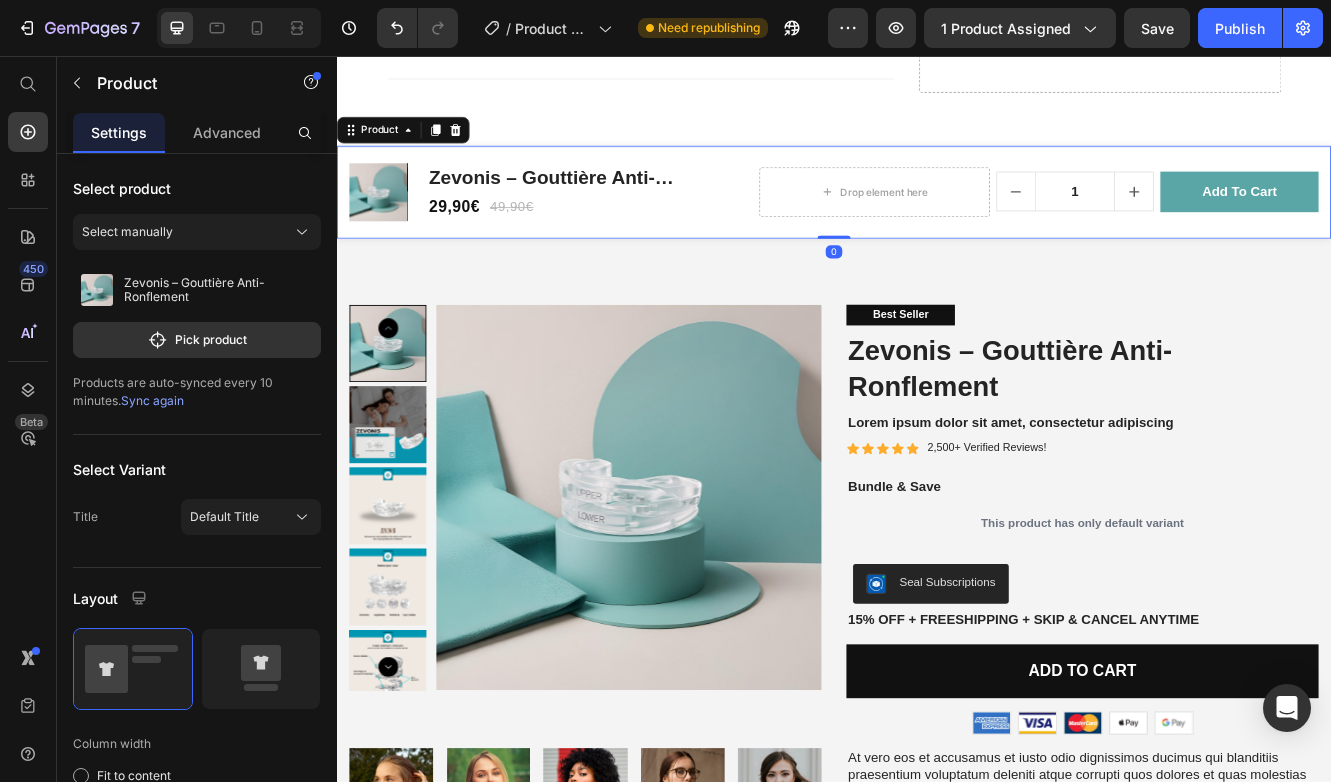 click on "Product" at bounding box center (417, 145) 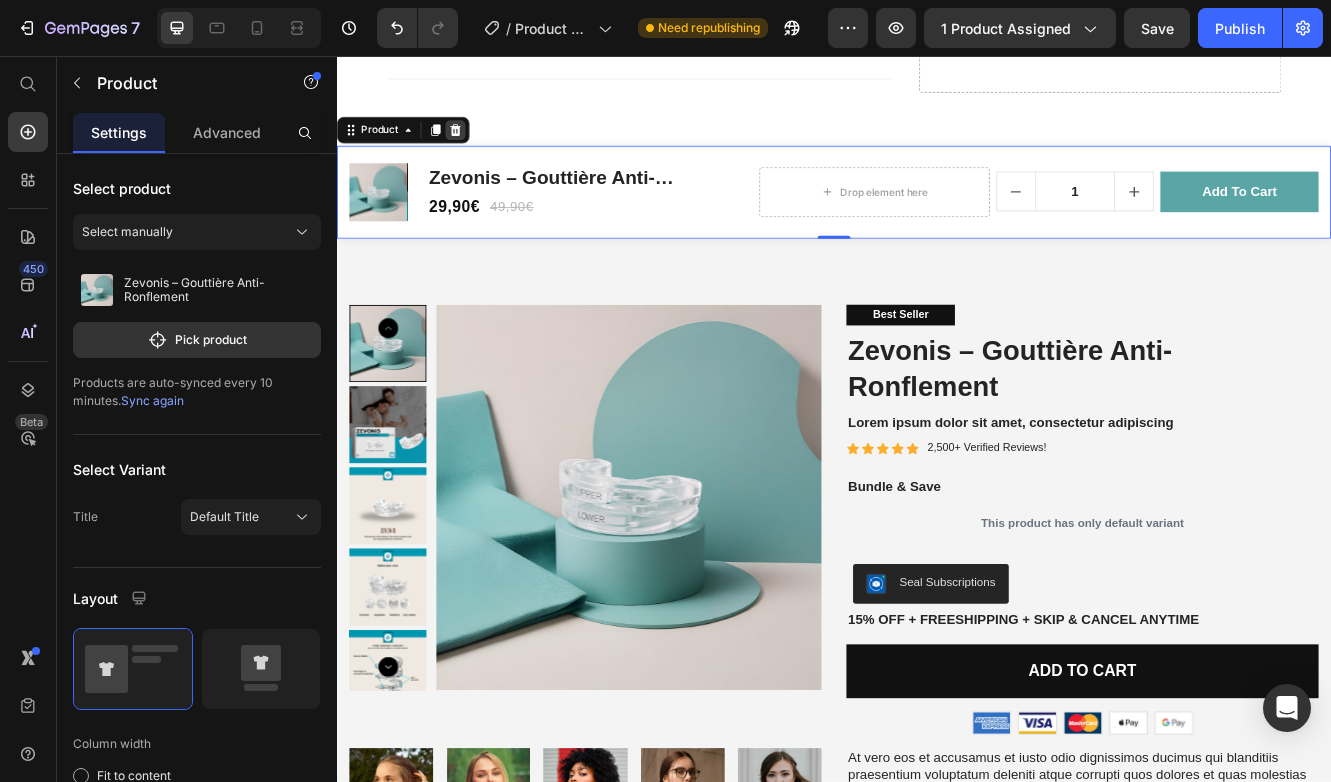 click 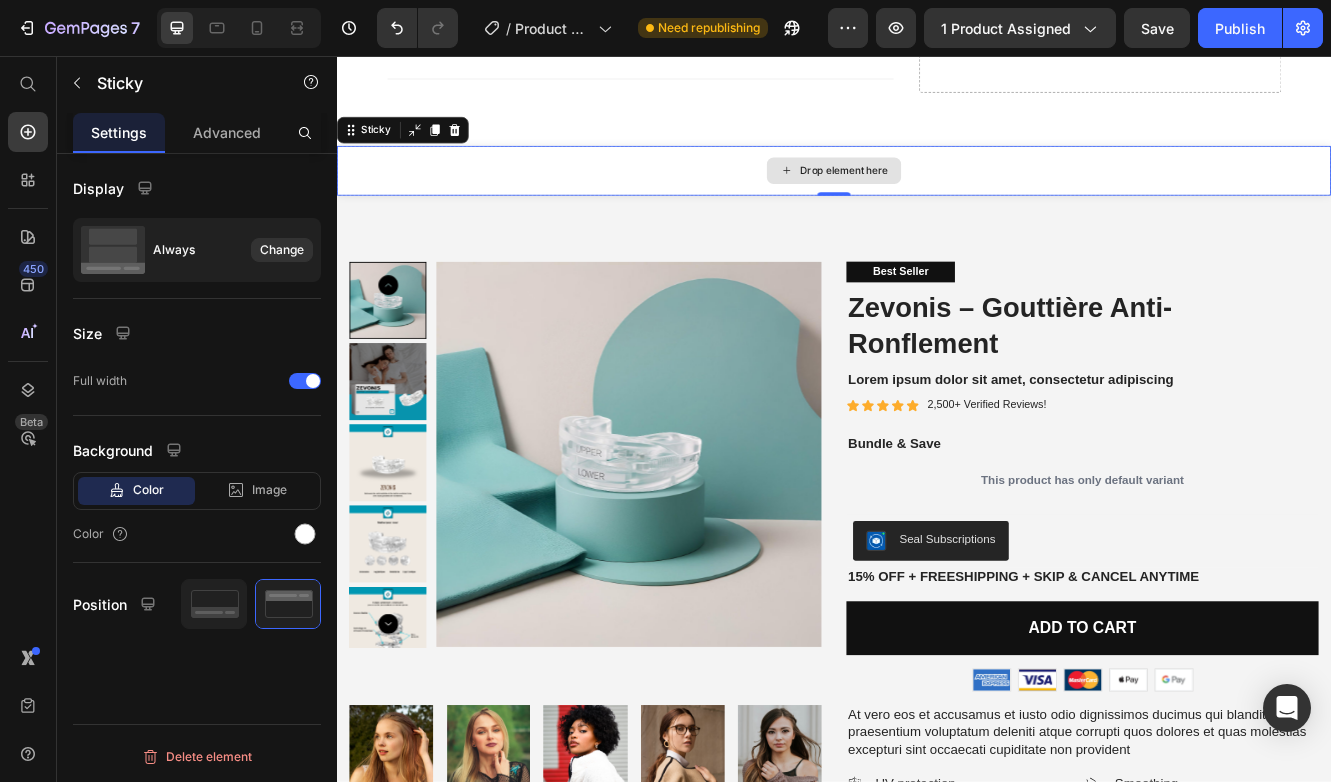 click on "Drop element here" at bounding box center (937, 194) 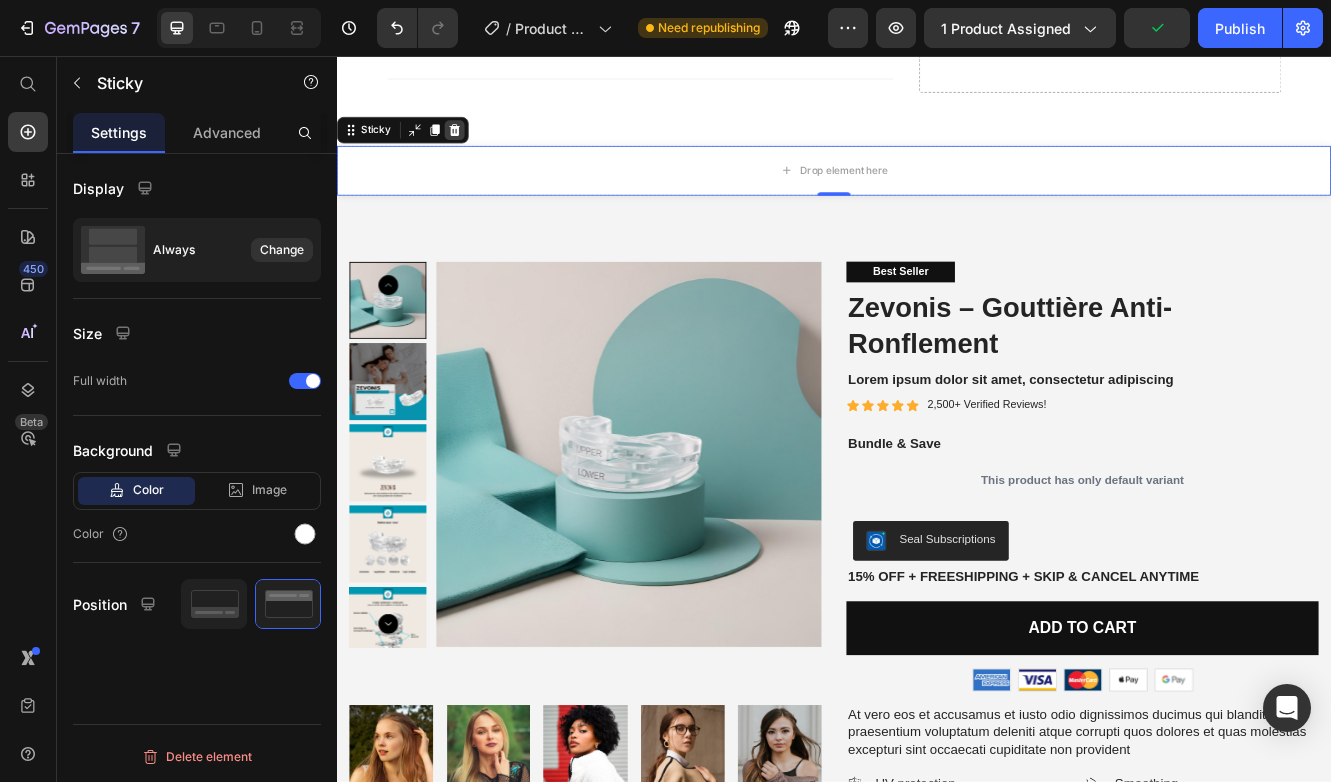 click 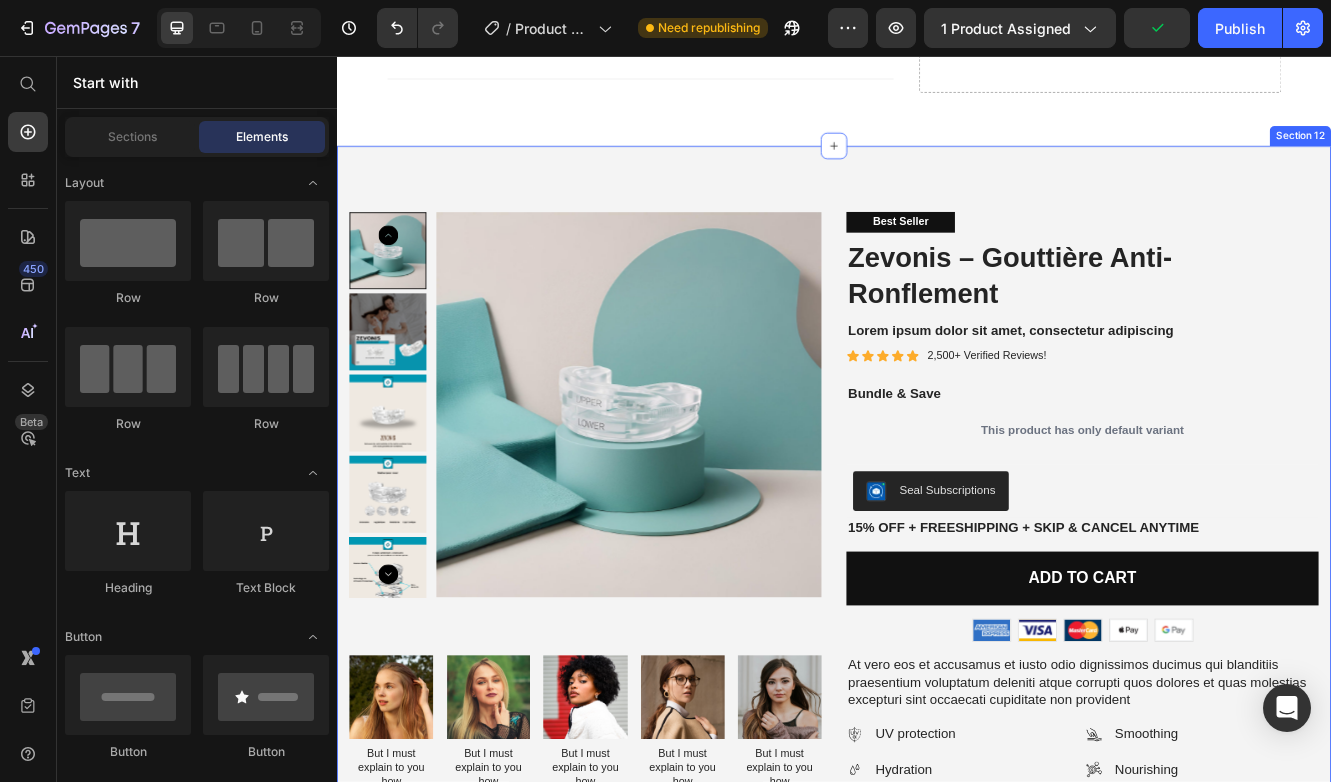 click on "Product Images Best Seller Text Block Zevonis – Gouttière Anti-Ronflement Product Title Lorem ipsum dolor sit amet, consectetur adipiscing Text Block Icon Icon Icon Icon Icon Icon List 2,500+ Verified Reviews! Text Block Row Bundle & Save Text Block This product has only default variant Product Variants & Swatches Seal Subscriptions Seal Subscriptions 15% off + Freeshipping + Skip & Cancel Anytime Text Block Add to cart Add to Cart Image Image Image Image Image Row Row Product Image But I must explain to you how  Text Block Image But I must explain to you how  Text Block Image But I must explain to you how  Text Block Image But I must explain to you how  Text Block Image But I must explain to you how  Text Block Carousel Icon Icon Icon Icon Icon Icon List Briana M.  Verified Buyer Text Block Row Text Block Row Product Images Icon Icon Icon Icon Icon Icon List 500+ Reviews! Text Block Row Zevonis – Gouttière Anti-Ronflement Product Title Text Block Text Block 29,90€ Add" at bounding box center [937, 818] 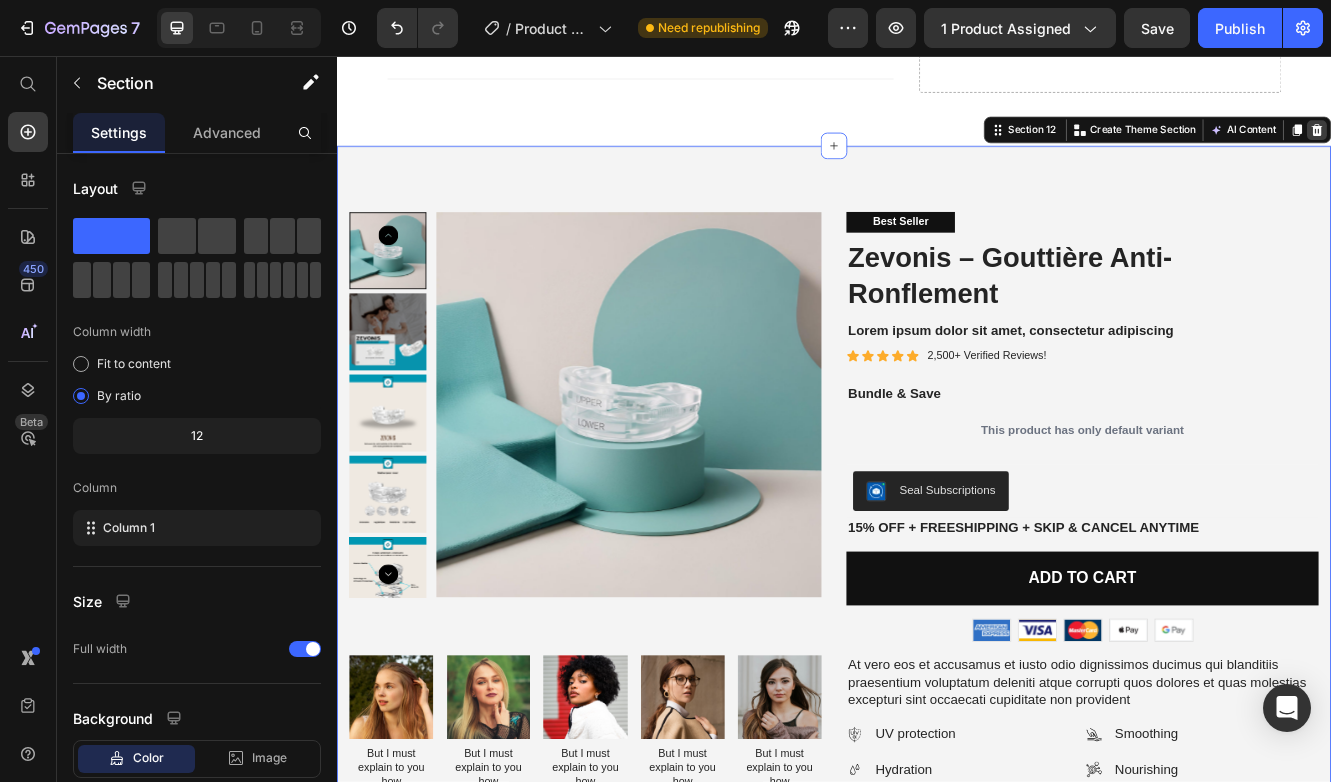 click 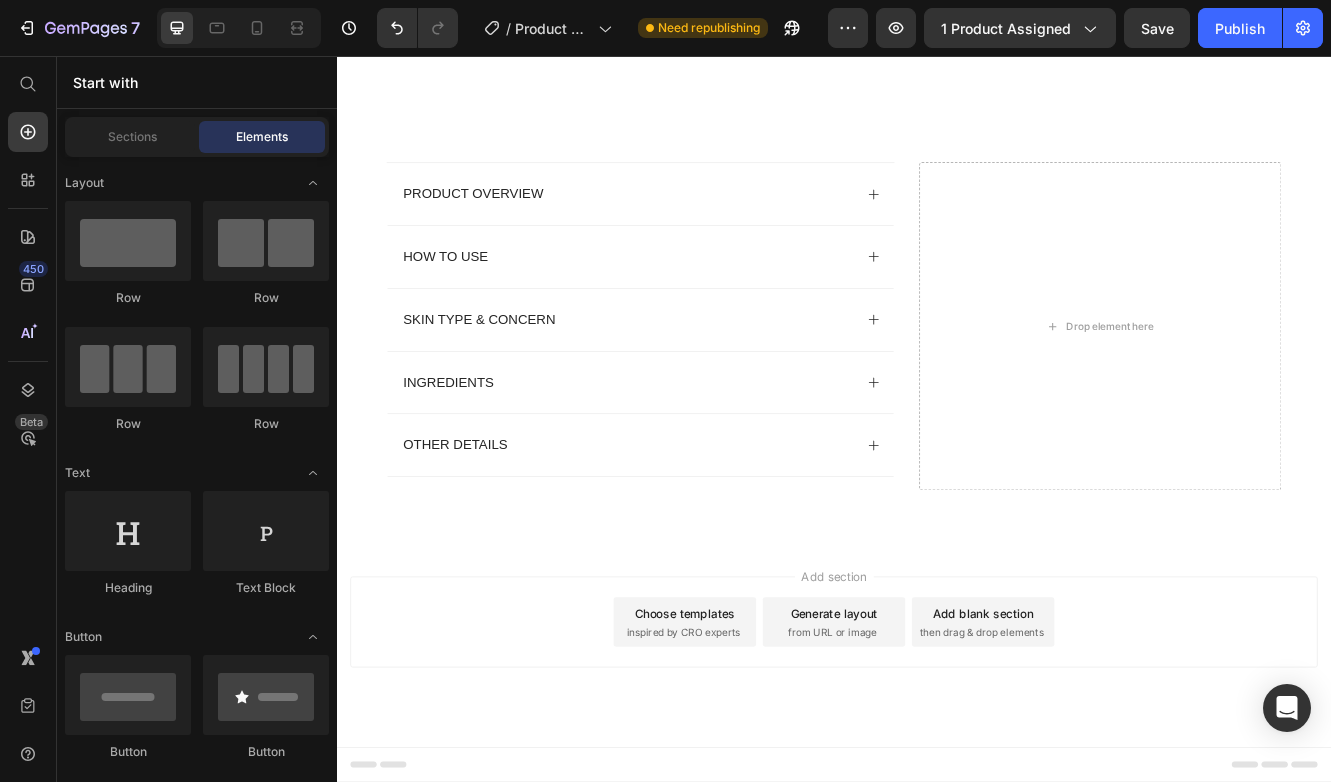 scroll, scrollTop: 5876, scrollLeft: 0, axis: vertical 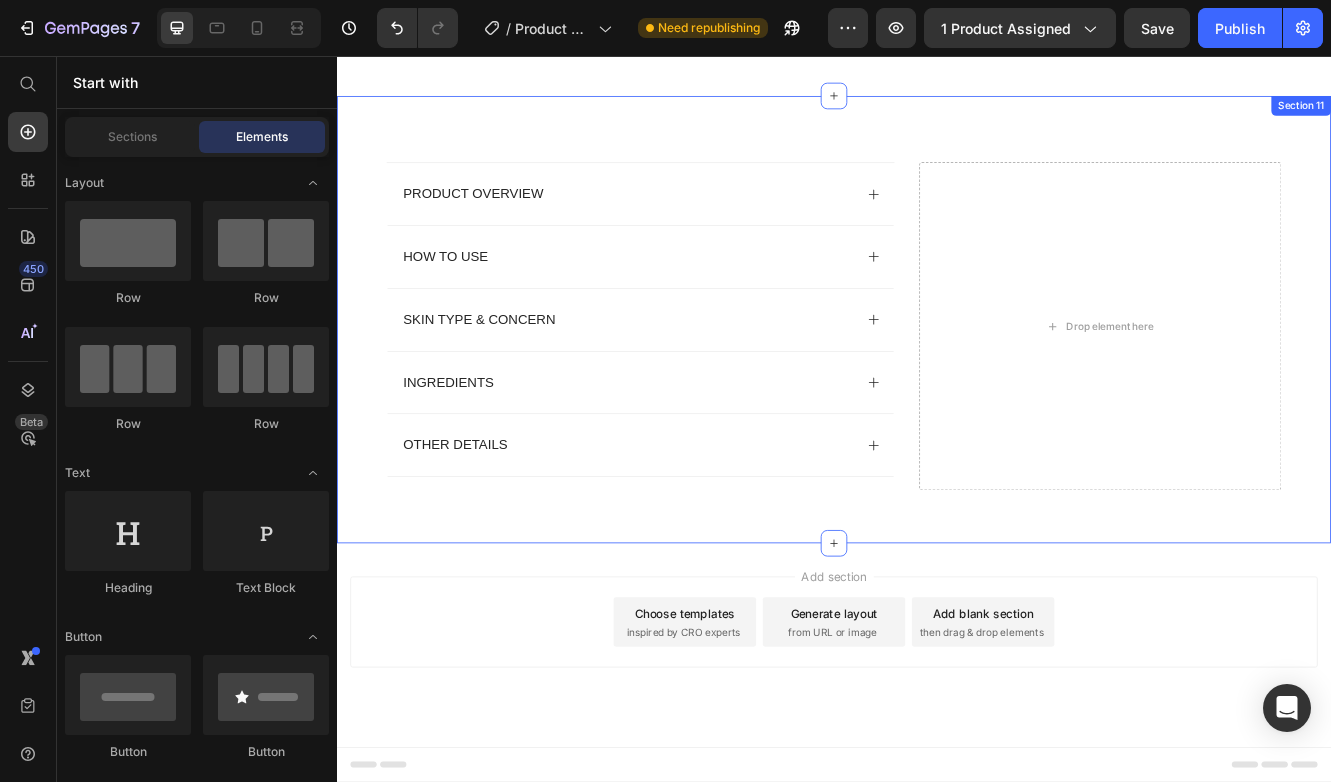 click on "Product Overview
How to Use
Skin Type & Concern
Ingredients
Other Details Accordion
Drop element here Product Section 11" at bounding box center (937, 374) 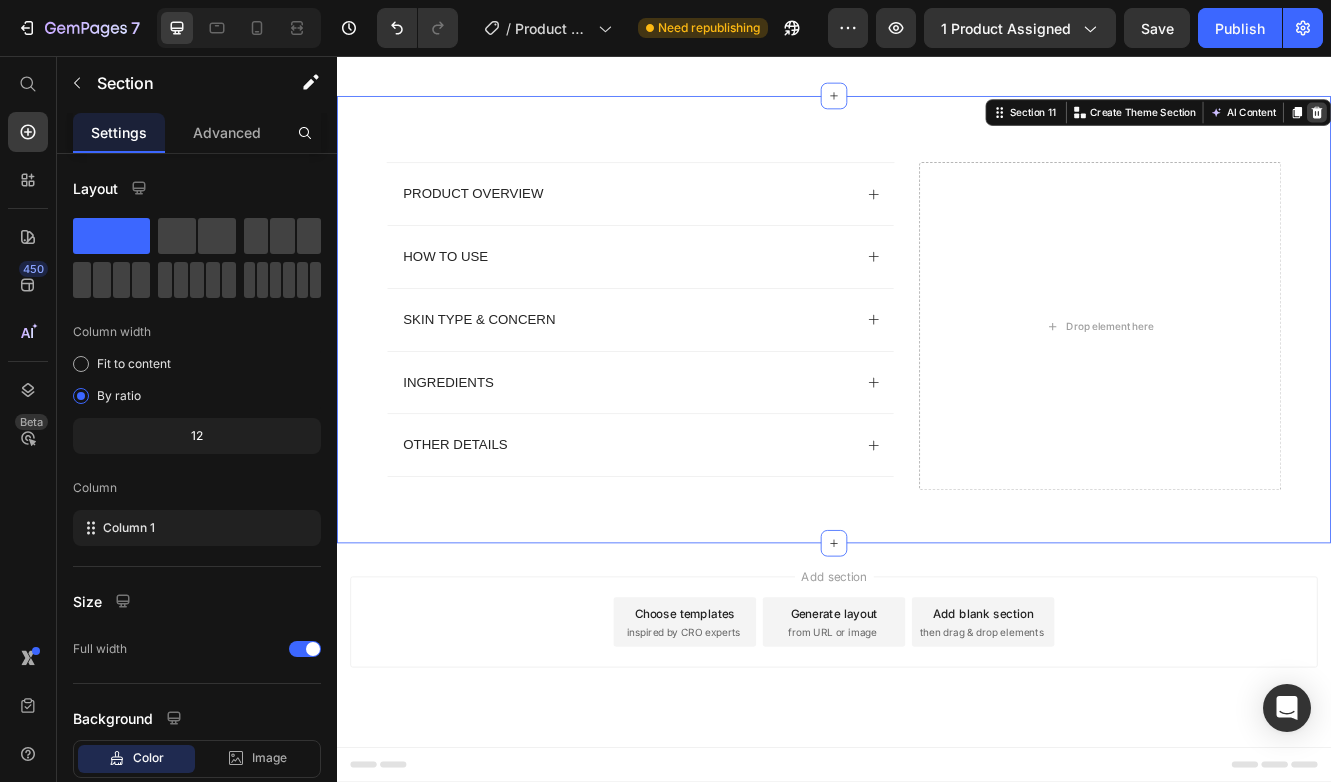 click at bounding box center [1520, 124] 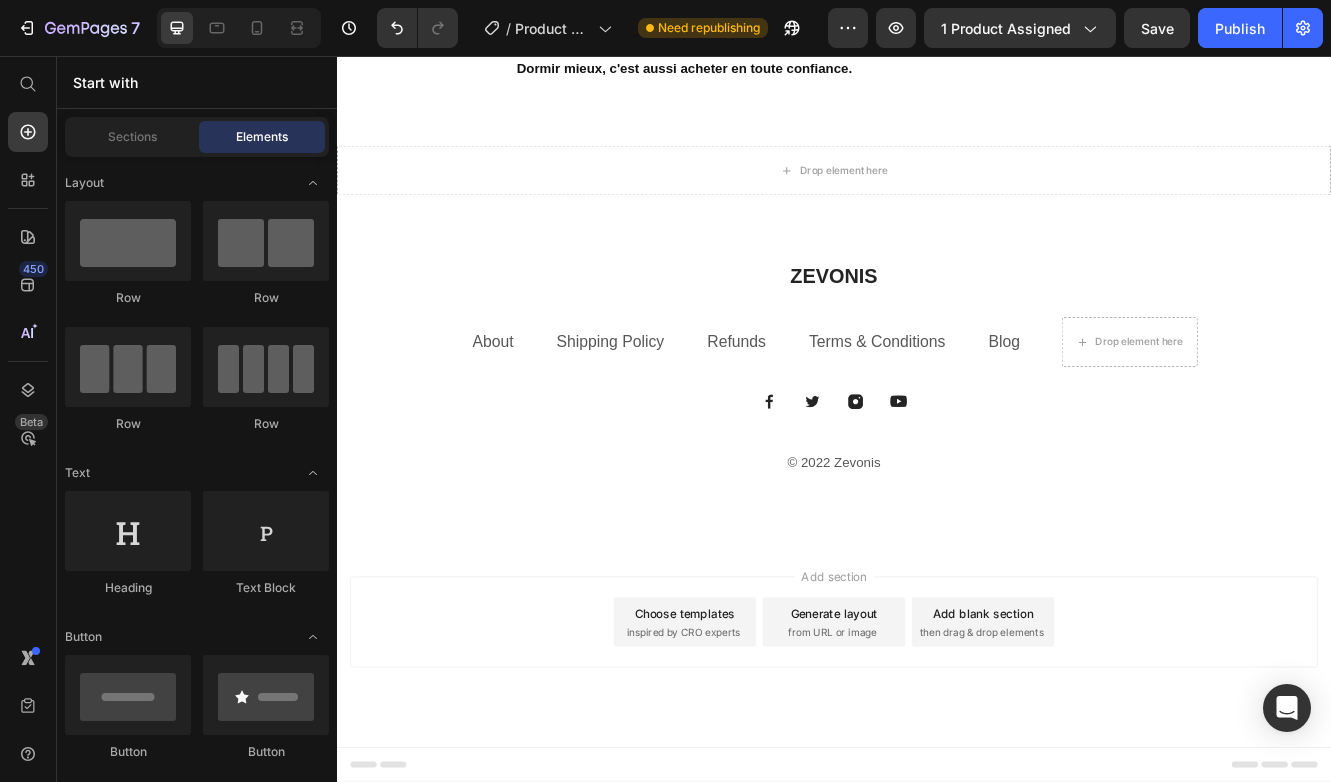 scroll, scrollTop: 5340, scrollLeft: 0, axis: vertical 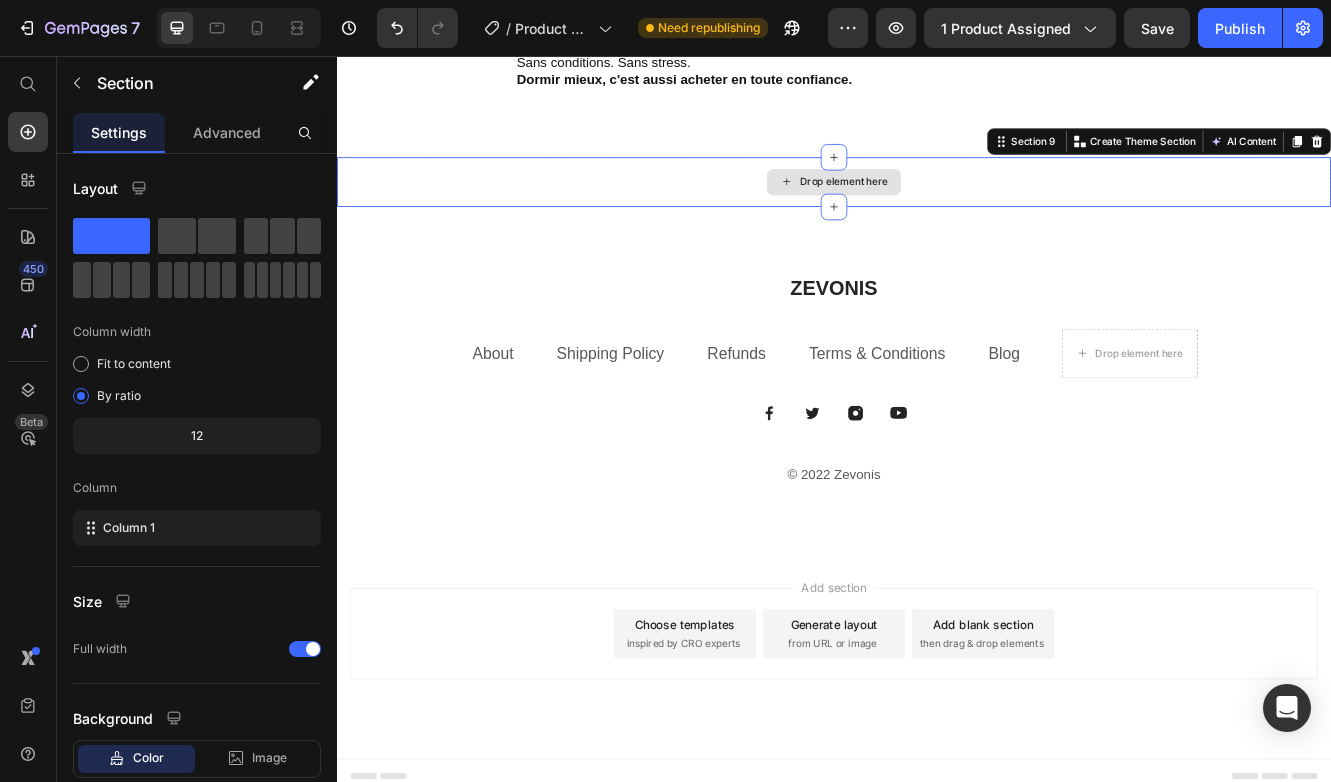 click on "Drop element here" at bounding box center [937, 208] 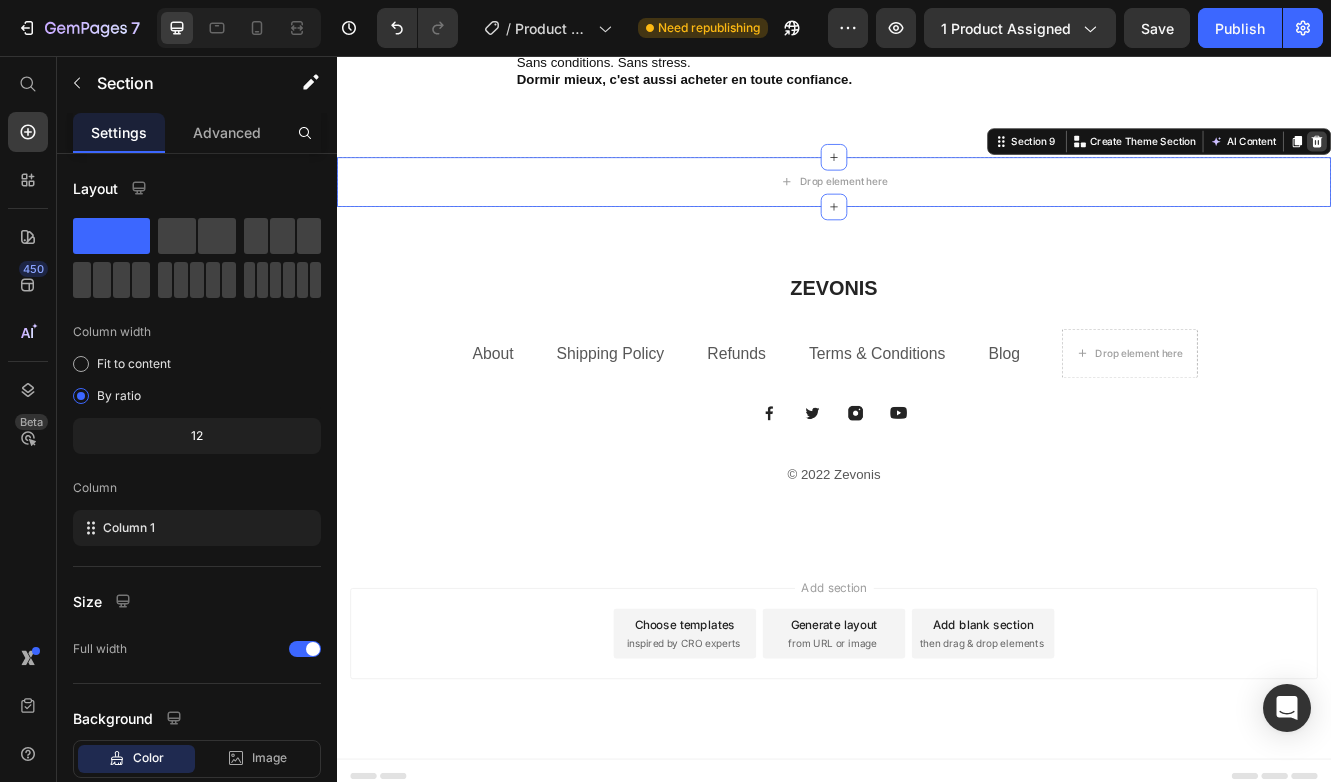 click 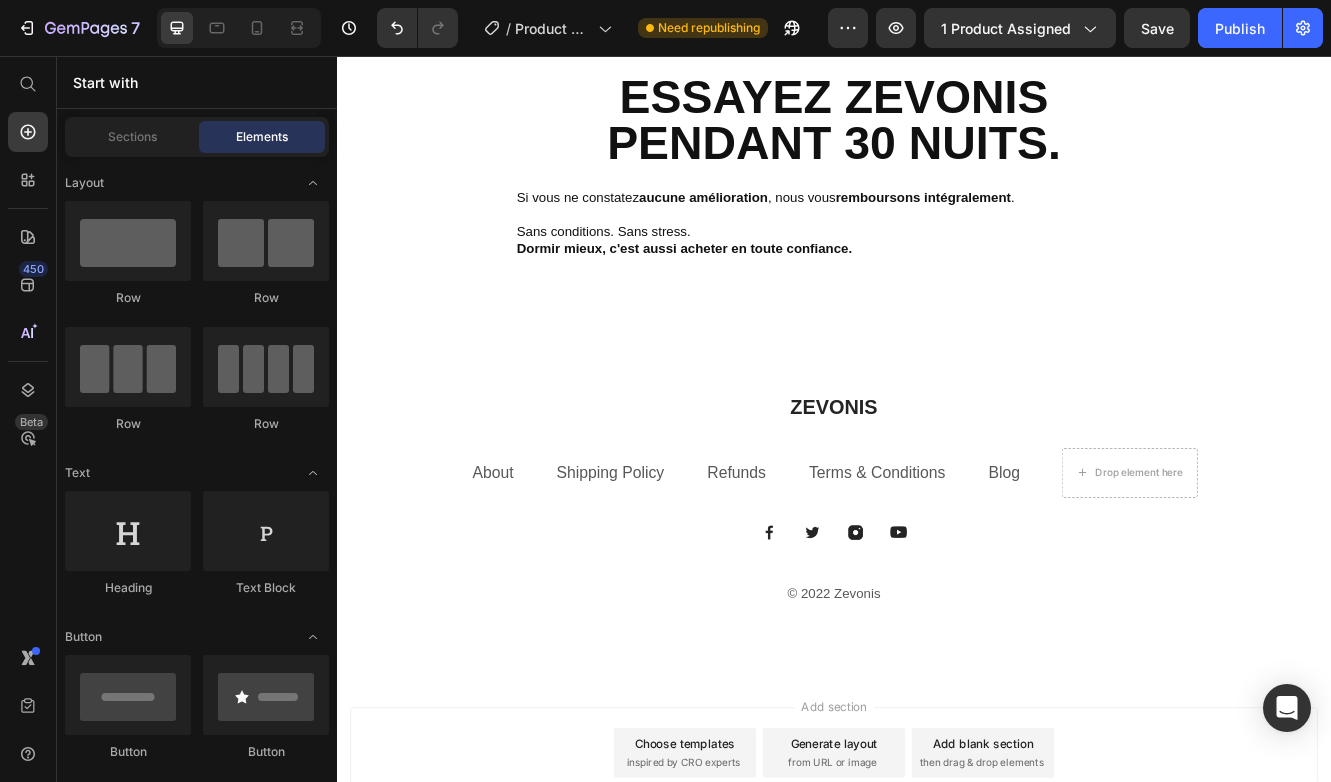 scroll, scrollTop: 5142, scrollLeft: 0, axis: vertical 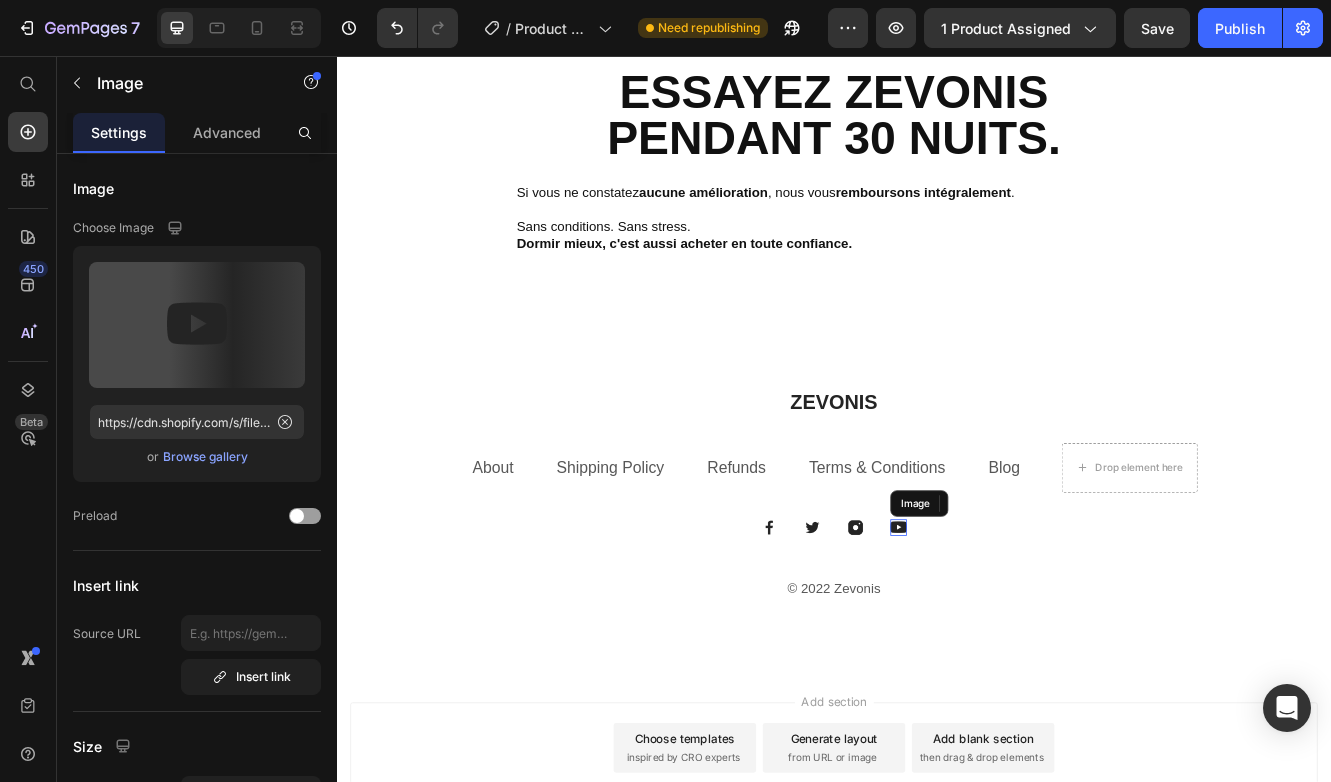 click at bounding box center [1015, 625] 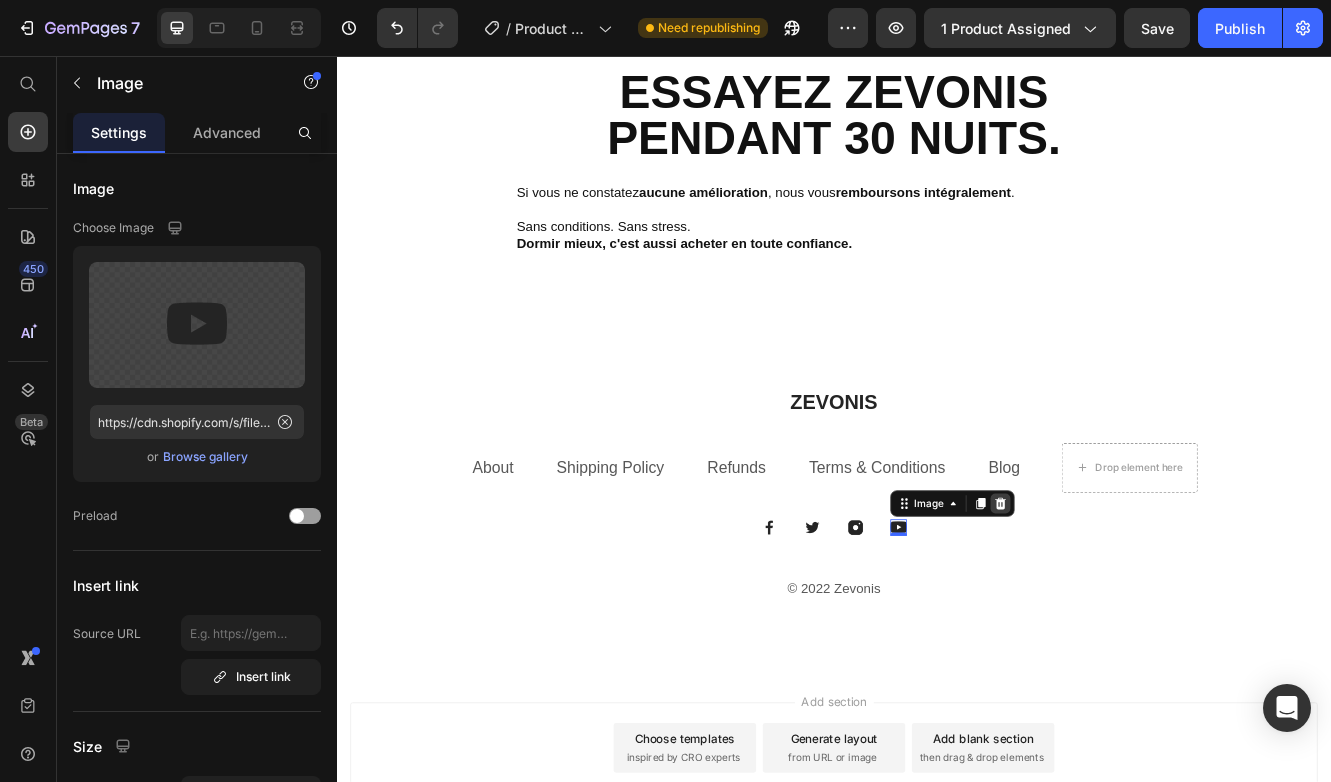 click 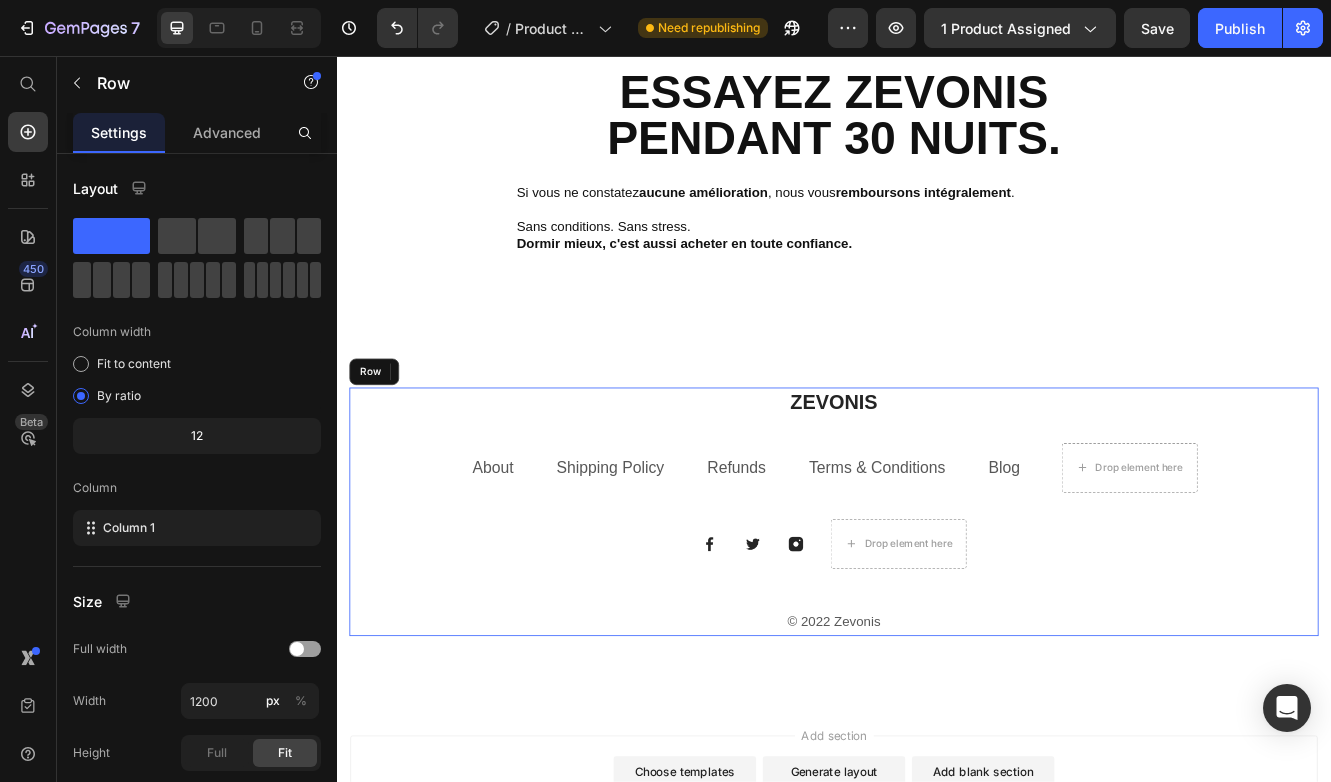 click on "ZEVONIS Heading About Text block Shipping Policy Text block Refunds Text block Terms & Conditions Text block Blog Text block
Drop element here Row Image Image Image
Drop element here Row © 2022 Zevonis Text block" at bounding box center (937, 606) 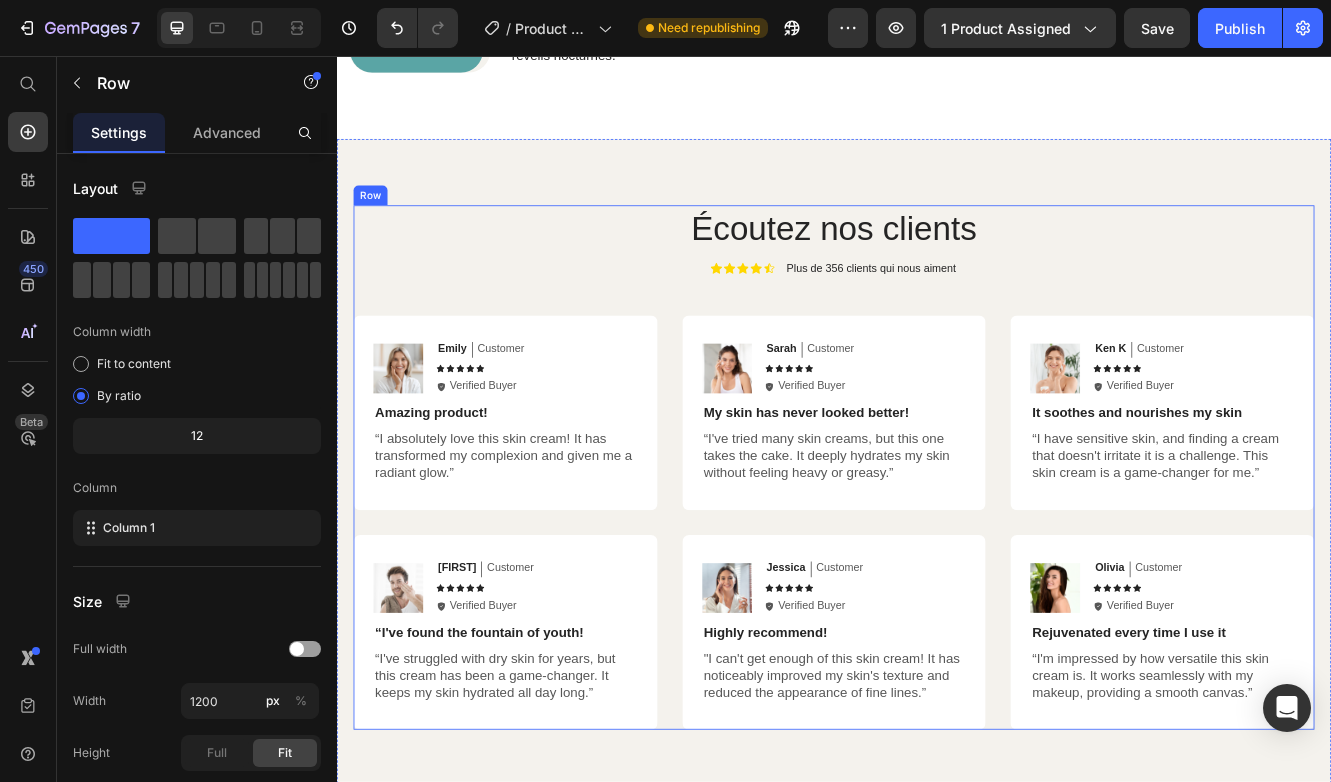 scroll, scrollTop: 3865, scrollLeft: 0, axis: vertical 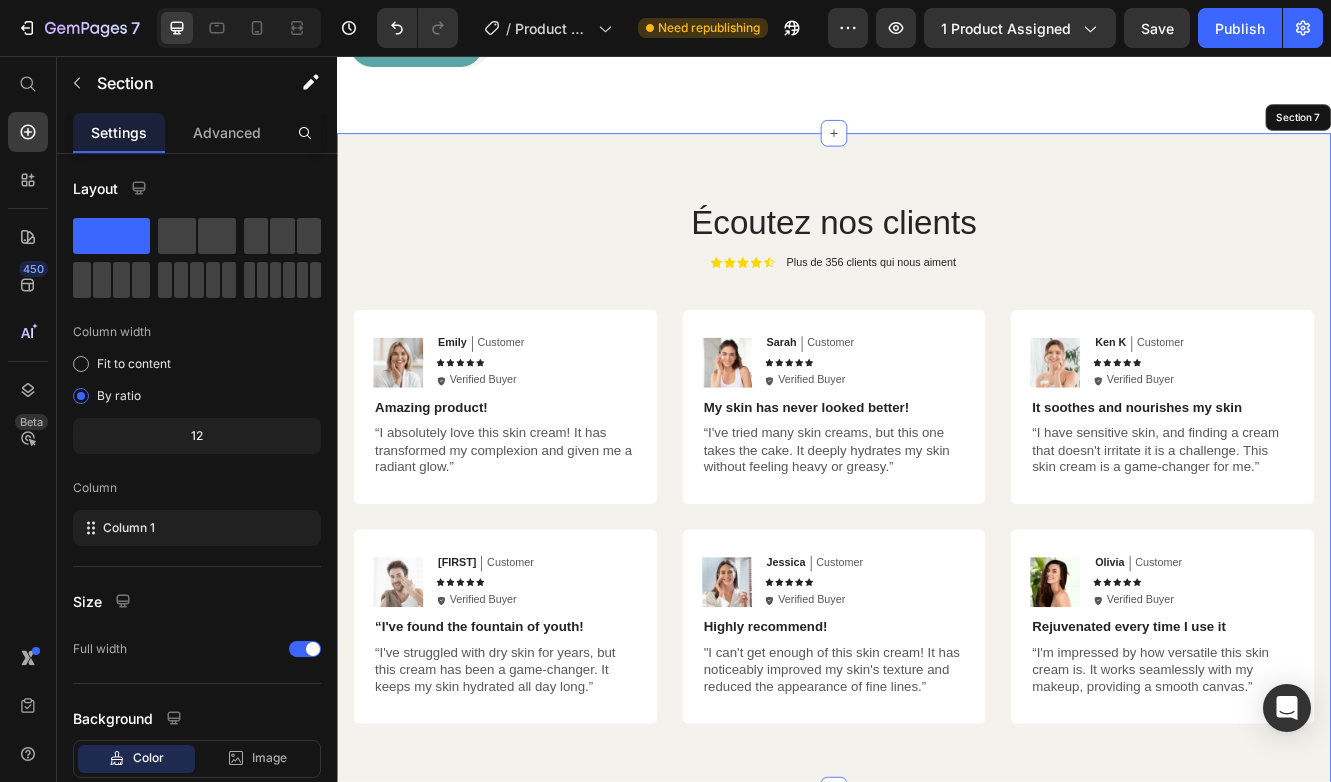 click on "Écoutez nos clients Heading Icon Icon Icon Icon
Icon Icon List Plus de 356 clients qui nous aiment Text Block Row Image Emily Text Block Customer  Text Block Row Icon Icon Icon Icon Icon Icon List
Icon Verified Buyer Text Block Row Row Amazing product! Text Block “I absolutely love this skin cream! It has transformed my complexion and given me a radiant glow.” Text Block Row Image Sarah Text Block Customer  Text Block Row Icon Icon Icon Icon Icon Icon List
Icon Verified Buyer Text Block Row Row My skin has never looked better! Text Block “I've tried many skin creams, but this one takes the cake. It deeply hydrates my skin without feeling heavy or greasy.” Text Block Row Image Ken K Text Block Customer  Text Block Row Icon Icon Icon Icon" at bounding box center [937, 546] 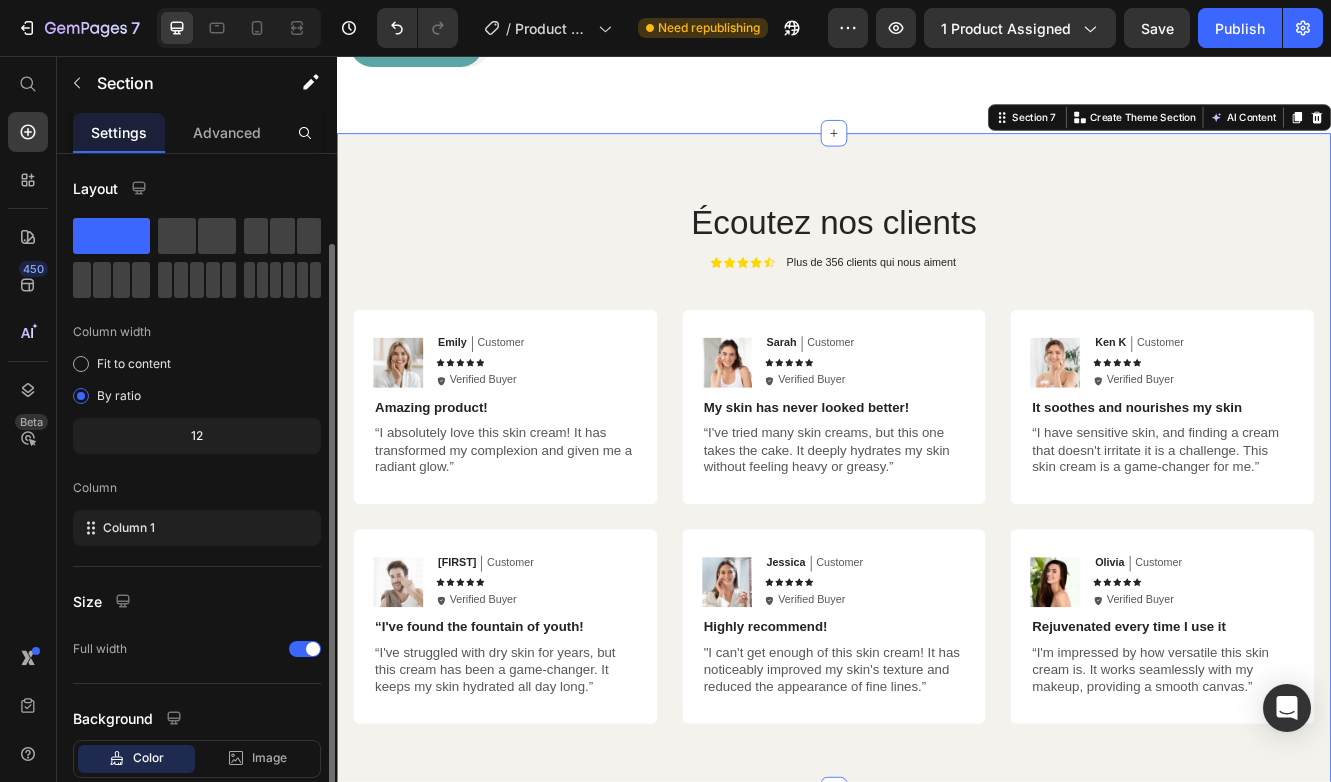 scroll, scrollTop: 123, scrollLeft: 0, axis: vertical 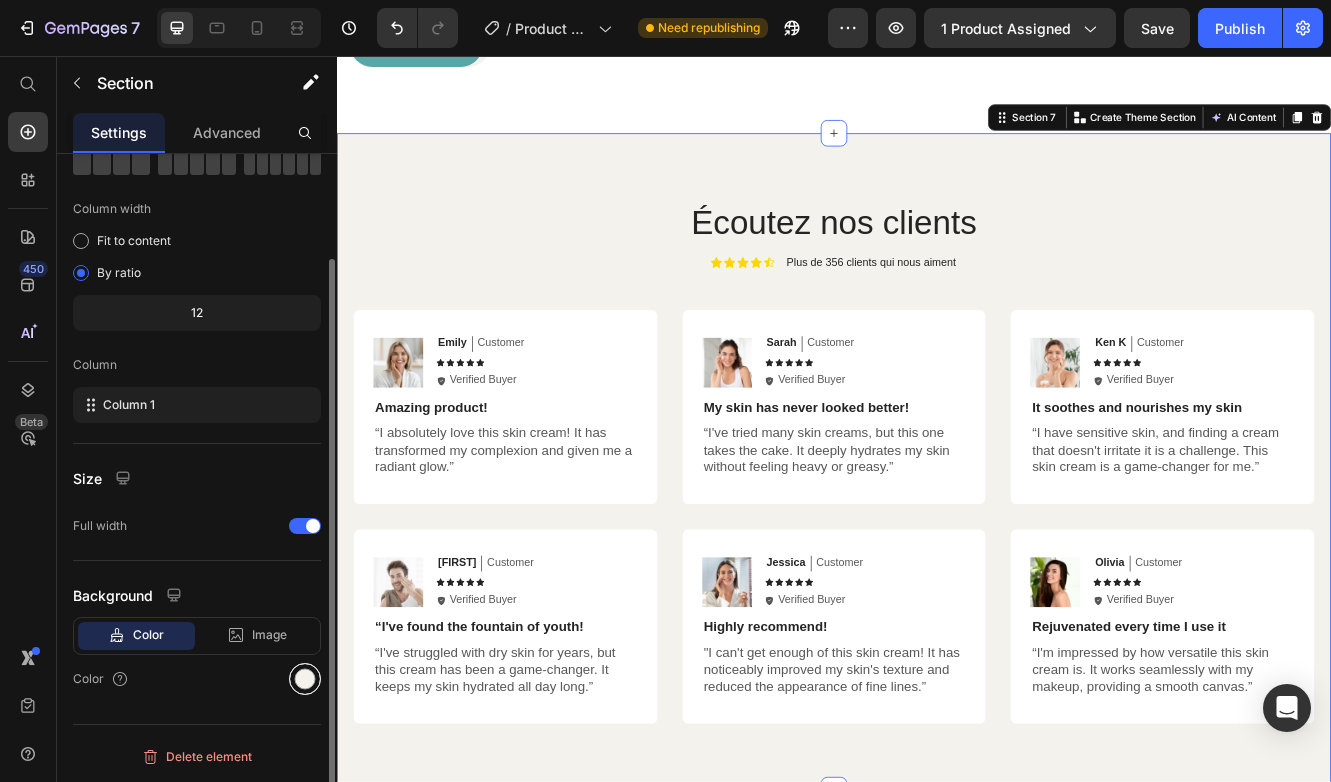 click at bounding box center (305, 679) 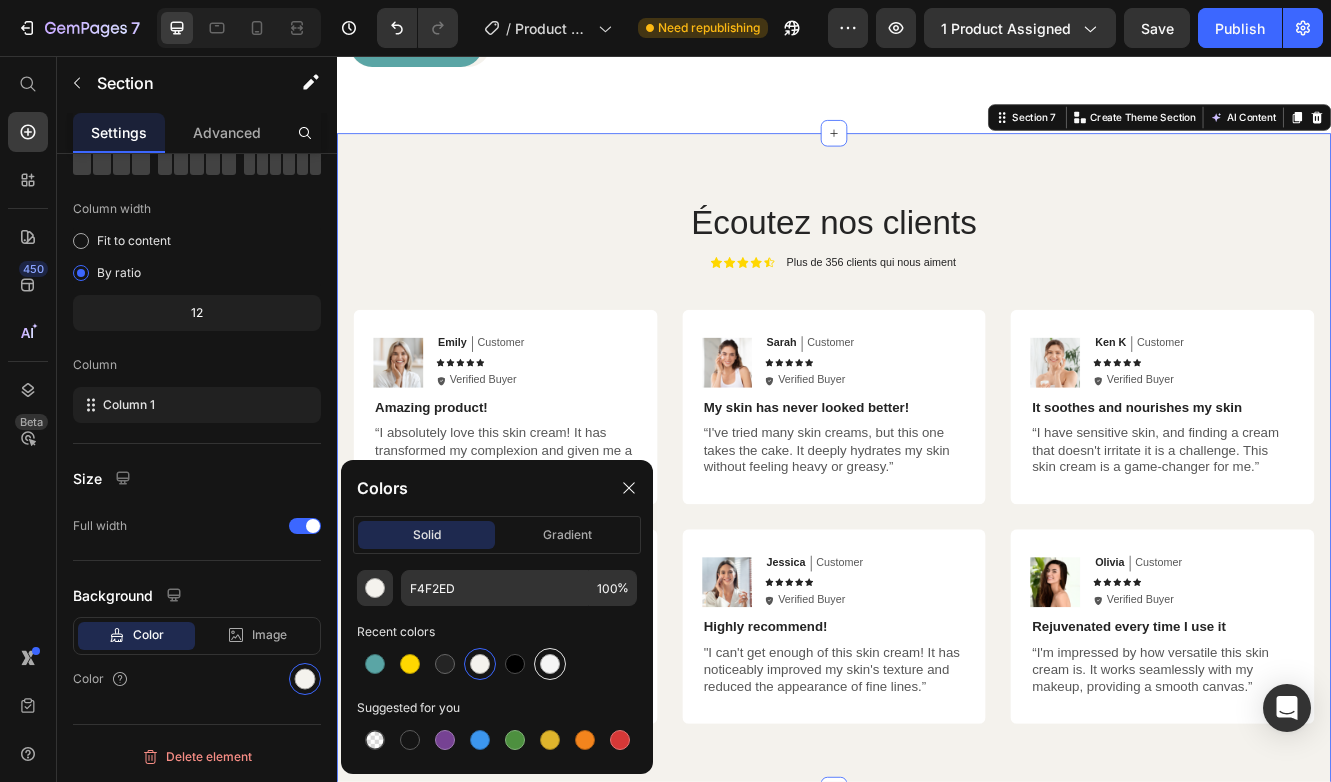 click at bounding box center [550, 664] 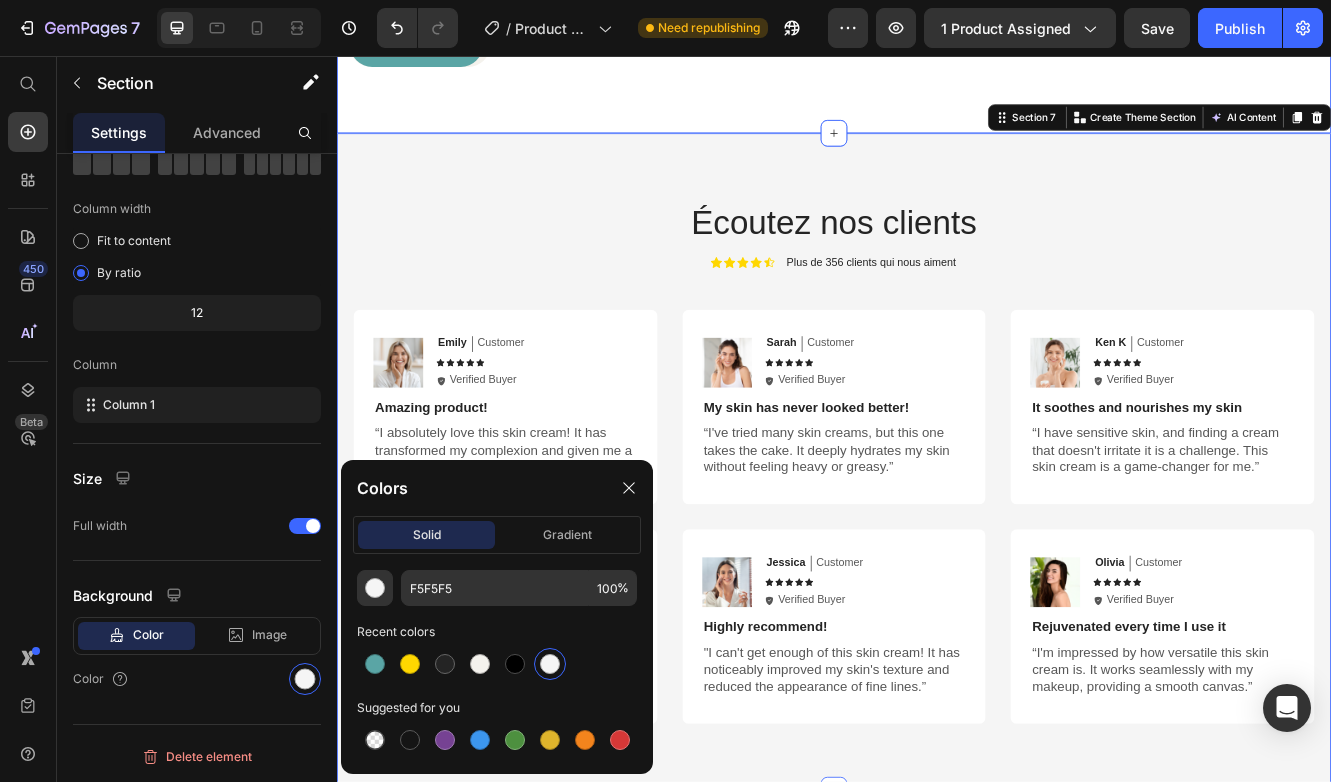 click on "Ils dorment enfin mieux. Pourquoi pas vous ? Heading Nos clients ont constaté une nette amélioration de leur sommeil dès les premiers jours. Voici ce qu’ils rapportent après avoir utilisé la gouttière Zevonis. Text Block 92% Text Block Row Row Déclarent se réveiller plus reposés et sans fatigue. Text Block Row 87% Text Block Row Row Affirment que leurs ronflements ont diminué dès la première nuit. Text Block Row 94% Text Block Row Row Retrouvent un sommeil plus profond et moins de réveils nocturnes. Text Block Row Image Row Section 5" at bounding box center (937, -143) 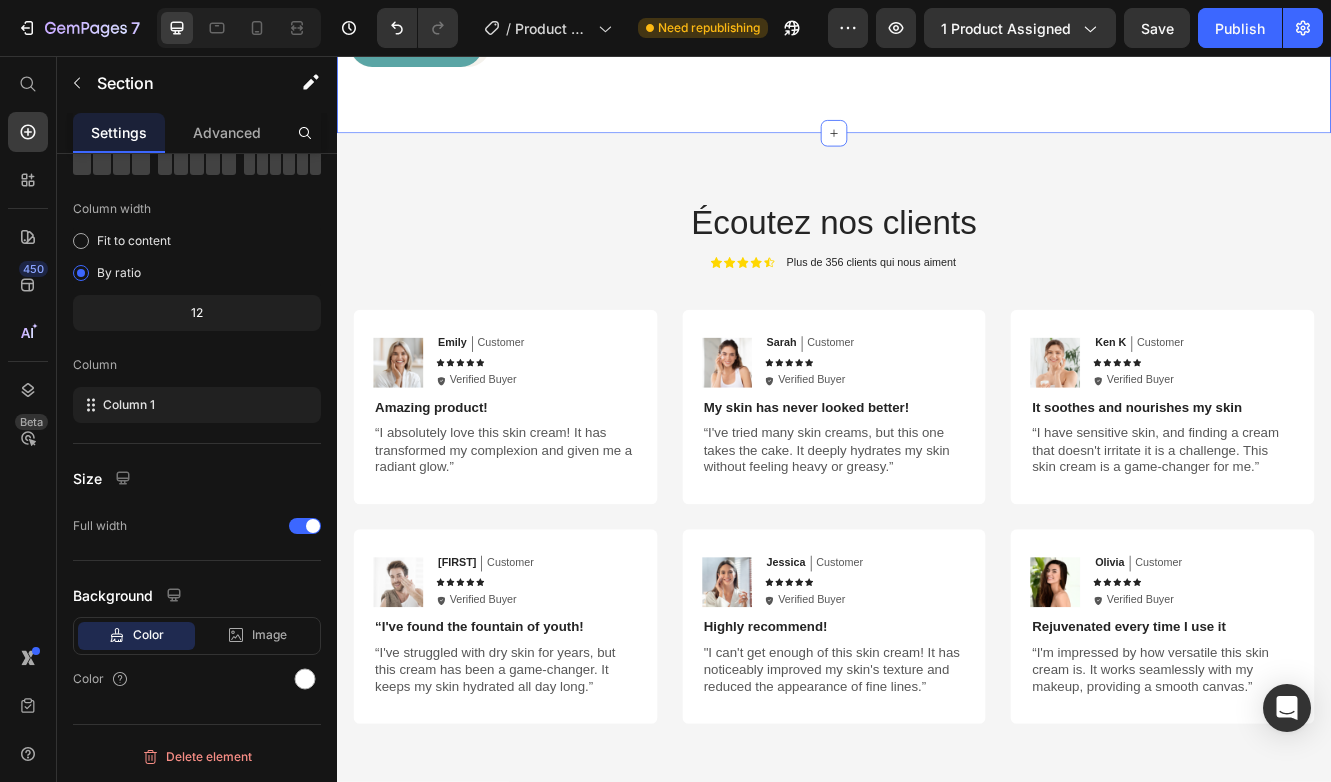 click on "Save" at bounding box center (1157, 28) 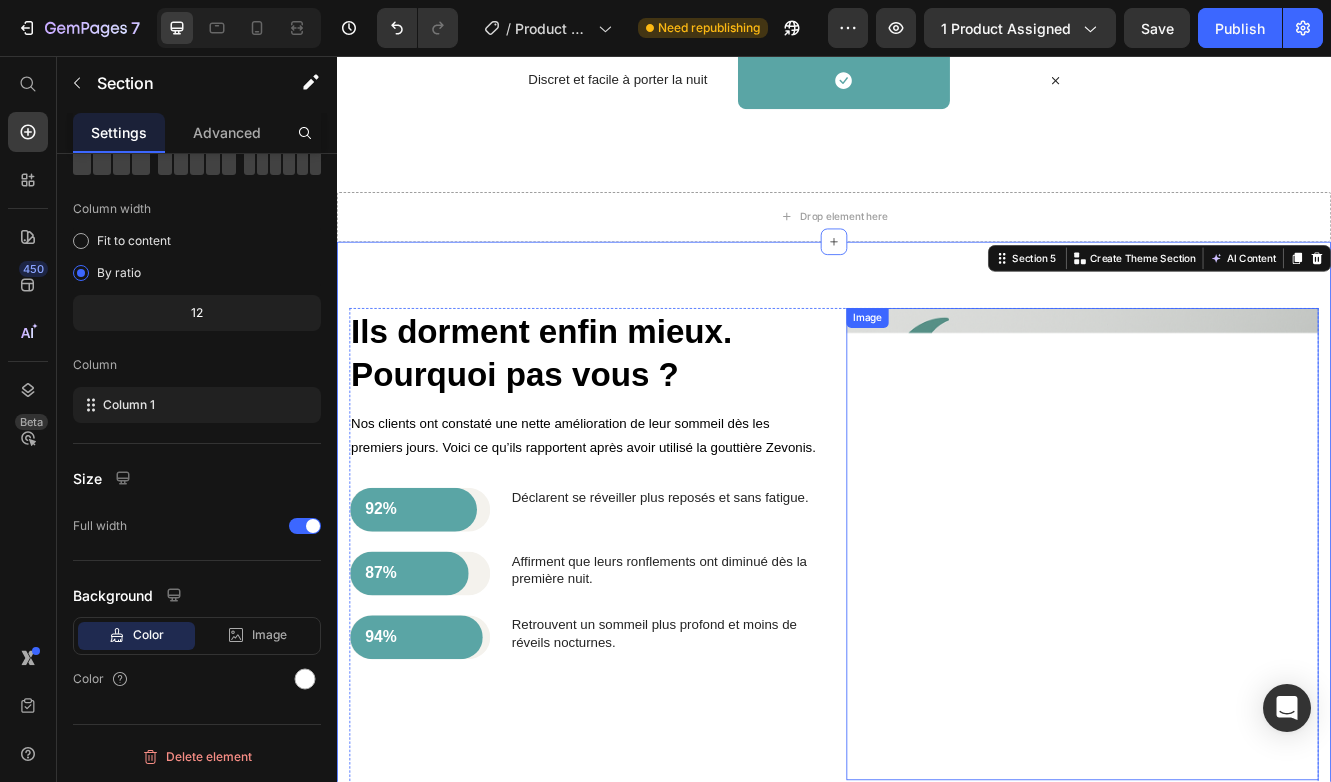 scroll, scrollTop: 3149, scrollLeft: 0, axis: vertical 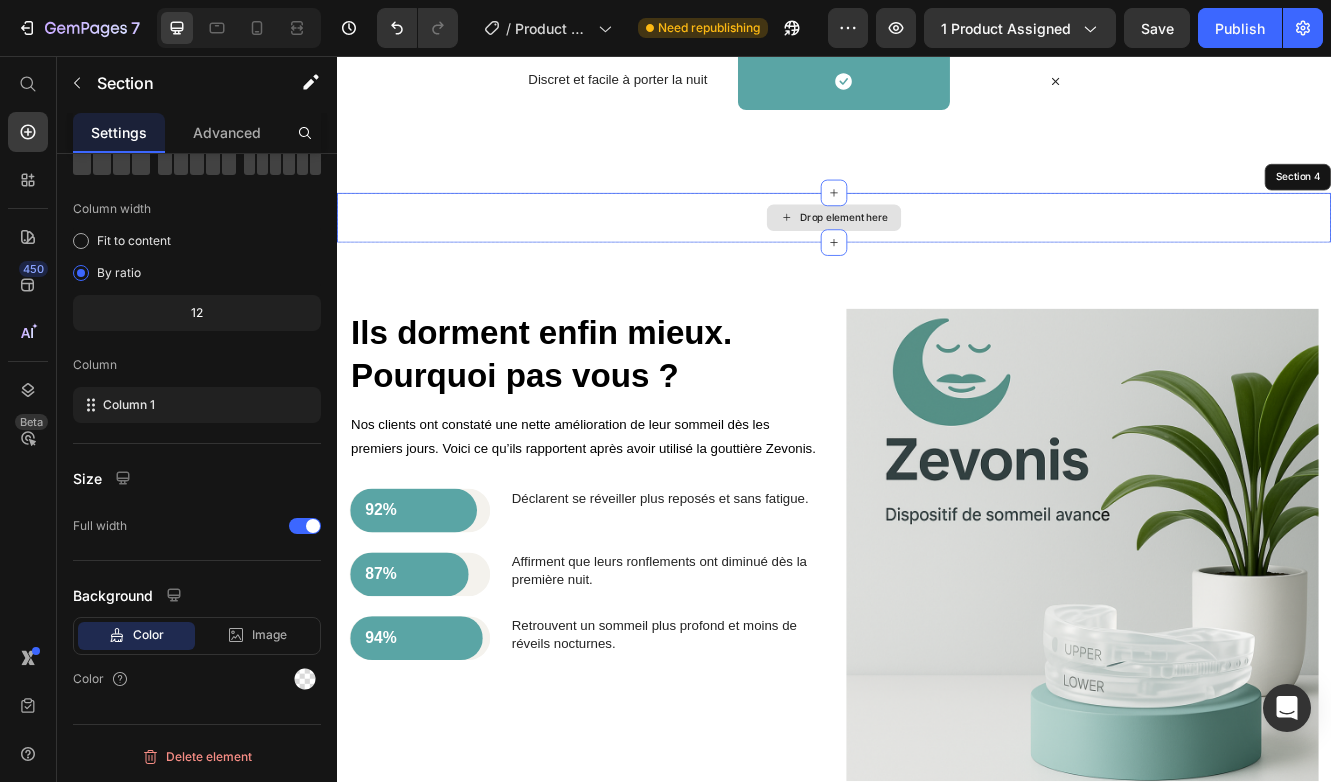 click on "Drop element here" at bounding box center (937, 251) 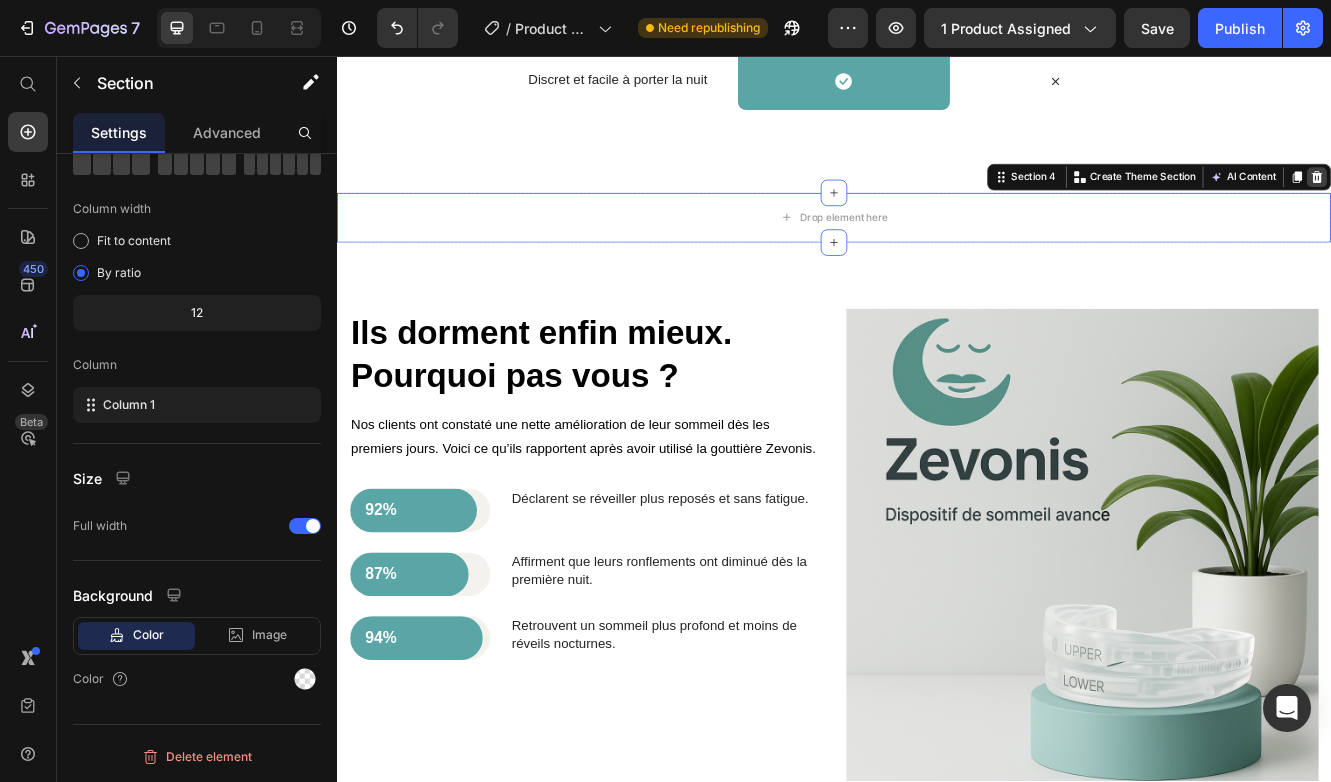 click at bounding box center [1520, 202] 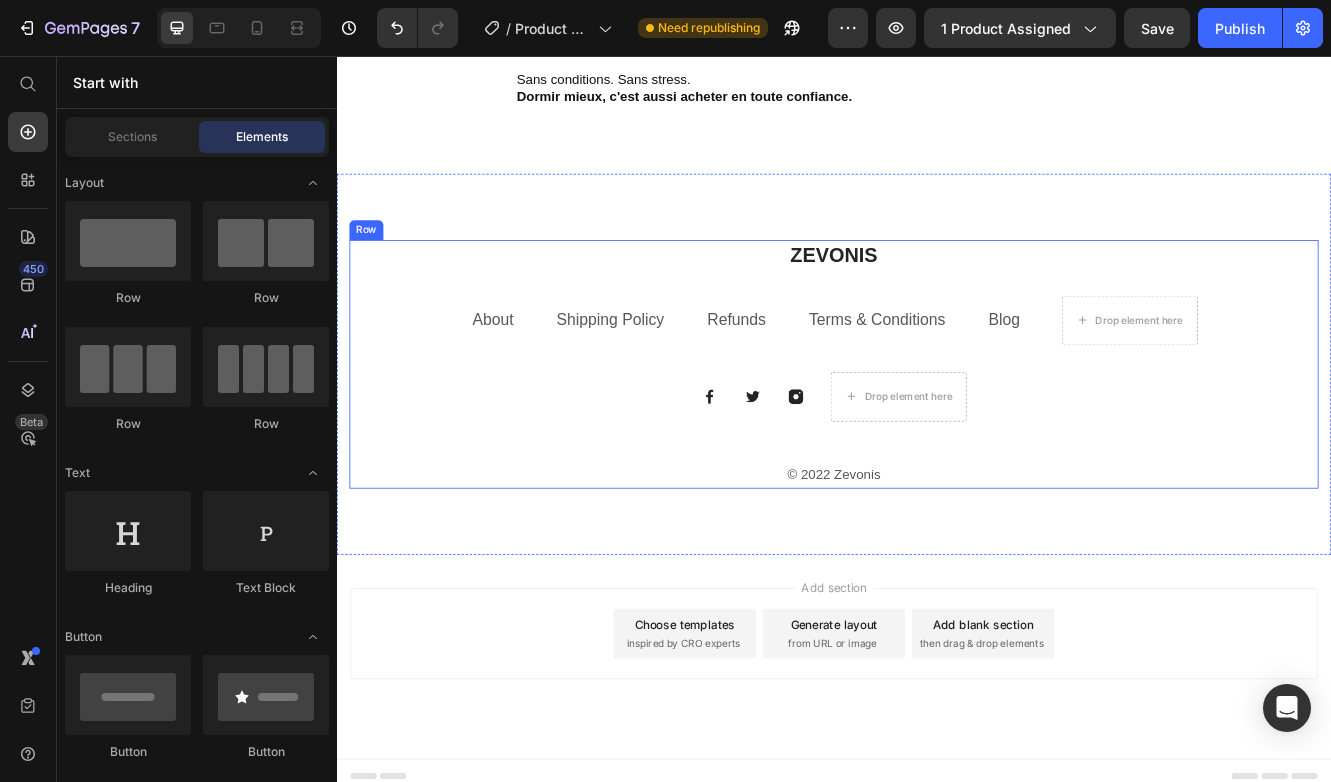 scroll, scrollTop: 5217, scrollLeft: 0, axis: vertical 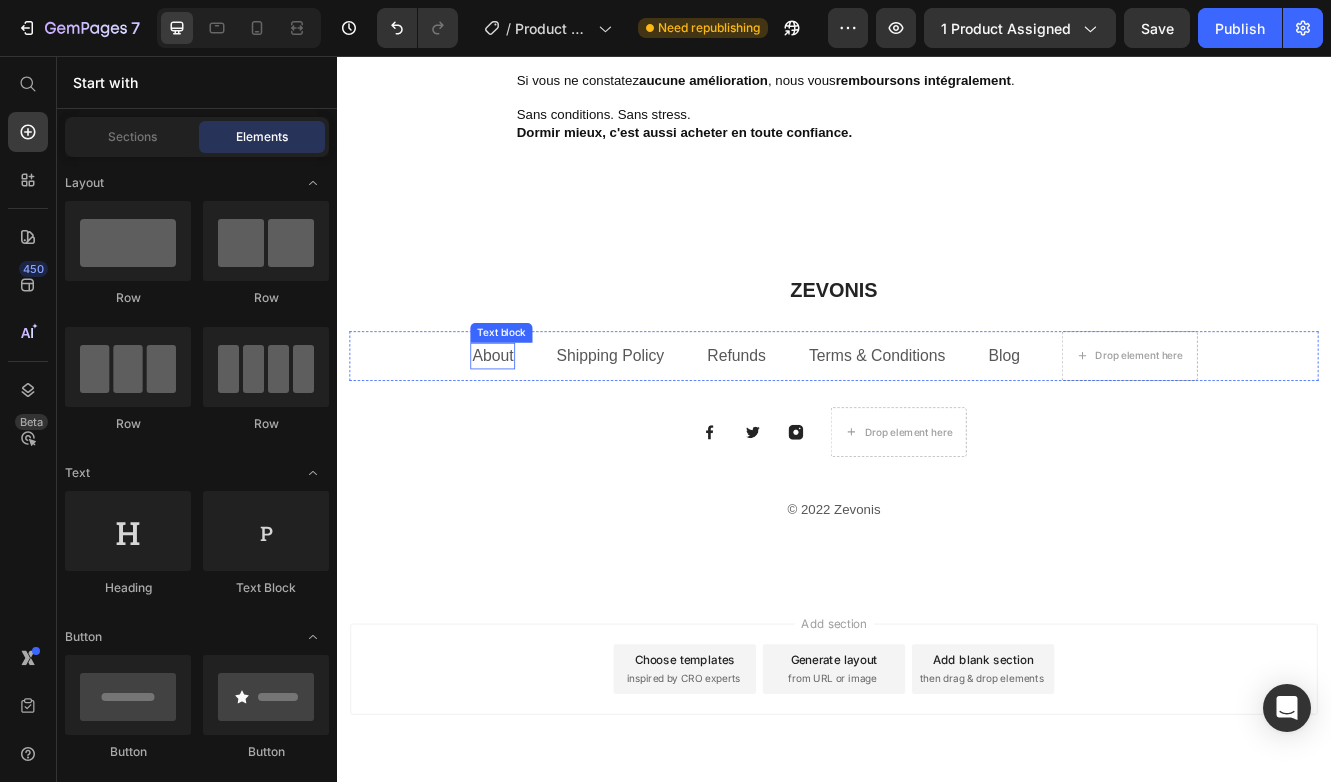 click on "About" at bounding box center (525, 418) 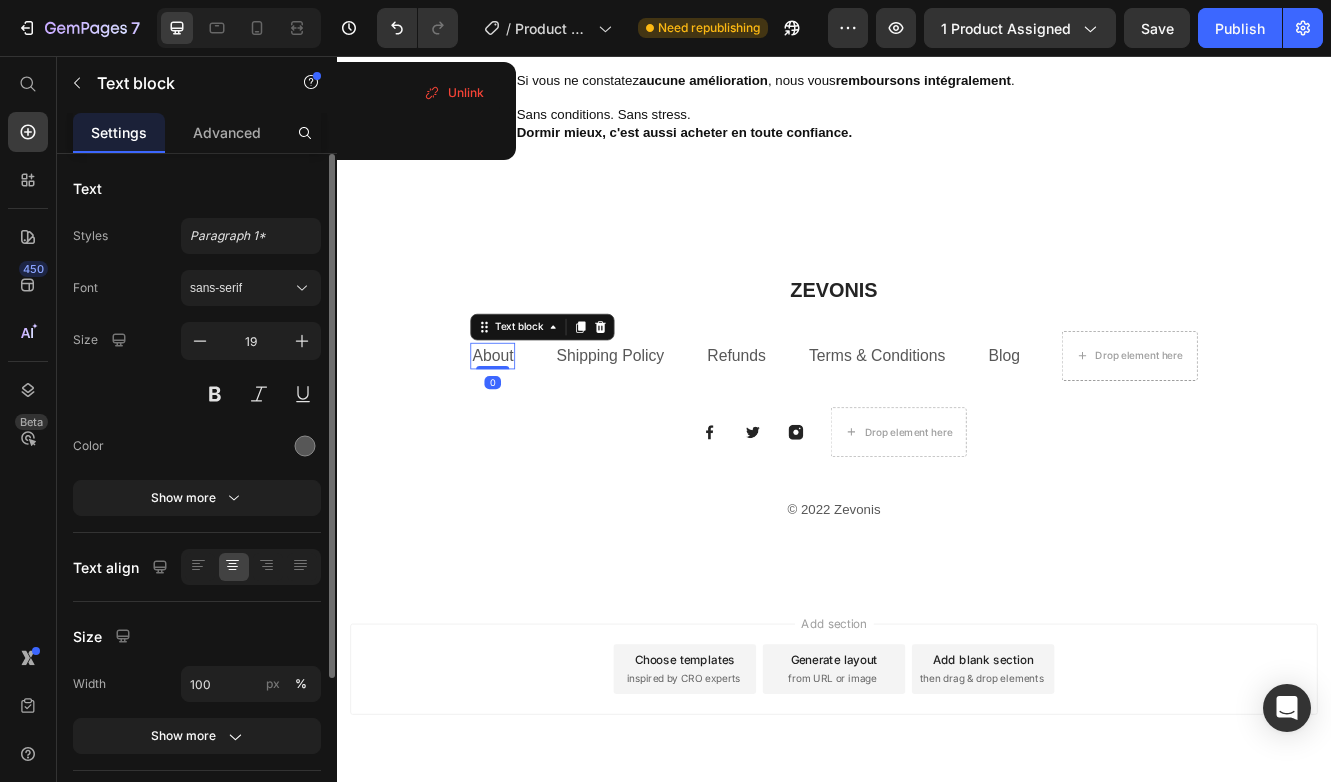 click on "About" at bounding box center (525, 418) 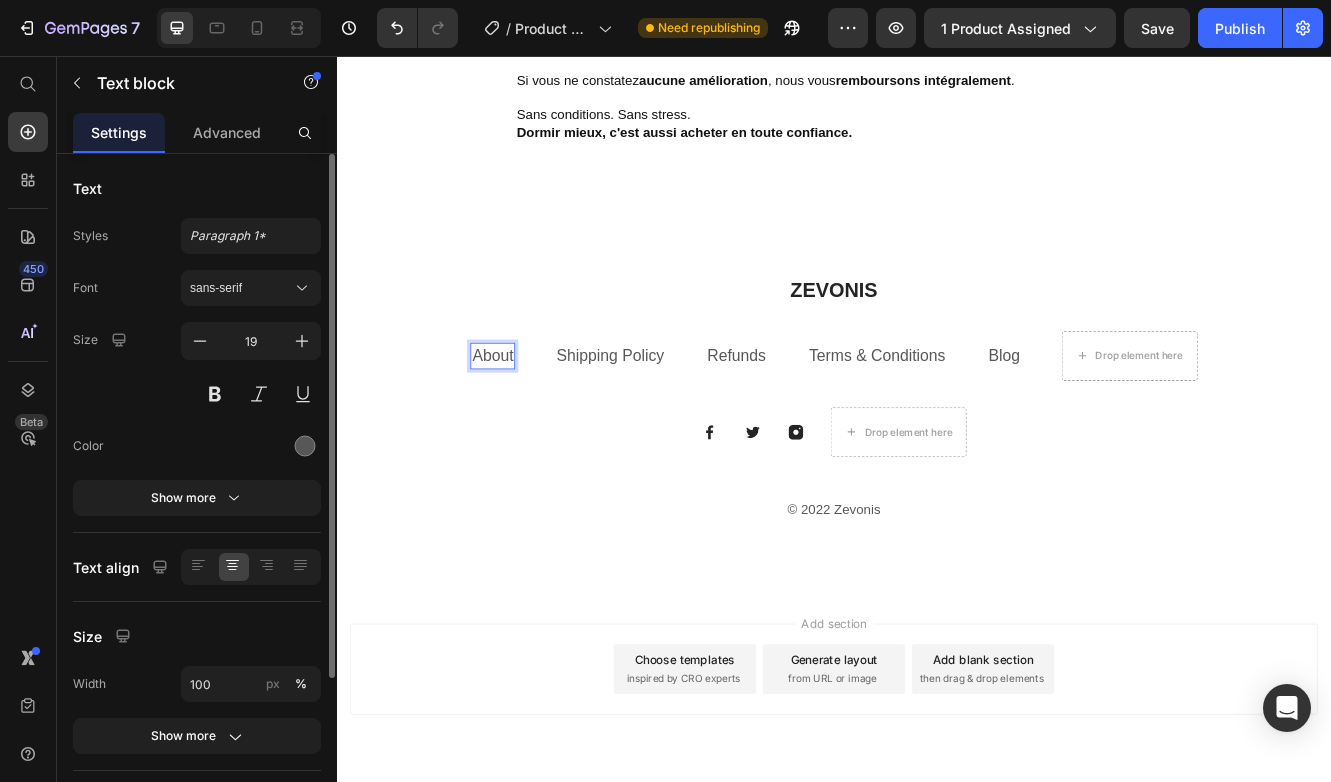 click on "About ⁠⁠⁠⁠⁠⁠⁠" at bounding box center (525, 418) 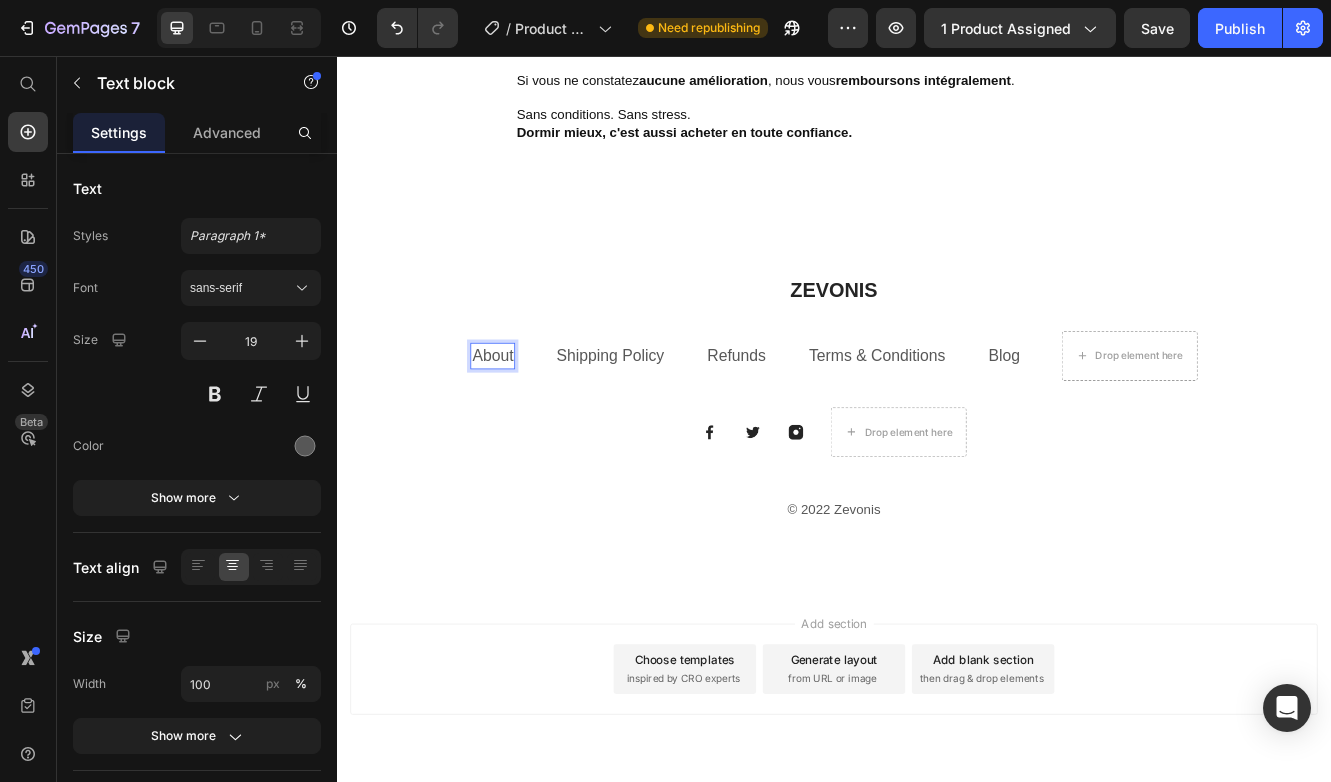 click on "About" at bounding box center [525, 417] 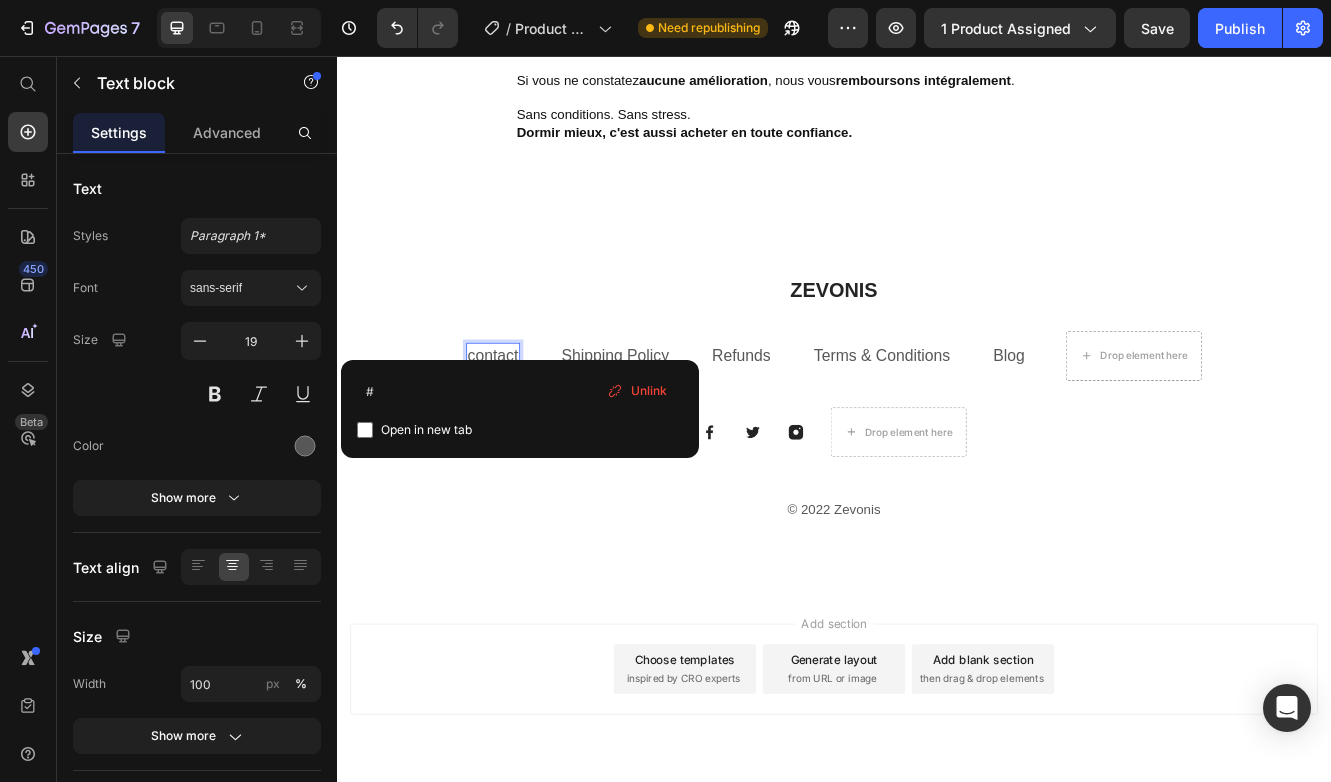 click on "contact" at bounding box center (525, 417) 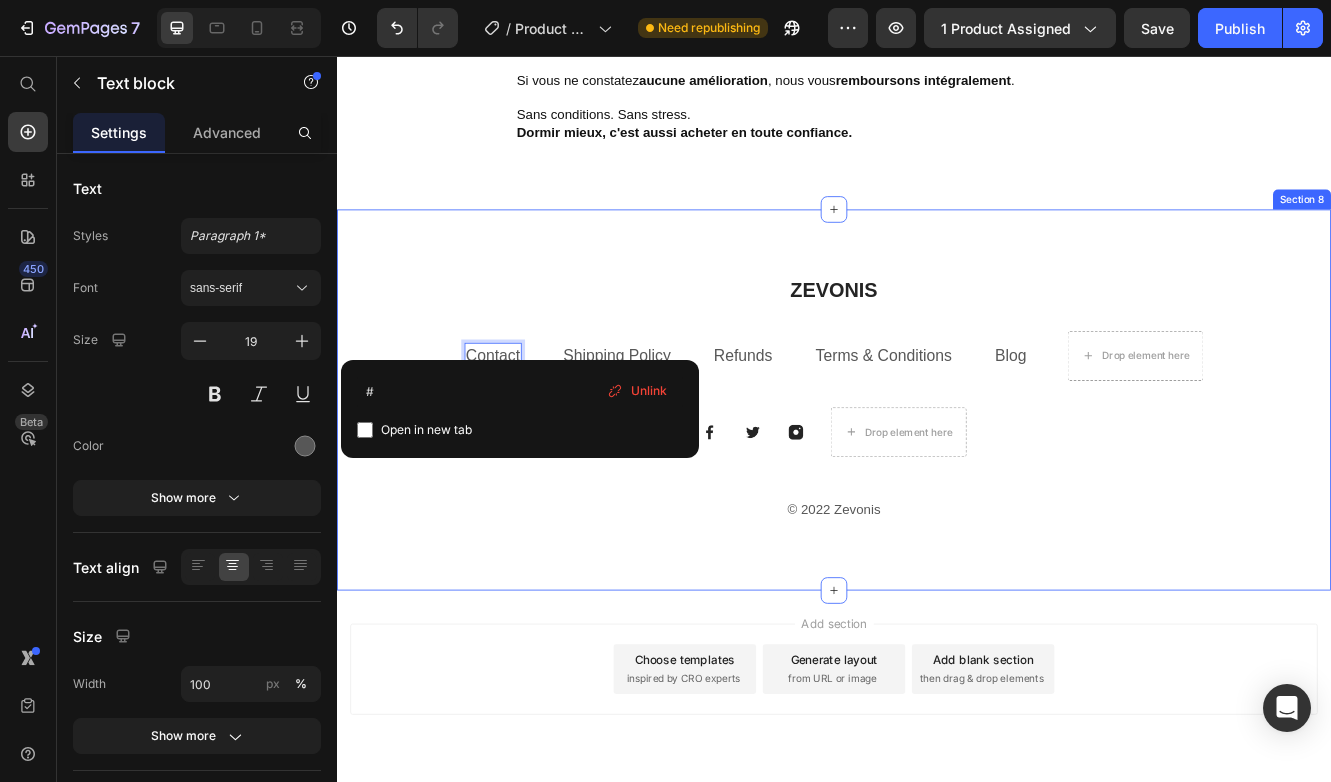 click on "ZEVONIS Heading Contact Text block   0 Shipping Policy Text block Refunds Text block Terms & Conditions Text block Blog Text block
Drop element here Row Image Image Image
Drop element here Row © 2022 Zevonis Text block Row Section 8" at bounding box center (937, 471) 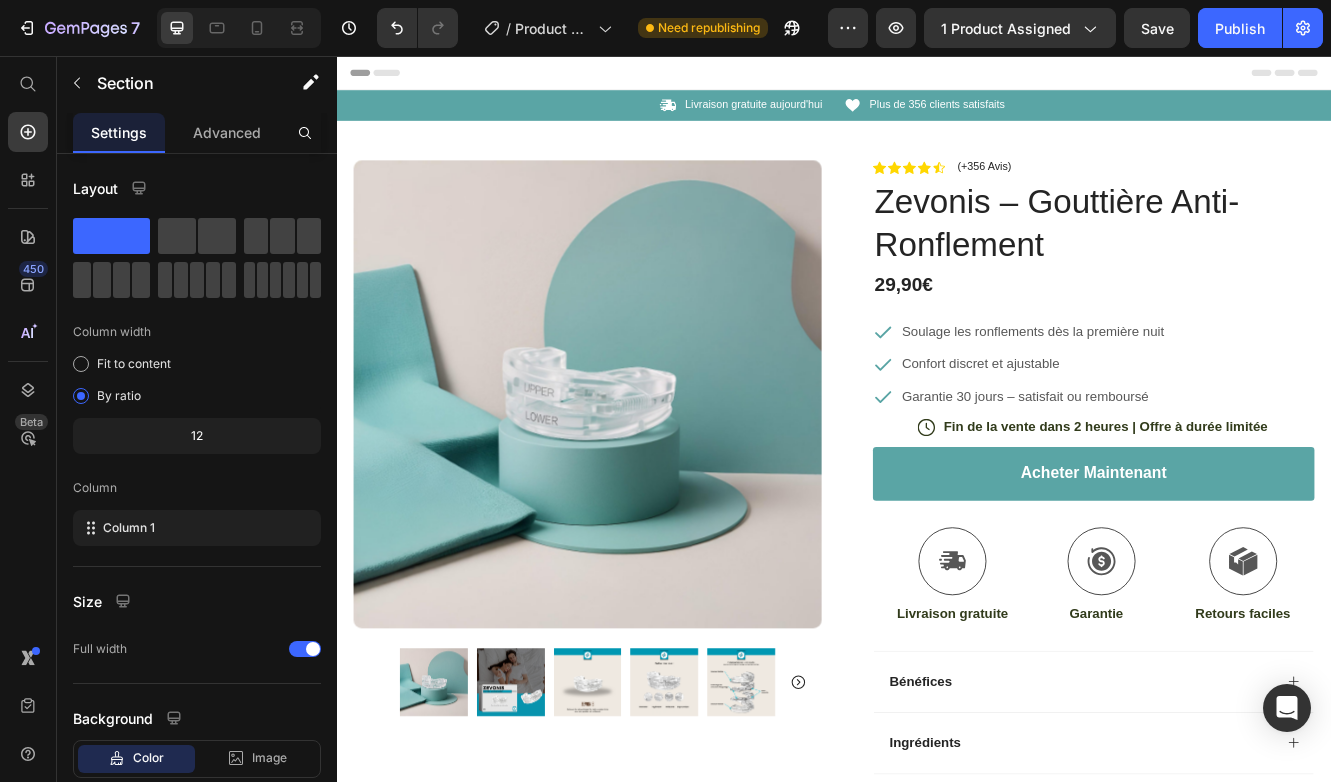 scroll, scrollTop: 0, scrollLeft: 0, axis: both 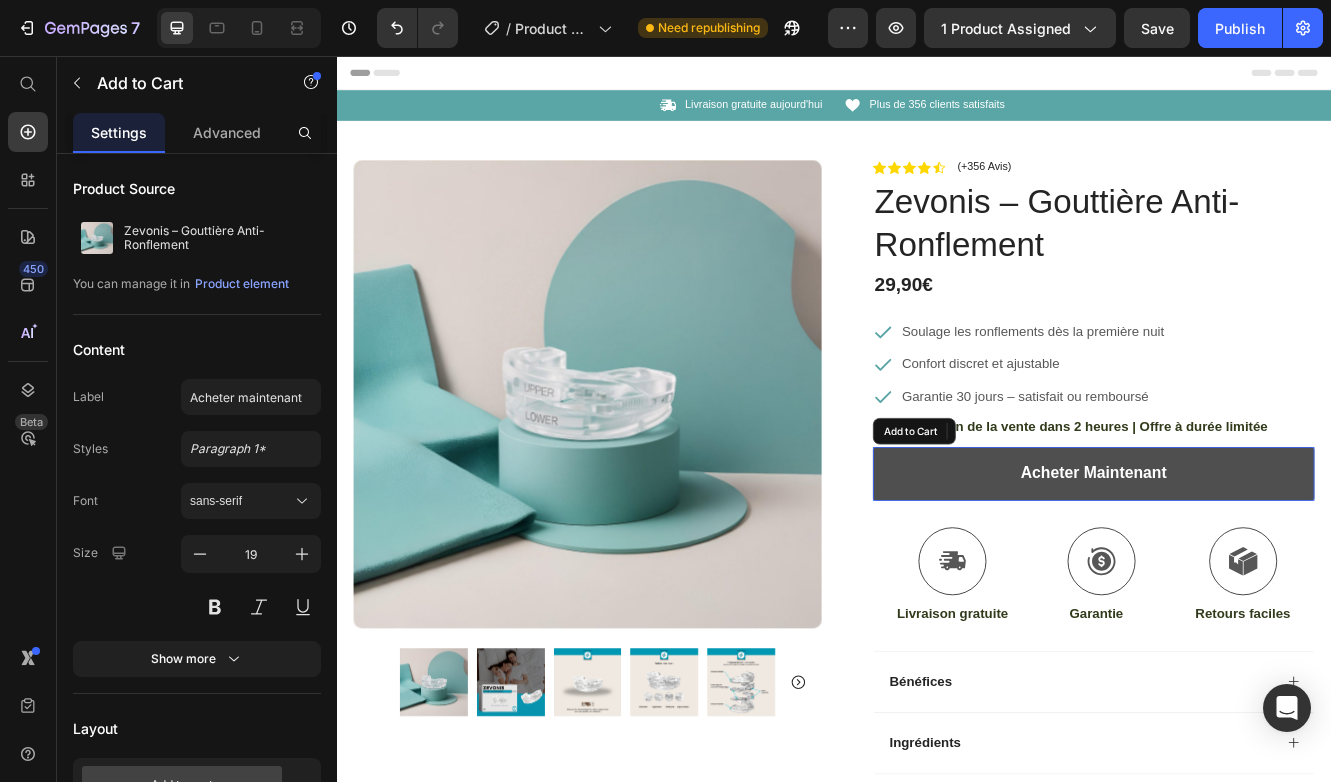 click on "acheter maintenant" at bounding box center [1250, 560] 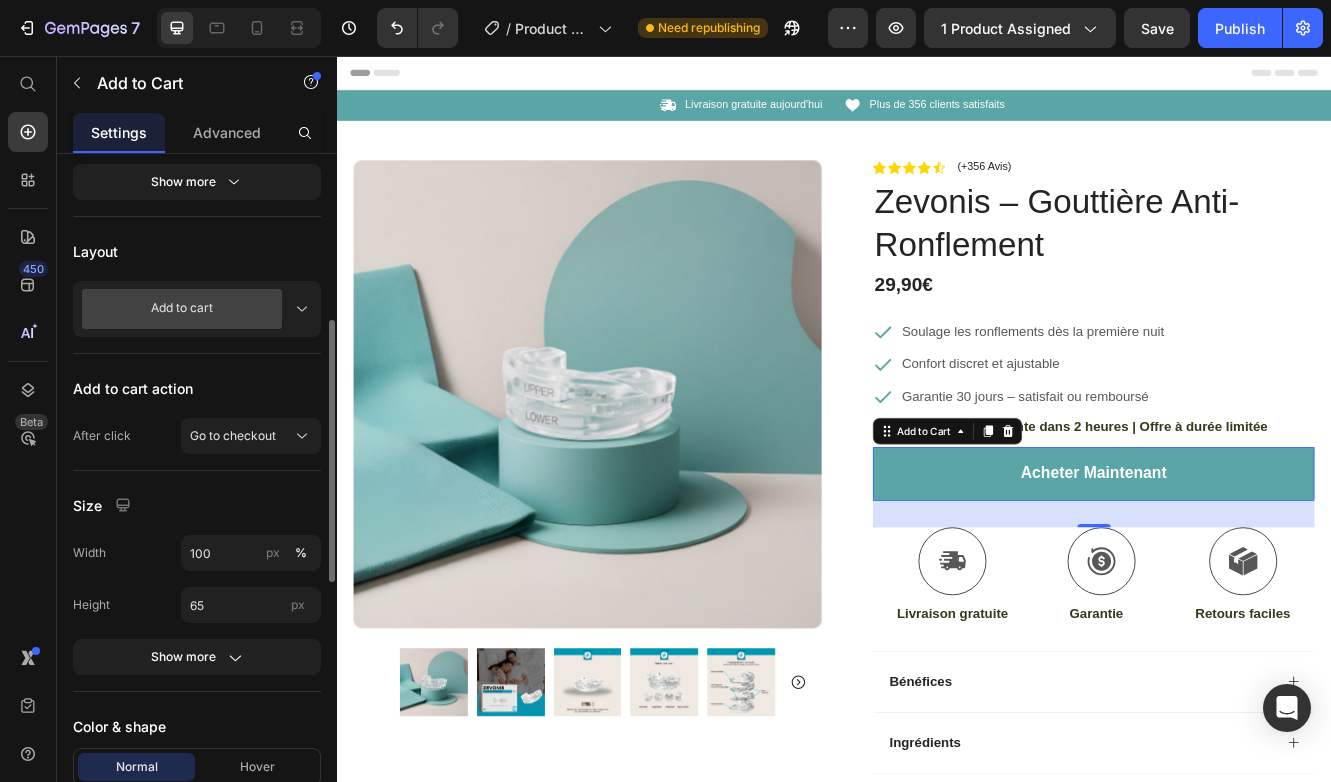 scroll, scrollTop: 479, scrollLeft: 0, axis: vertical 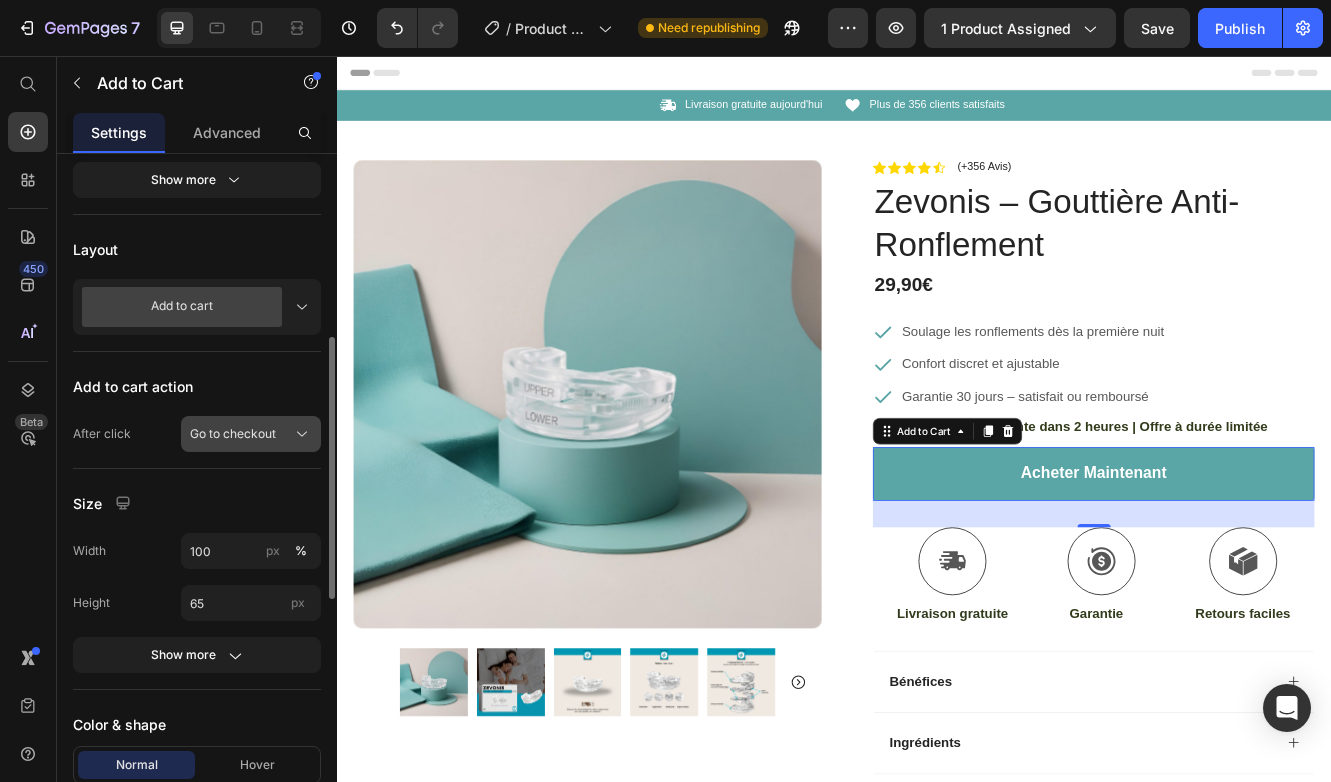 click on "Go to checkout" at bounding box center [251, 434] 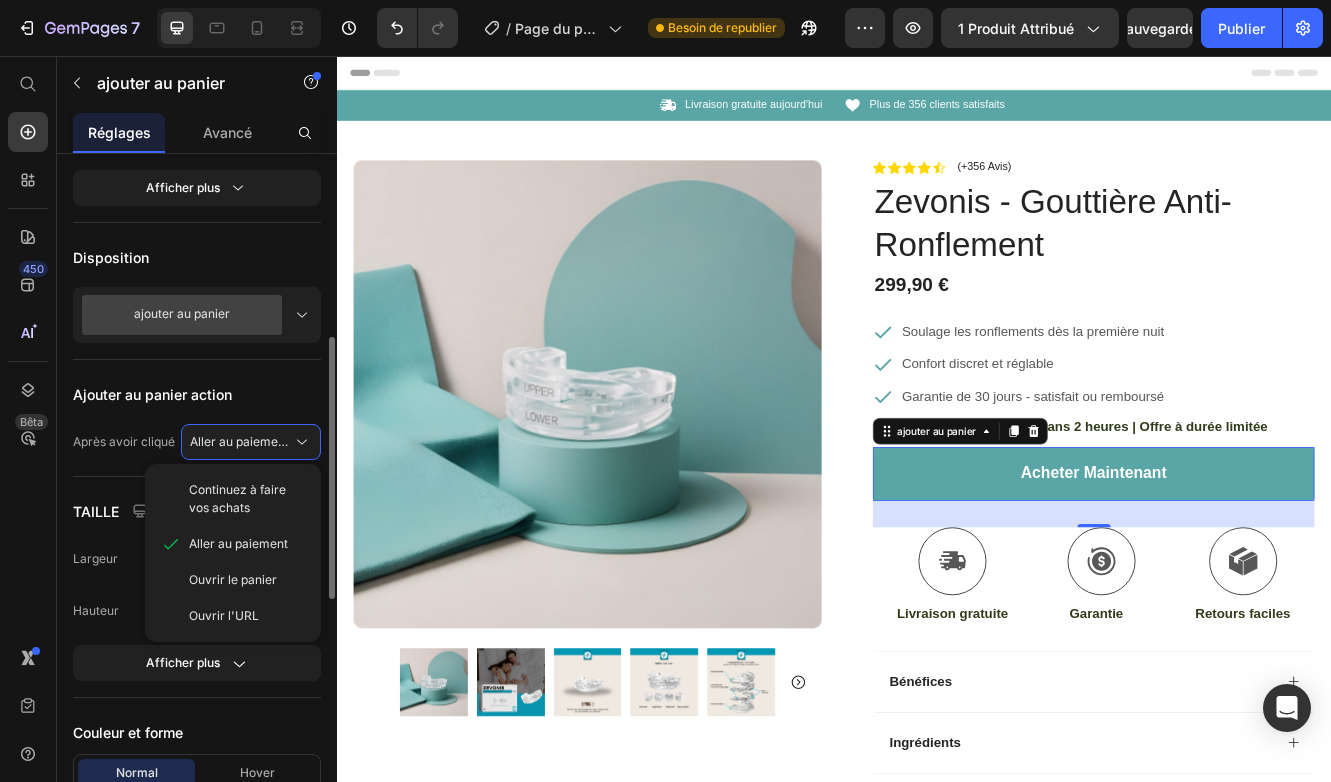 click on "Ajouter au panier action" at bounding box center (197, 394) 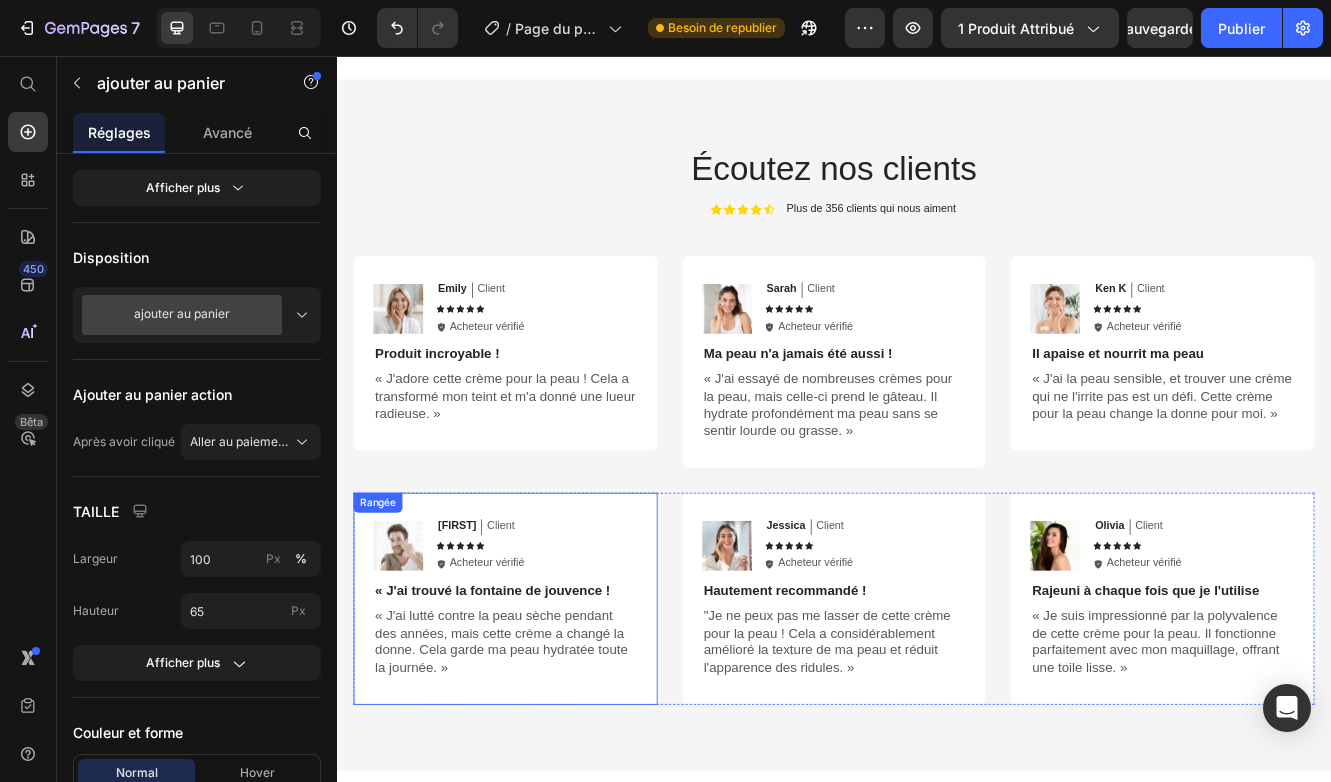 scroll, scrollTop: 4010, scrollLeft: 0, axis: vertical 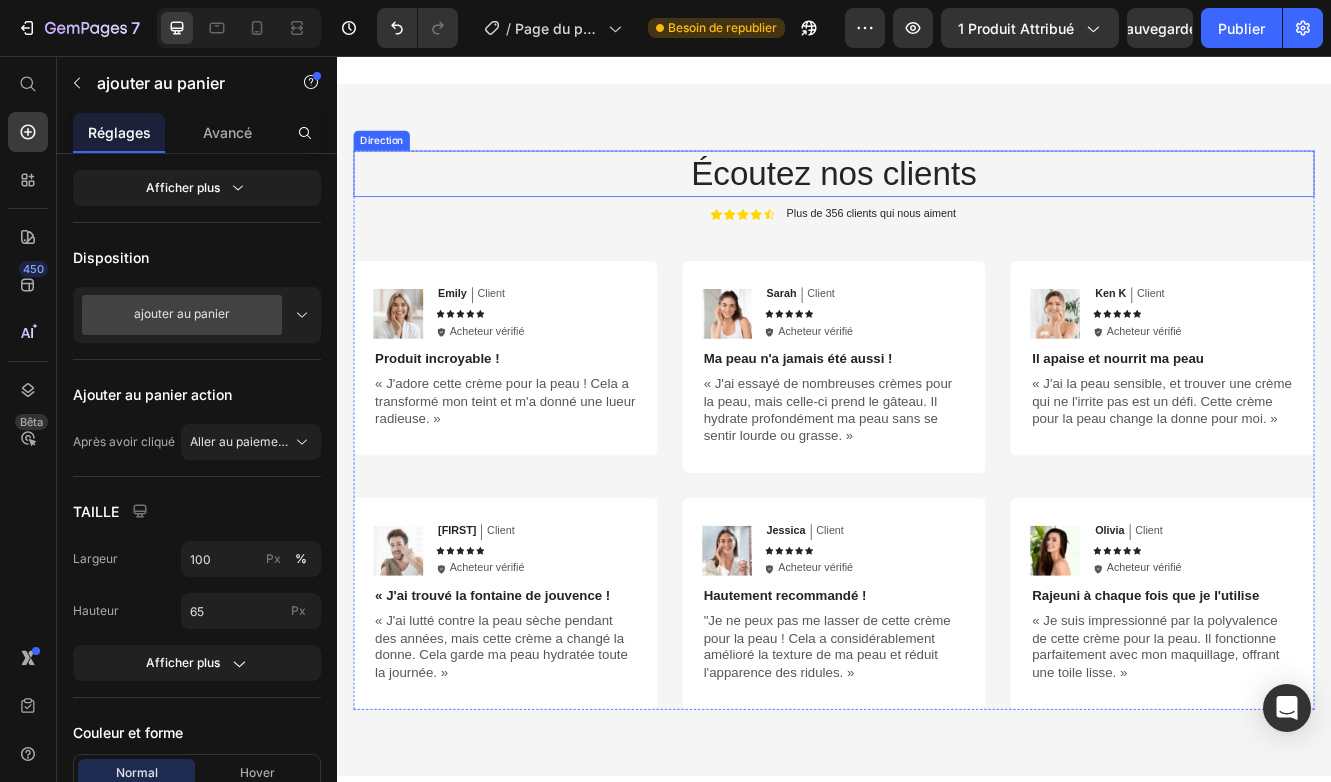 click on "Écoutez nos clients" at bounding box center (937, 198) 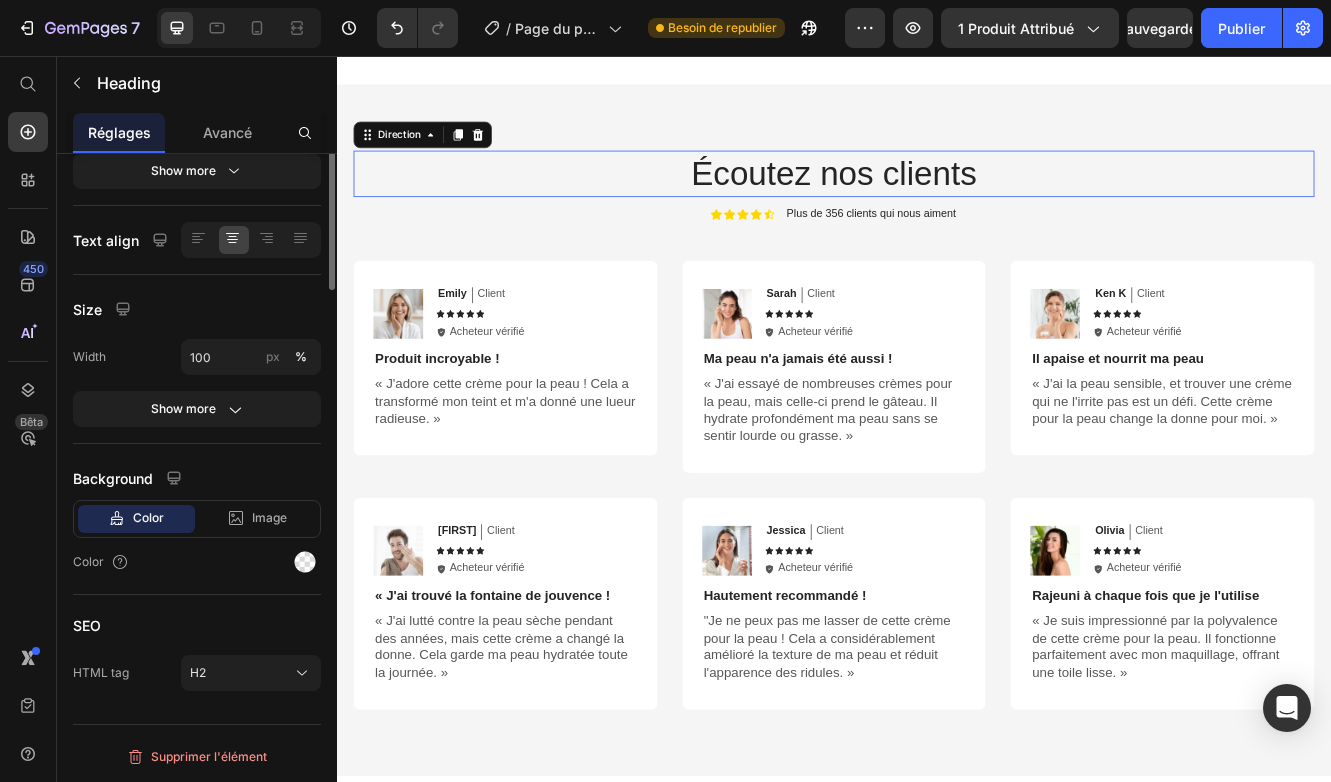 scroll, scrollTop: 0, scrollLeft: 0, axis: both 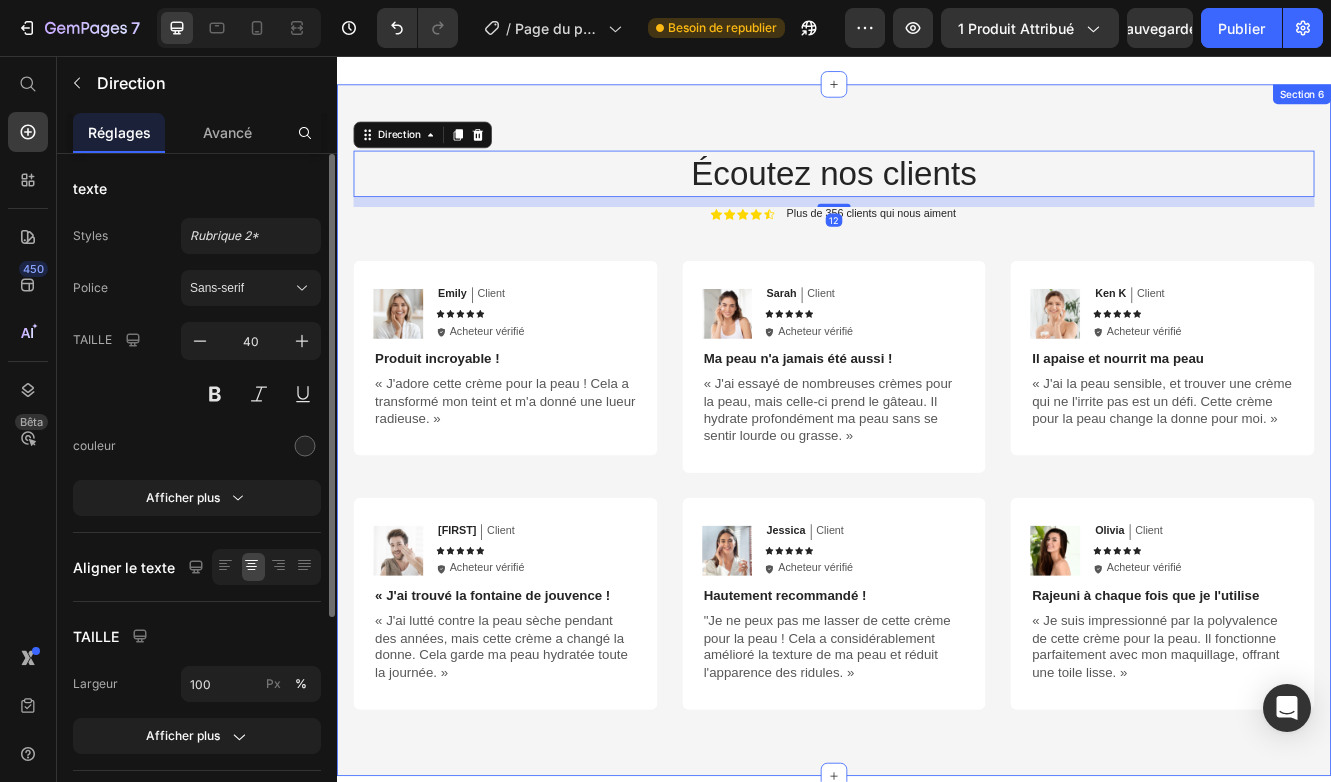 click on "Écoutez nos clients Direction   12 icône icône icône icône
icône Liste des icônes Plus de 356 clients qui nous aiment Bloc de texte Rangée Image Emily Bloc de texte Client Bloc de texte Rangée icône icône icône icône icône Liste des icônes
icône Acheteur vérifié Bloc de texte Rangée Rangée Produit incroyable ! Bloc de texte « J'adore cette crème pour la peau ! Cela a transformé mon teint et m'a donné une lueur radieuse. » Bloc de texte Rangée Image Sarah Bloc de texte Client Bloc de texte Rangée icône icône icône icône icône Liste des icônes
icône Acheteur vérifié Bloc de texte Rangée Rangée Ma peau n'a jamais été aussi ! Bloc de texte « J'ai essayé de nombreuses crèmes pour la peau, mais celle-ci prend le gâteau. Il hydrate profondément ma peau sans se sentir lourde ou grasse. » Bloc de texte Rangée Image Ken K Bloc de texte Client Bloc de texte Rangée icône icône icône icône icône Liste des icônes" at bounding box center [937, 507] 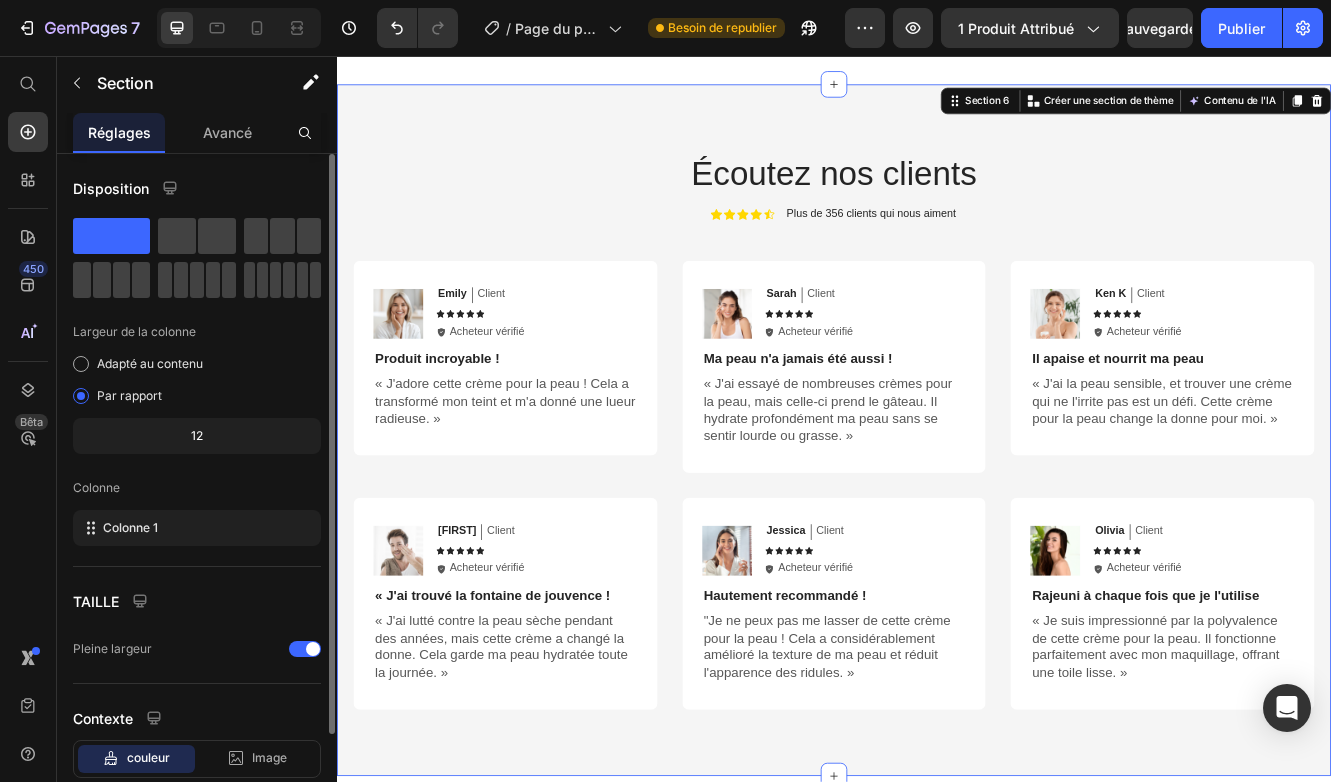 scroll, scrollTop: 123, scrollLeft: 0, axis: vertical 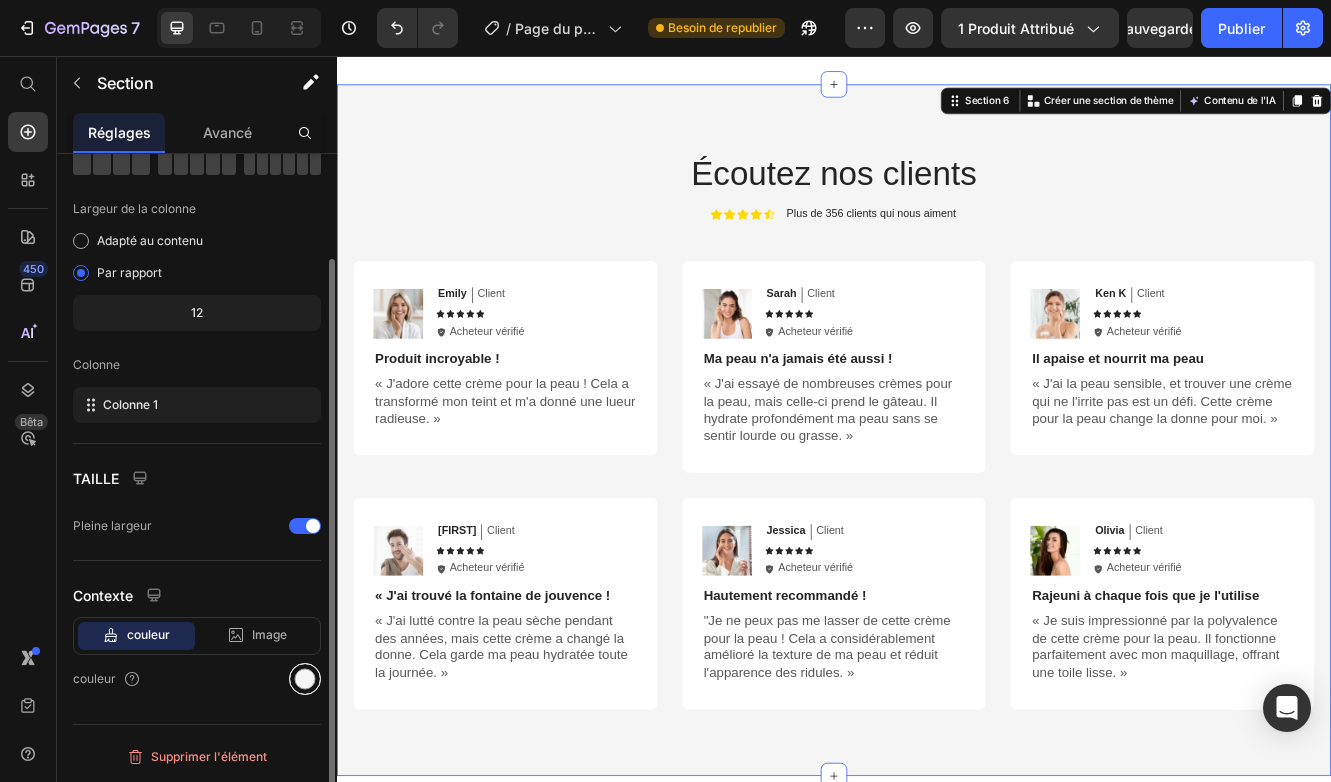 click at bounding box center [305, 679] 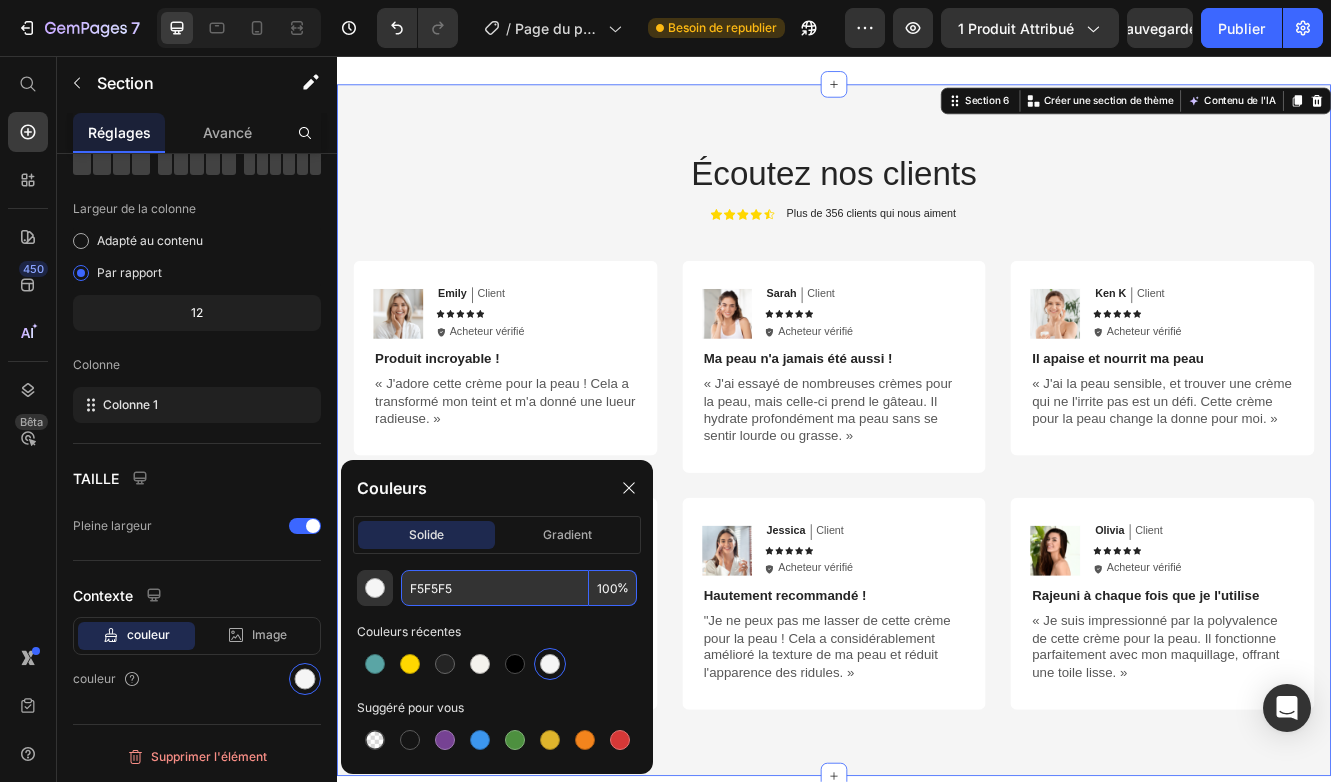 click on "F5F5F5" at bounding box center [495, 588] 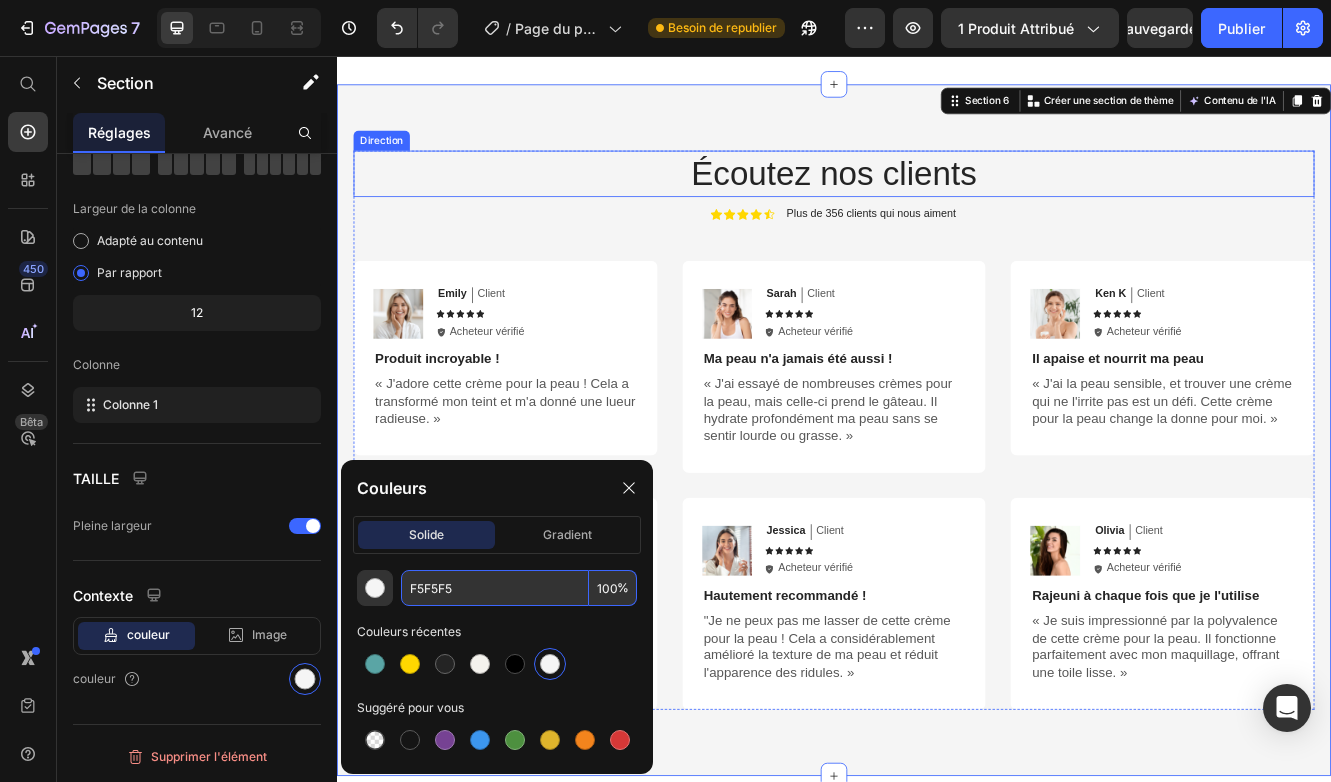 click on "Écoutez nos clients" at bounding box center (937, 198) 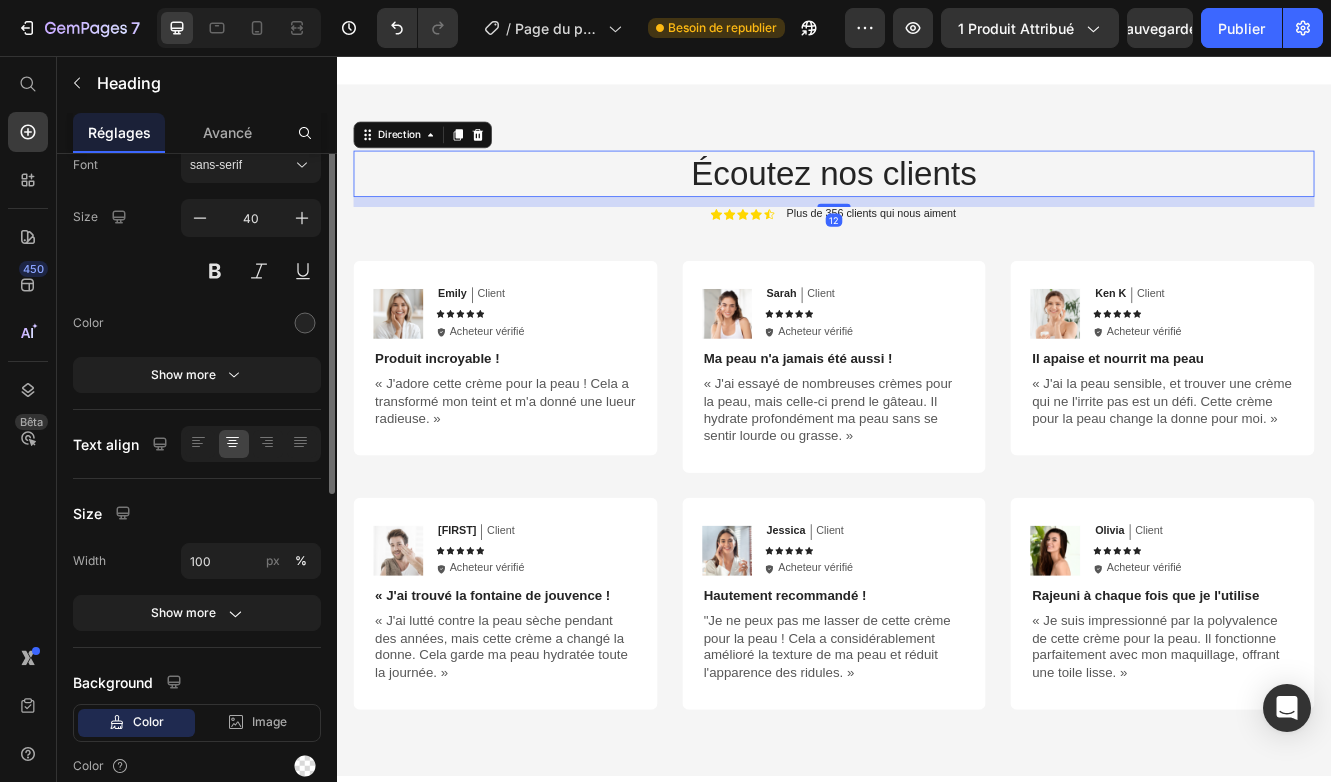 scroll, scrollTop: 0, scrollLeft: 0, axis: both 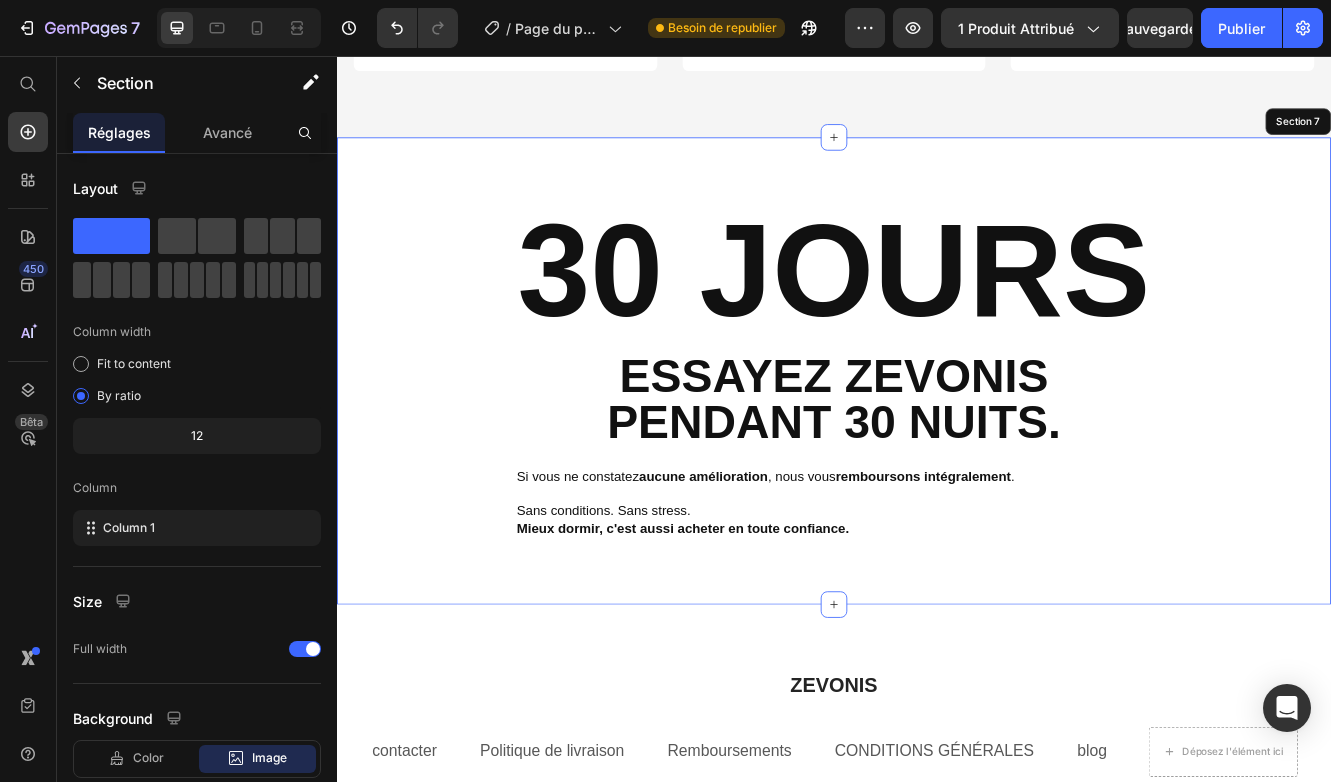 click on "30 JOURS Direction ESSAYEZ ZEVONIS PENDANT 30 NUITS. Bloc de texte Si vous ne constatez  aucune amélioration , nous vous  remboursons intégralement . Bloc de texte Sans conditions. Sans stress. Mieux dormir, c'est aussi acheter en toute confiance. Bloc de texte Rangée" at bounding box center (937, 436) 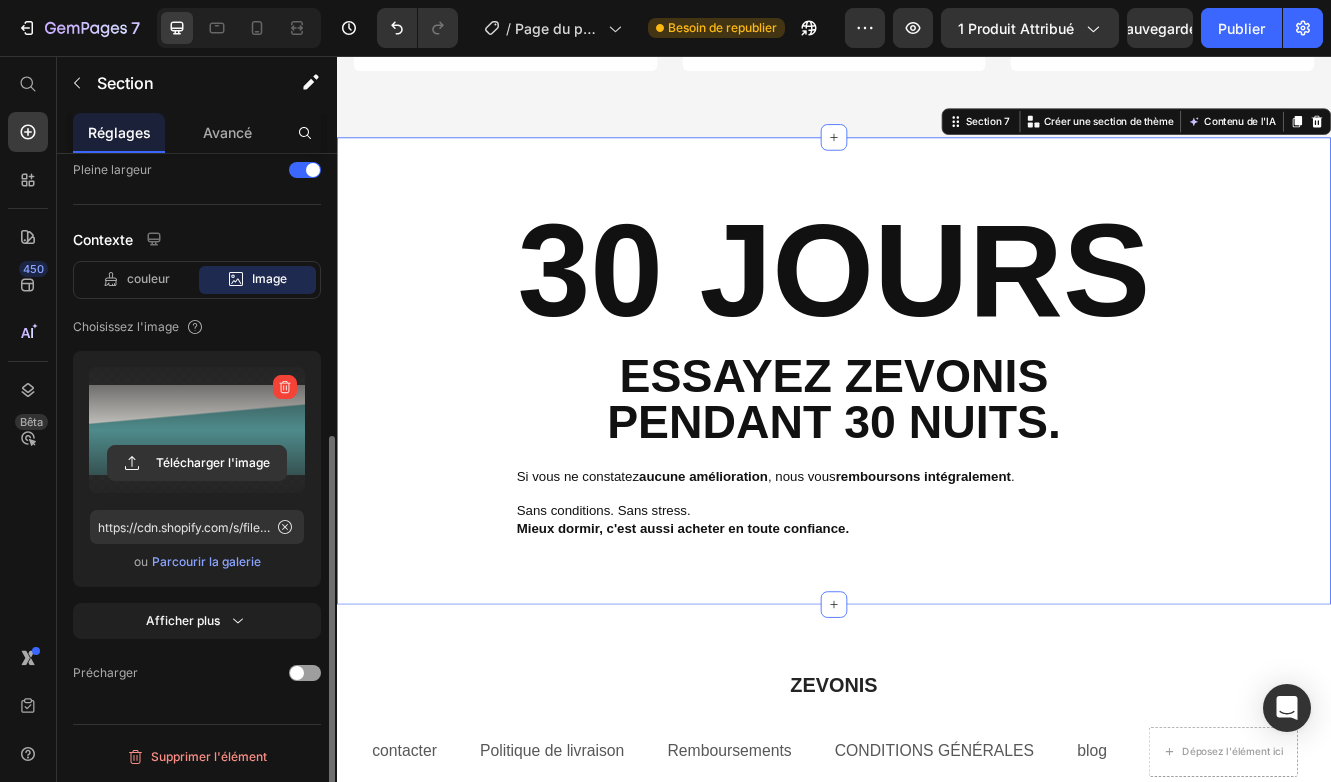 scroll, scrollTop: 478, scrollLeft: 0, axis: vertical 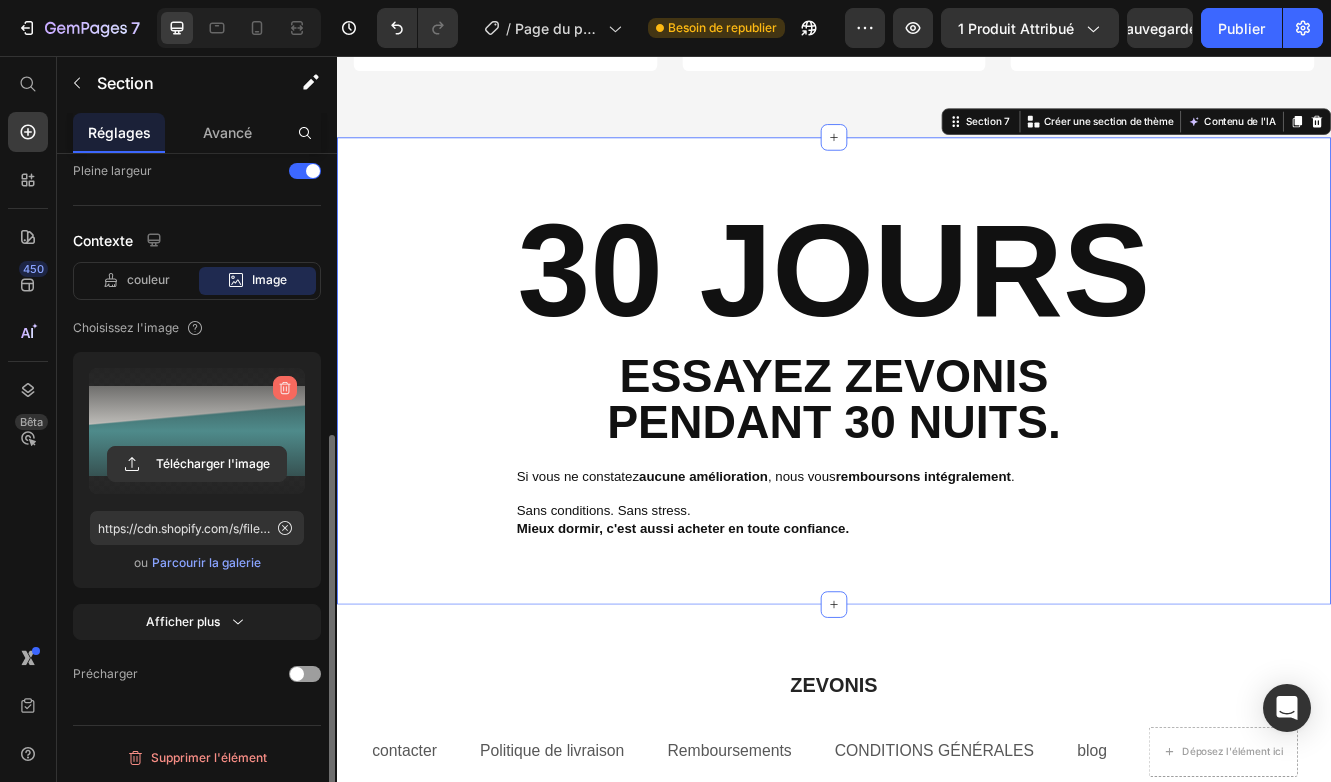 click at bounding box center [285, 388] 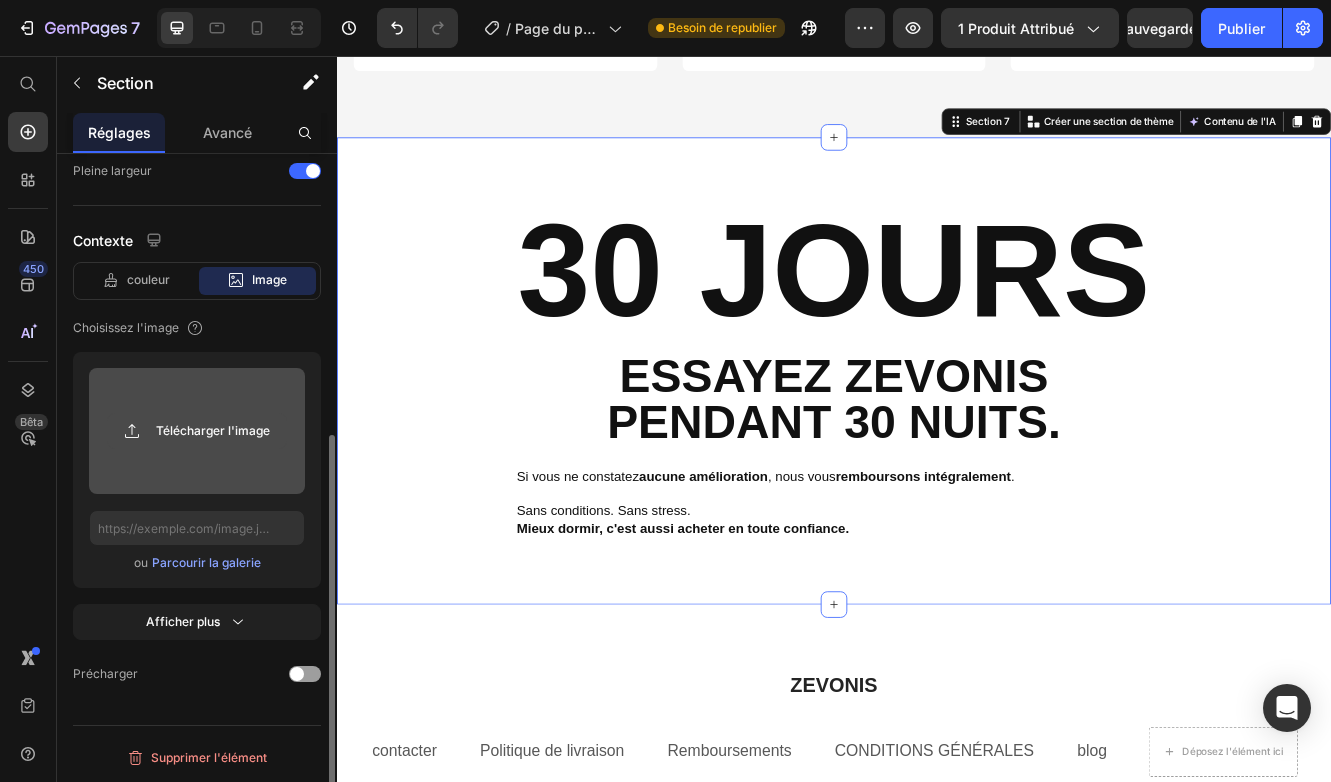 click 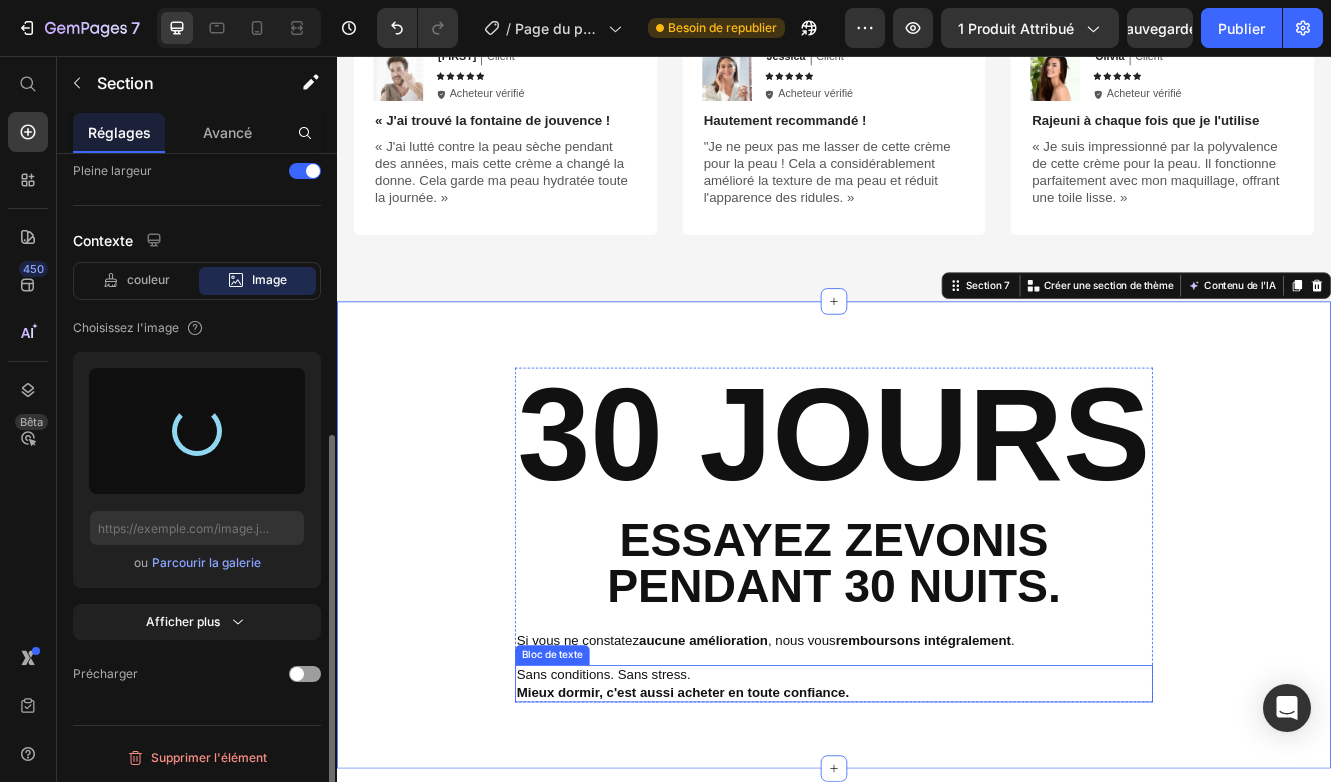 scroll, scrollTop: 4582, scrollLeft: 0, axis: vertical 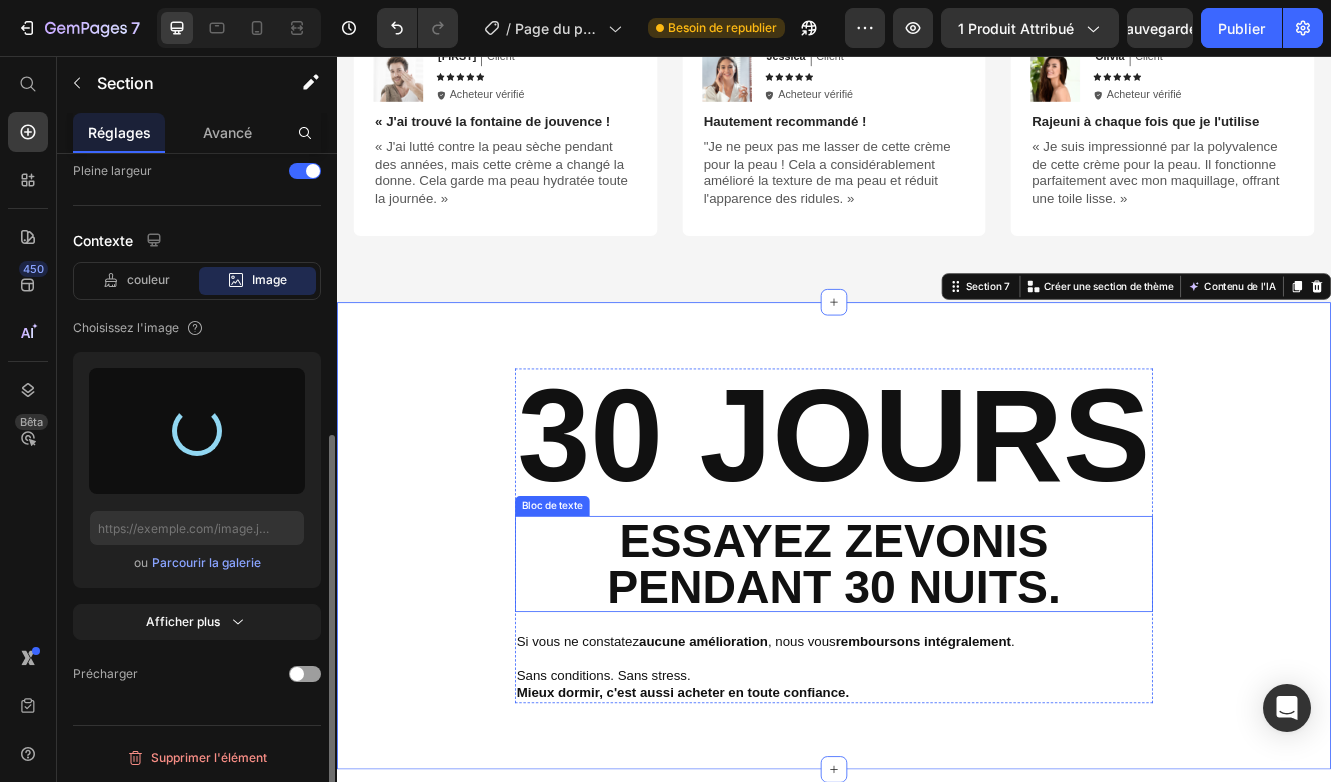 type on "https://cdn.shopify.com/s/files/1/0869/6358/5352/files/gempages_574553068490720368-2be000ae-0073-4202-810f-a61618148028.png" 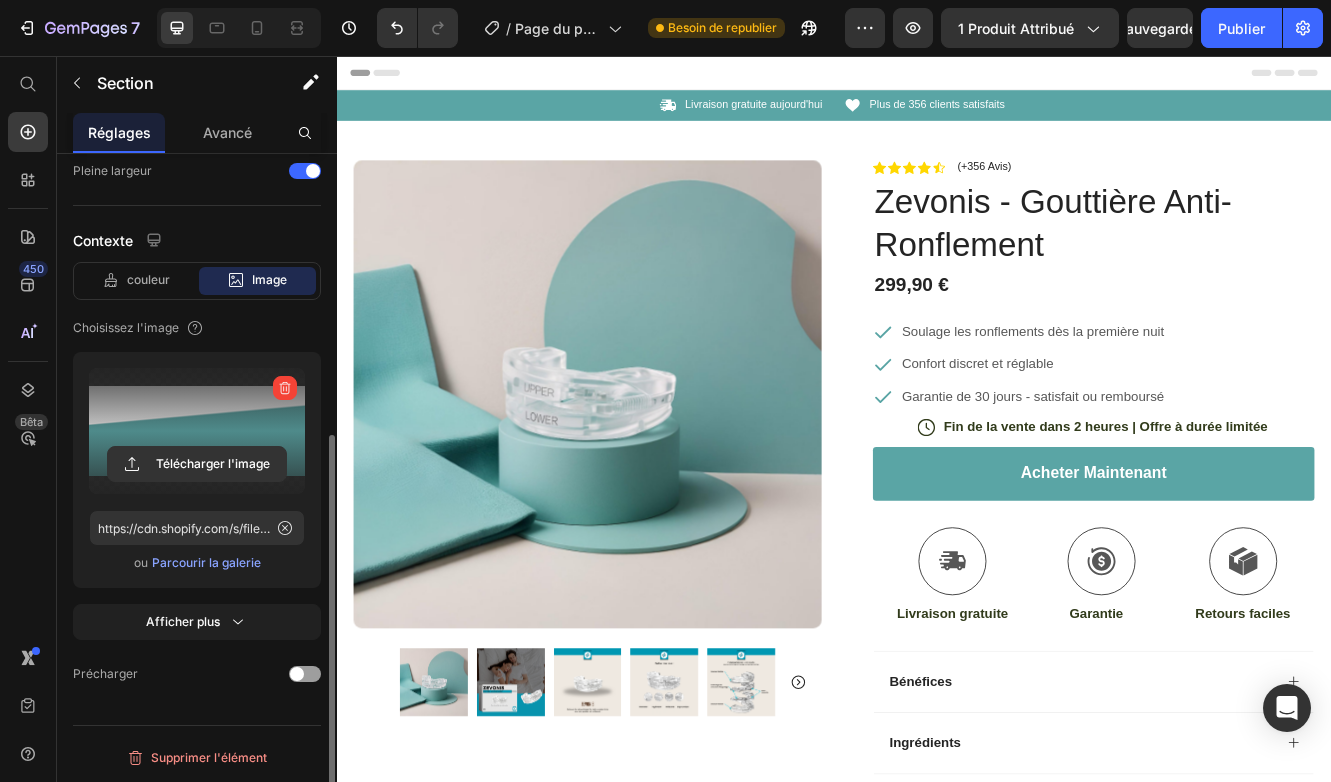 scroll, scrollTop: 0, scrollLeft: 0, axis: both 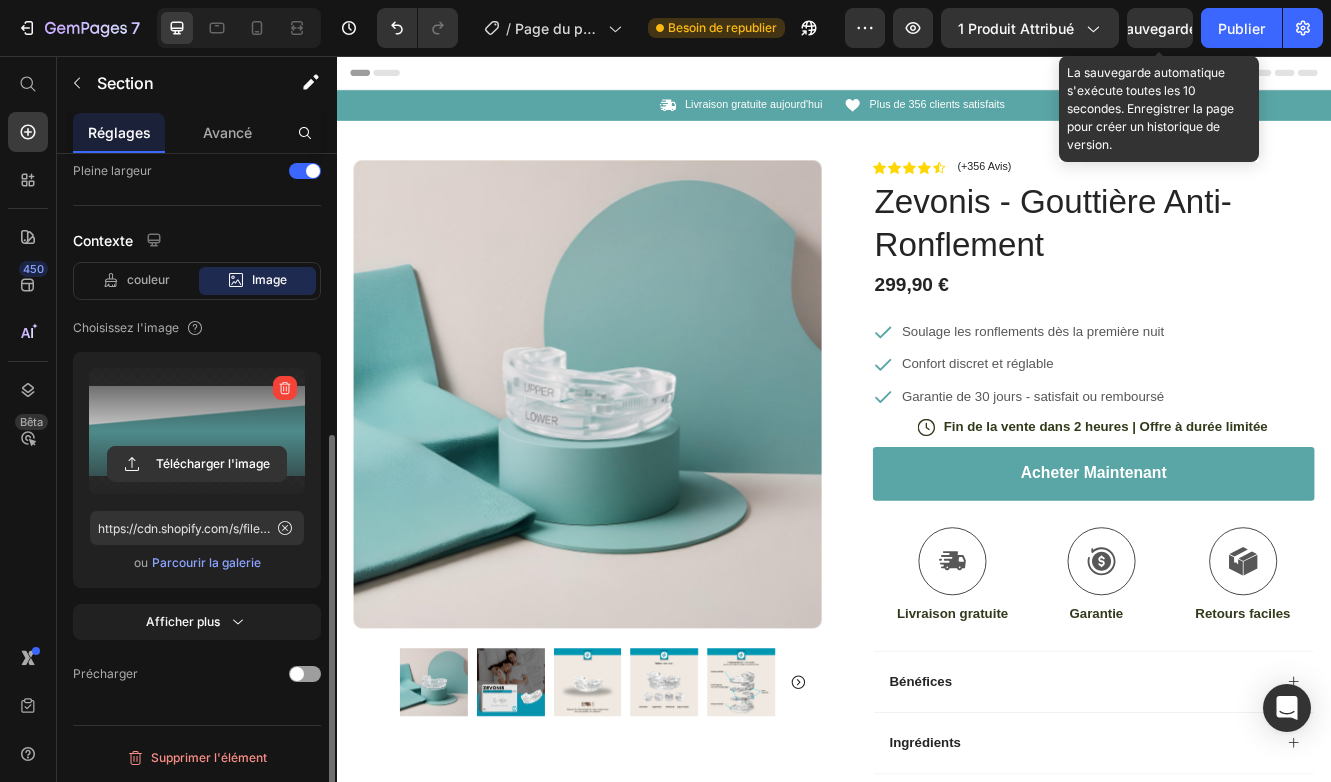 click on "sauvegarder" at bounding box center (1160, 28) 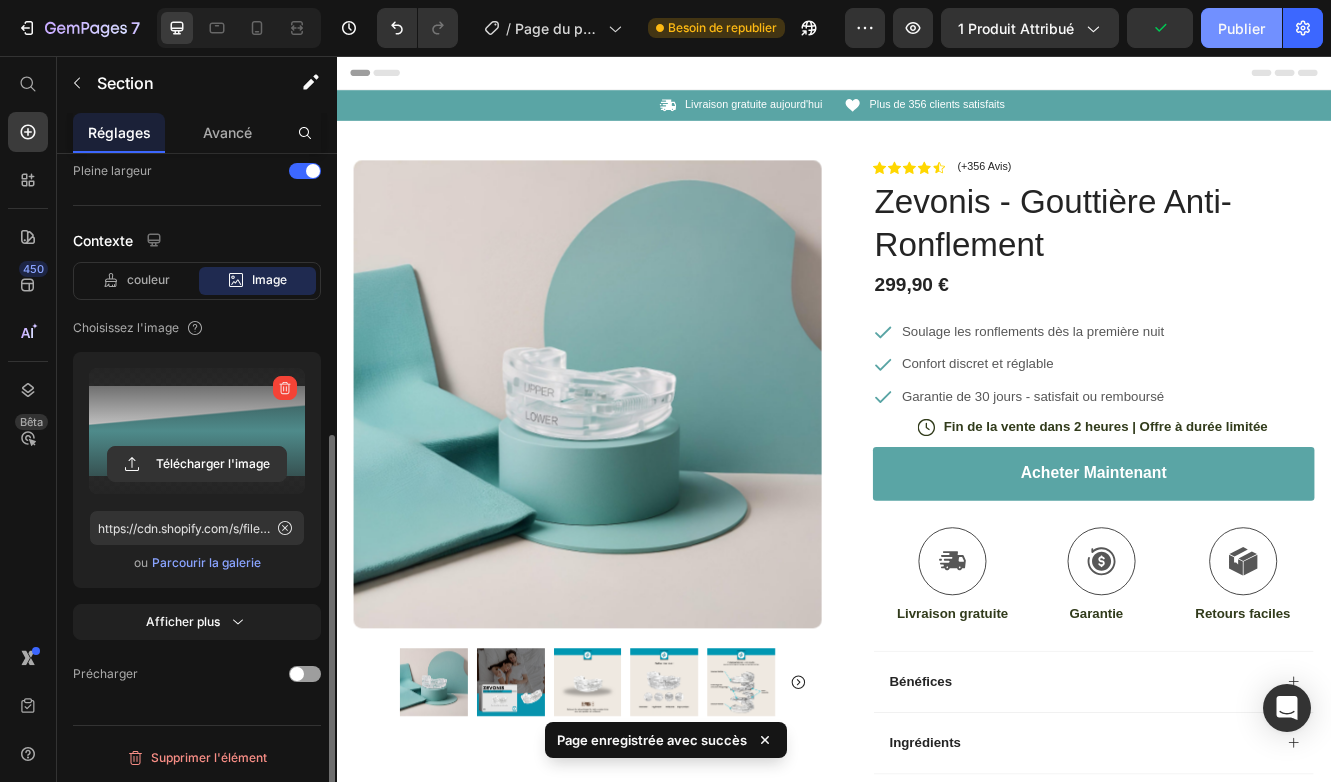 click on "Publier" at bounding box center (1241, 28) 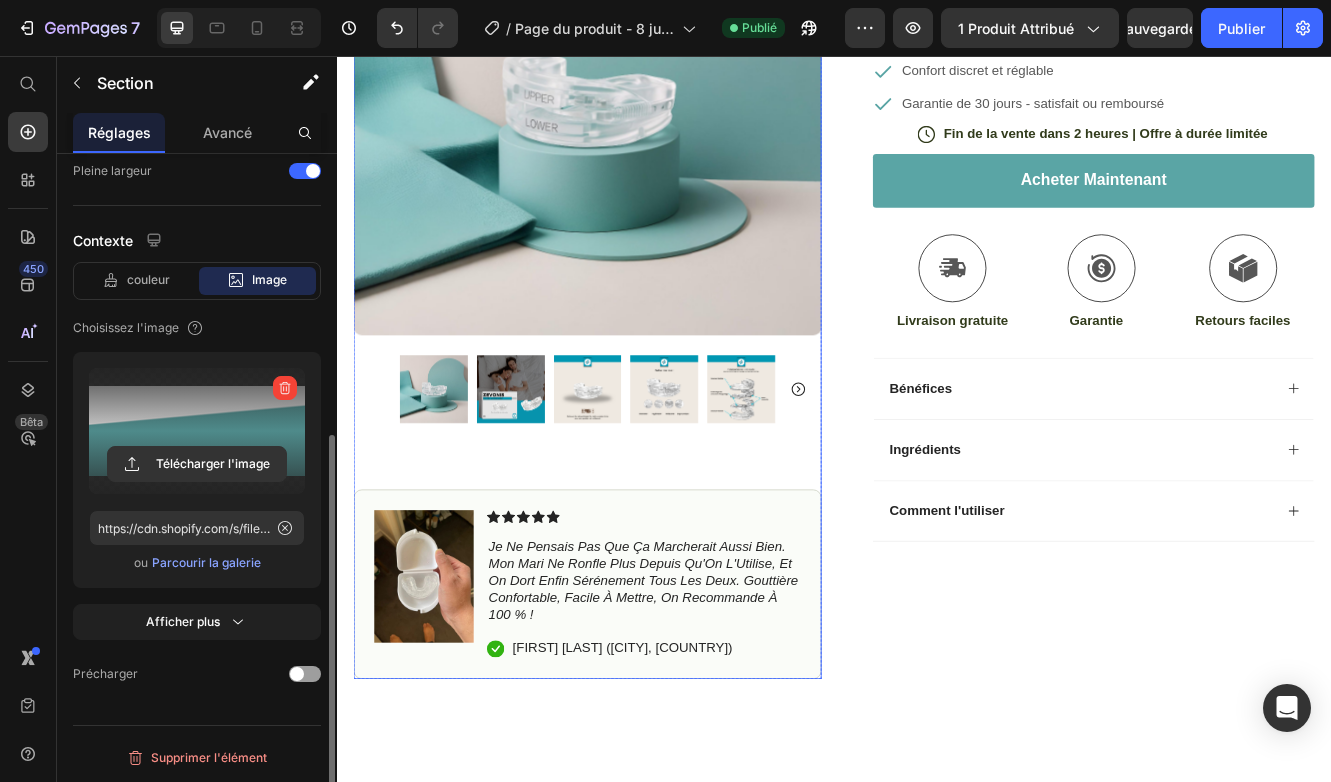 scroll, scrollTop: 389, scrollLeft: 0, axis: vertical 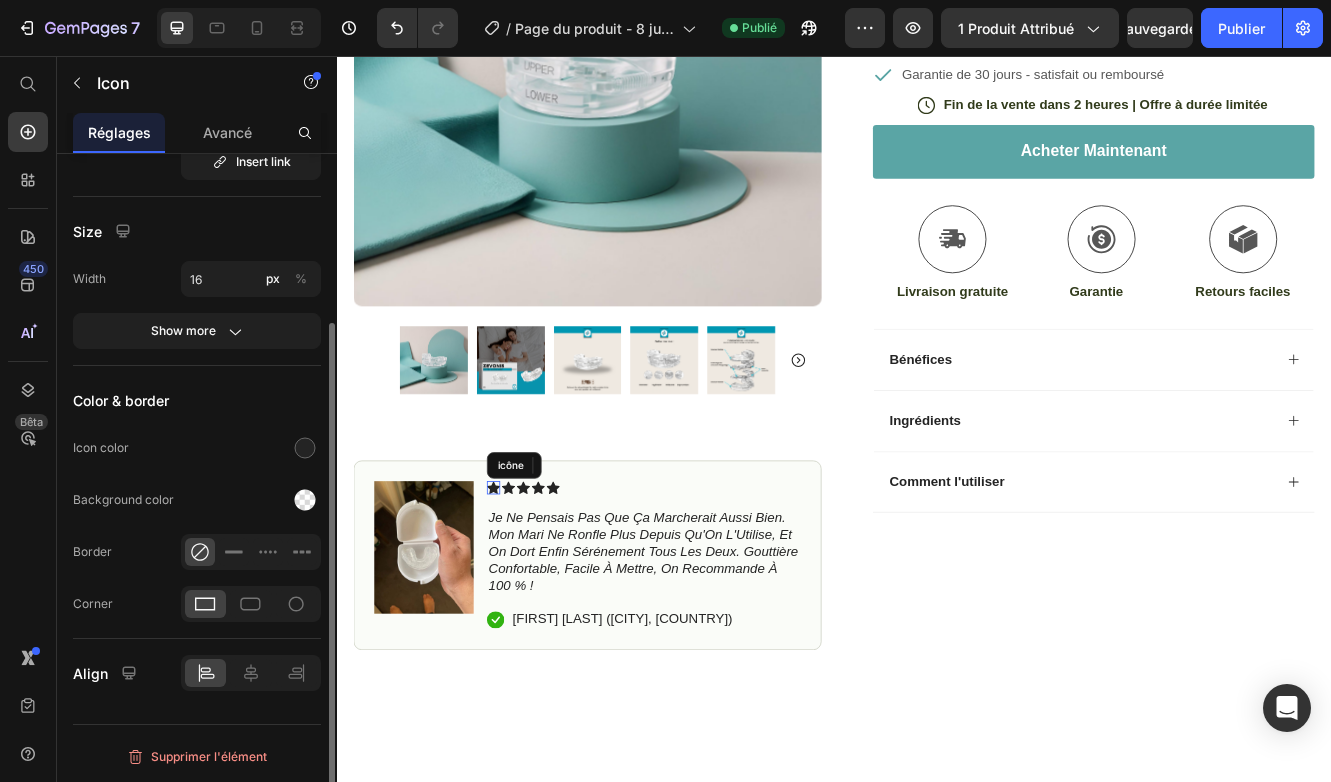 click 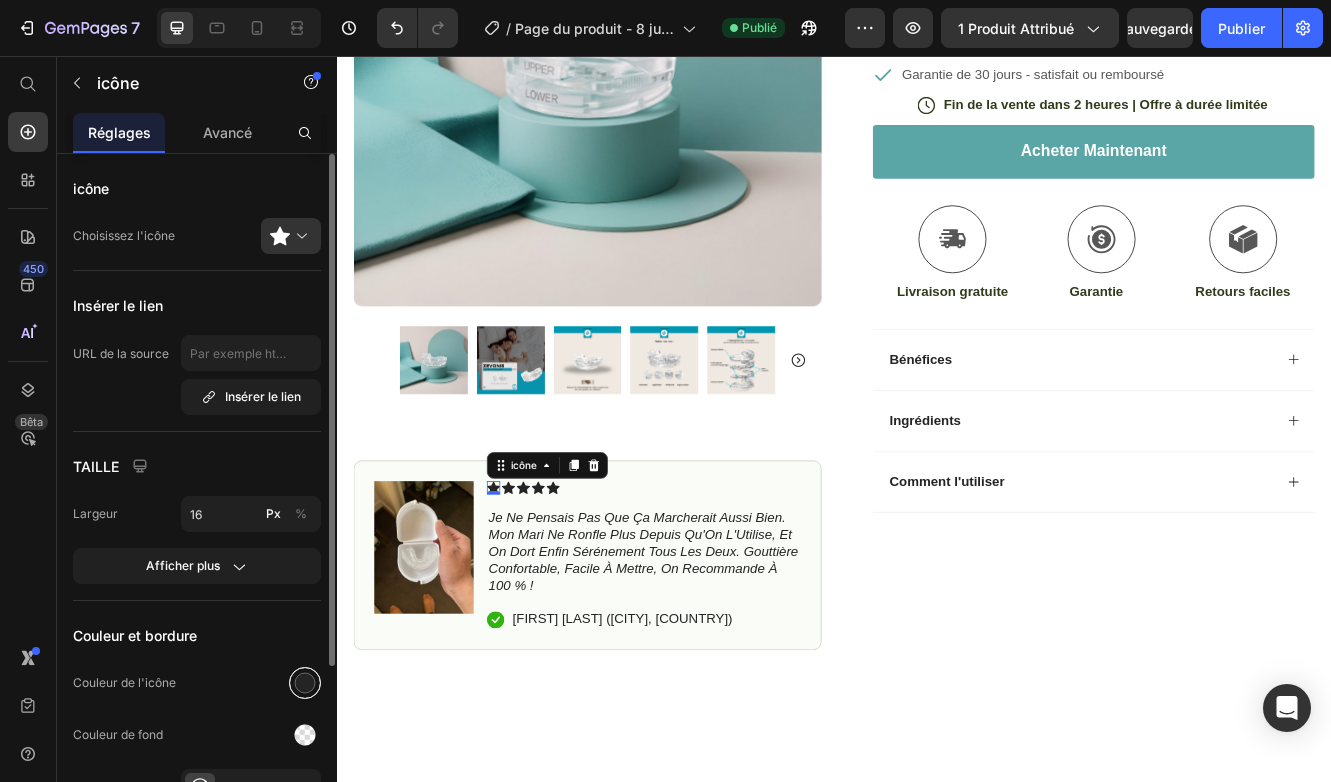 click at bounding box center (305, 683) 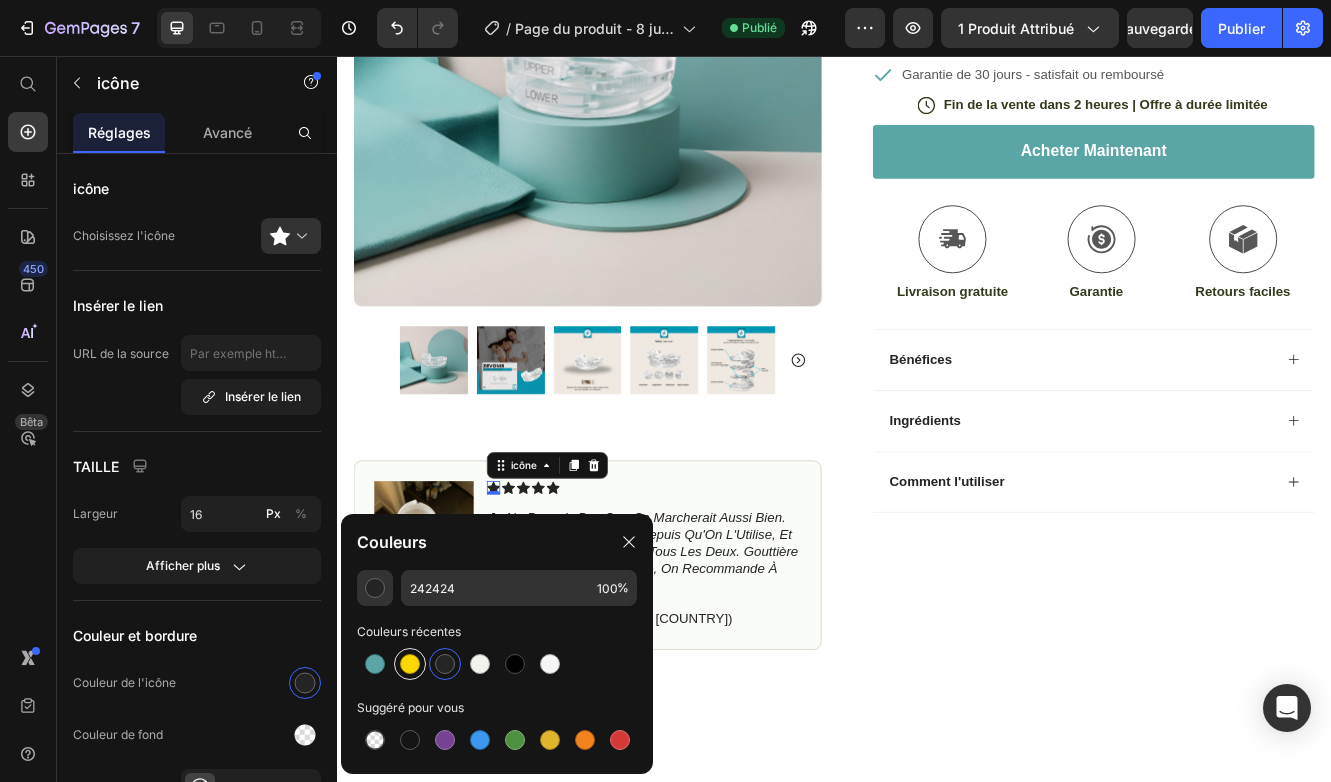 click at bounding box center [410, 664] 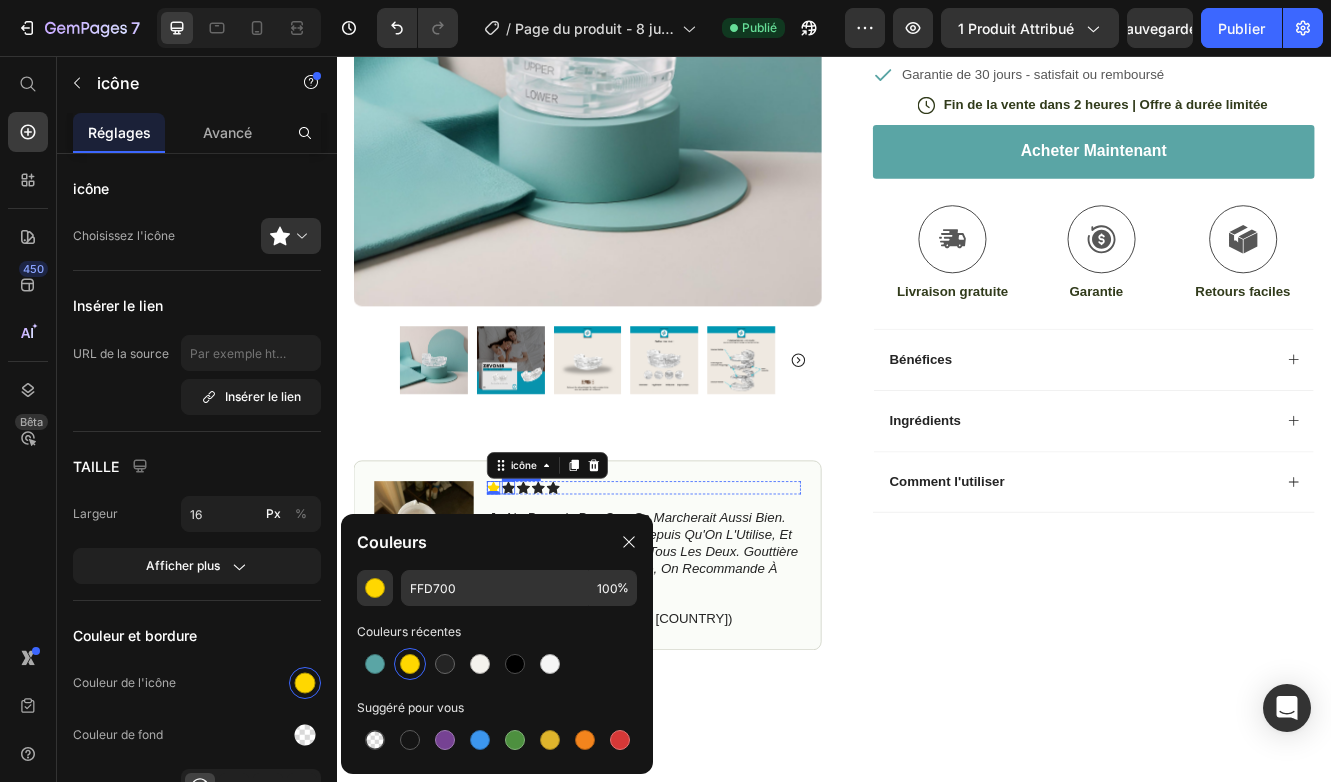 click 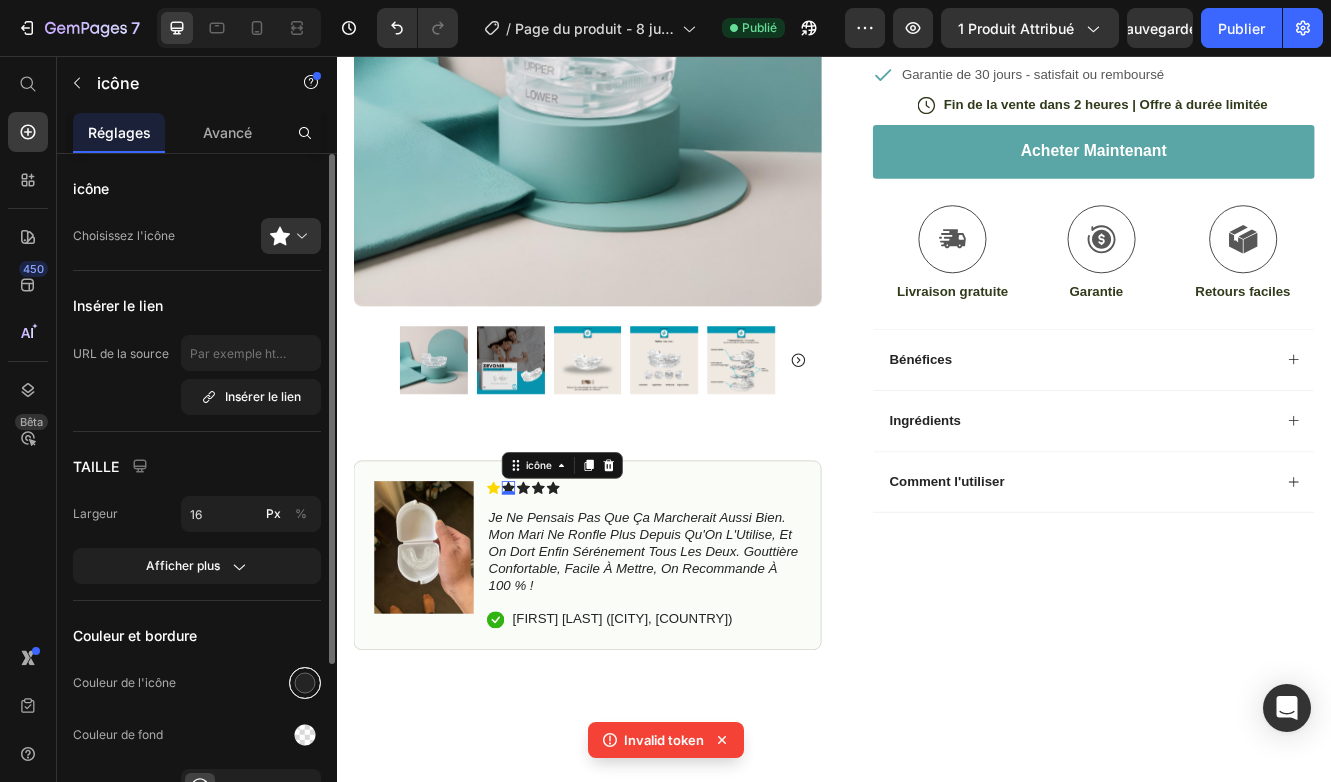 click at bounding box center [305, 683] 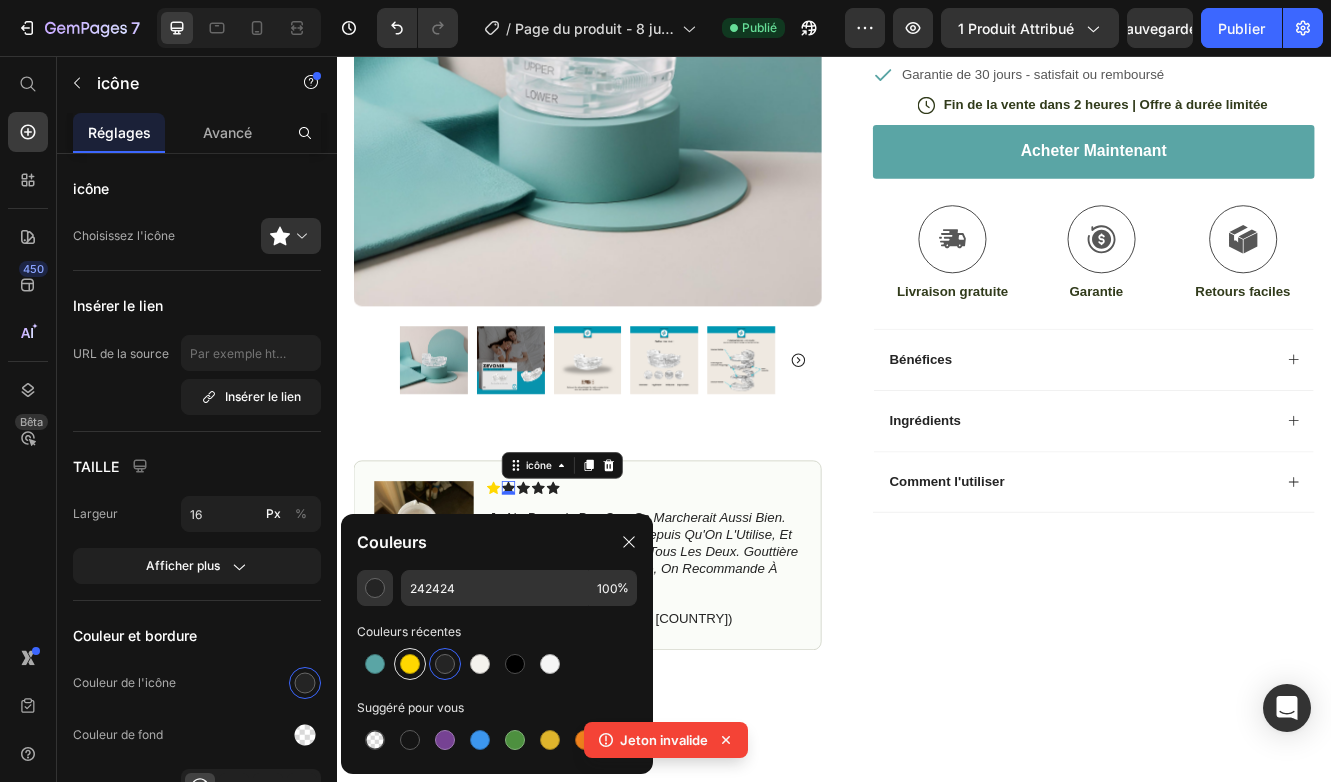 click at bounding box center [410, 664] 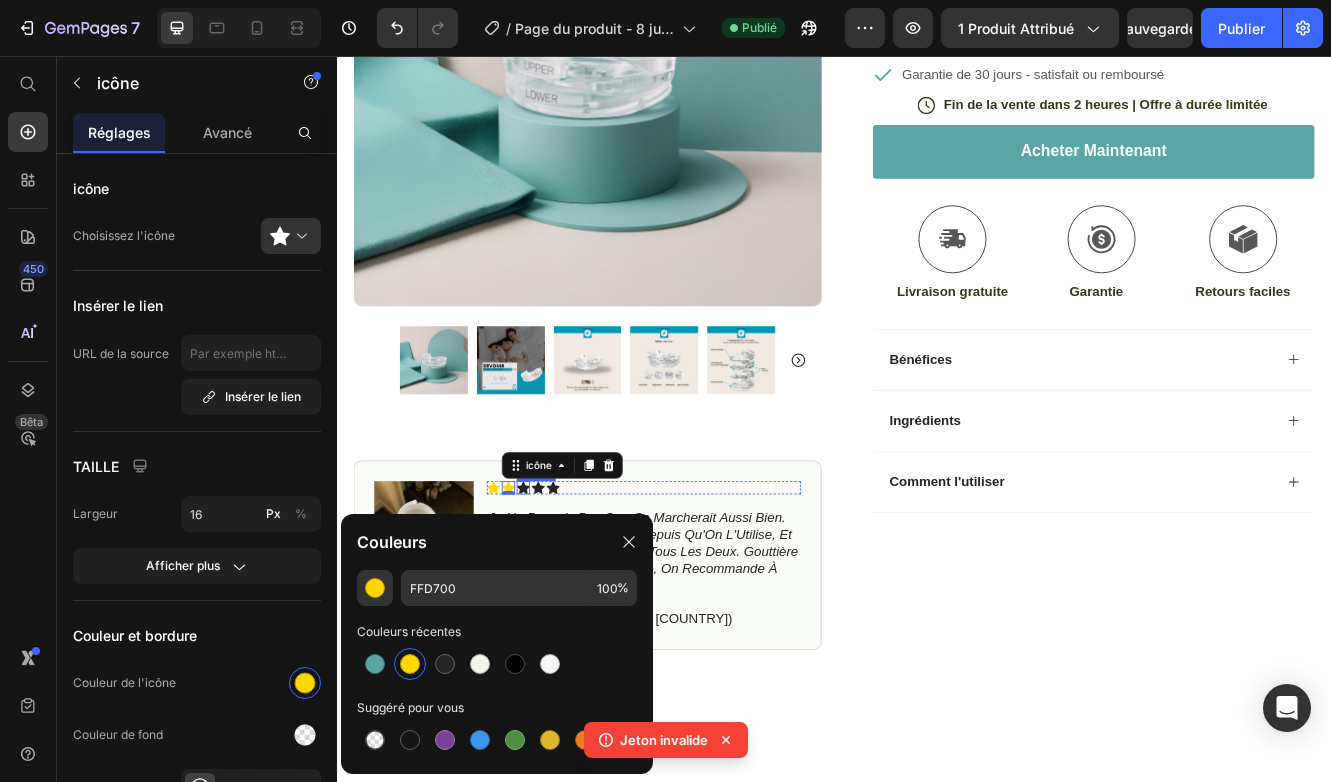click 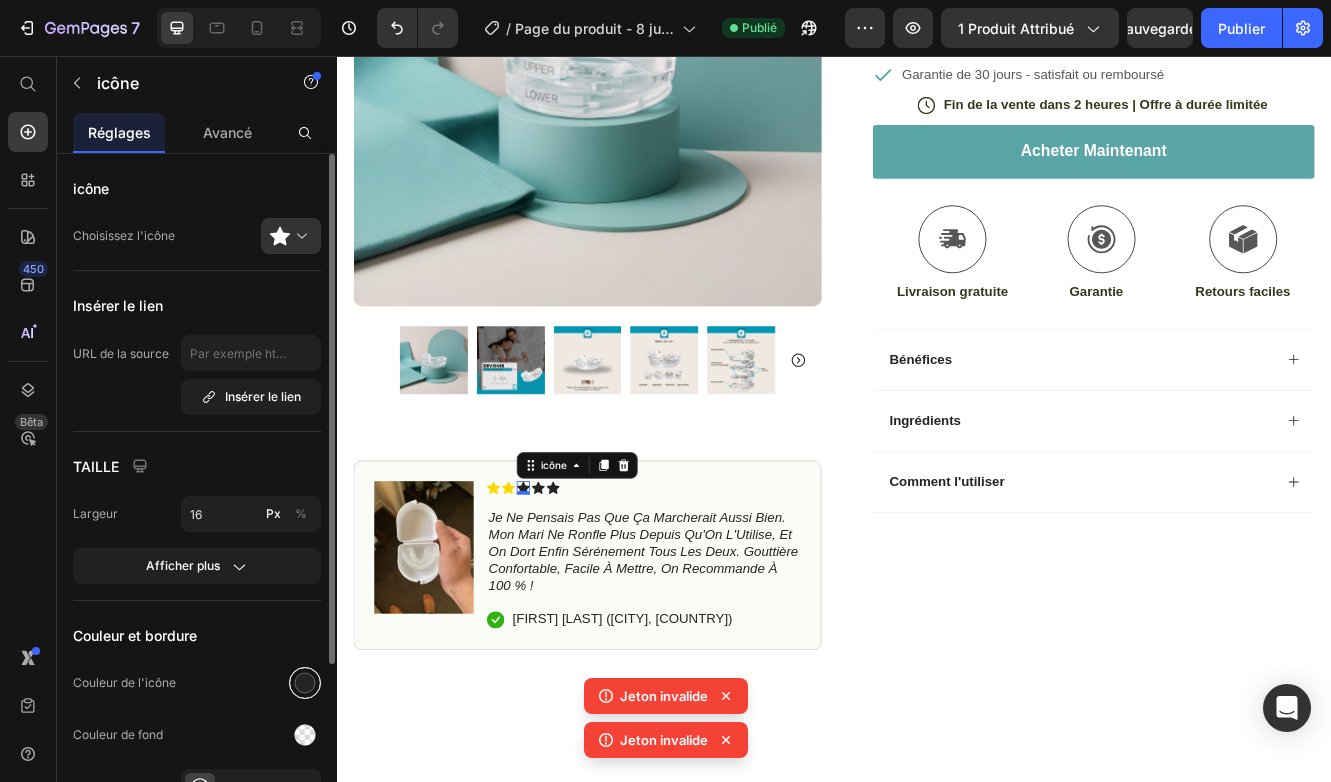 click at bounding box center [305, 683] 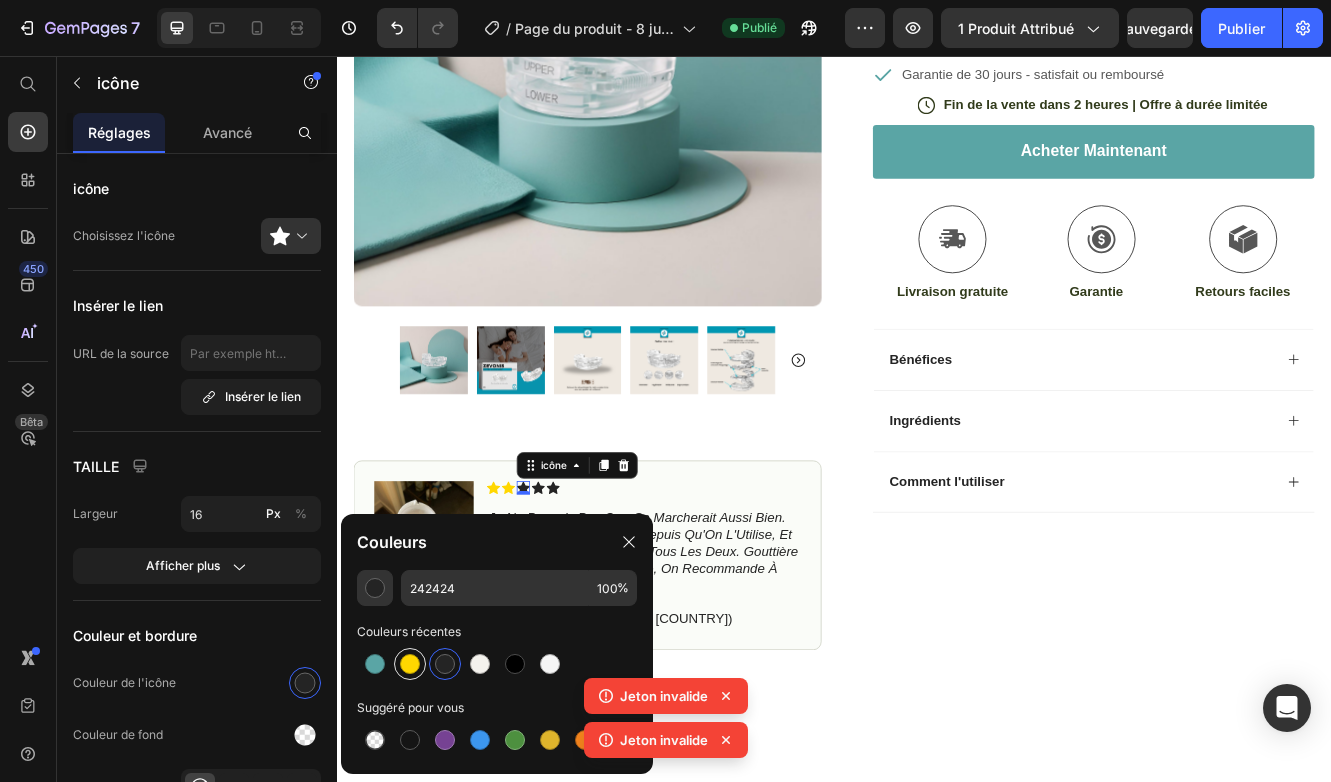 click at bounding box center [410, 664] 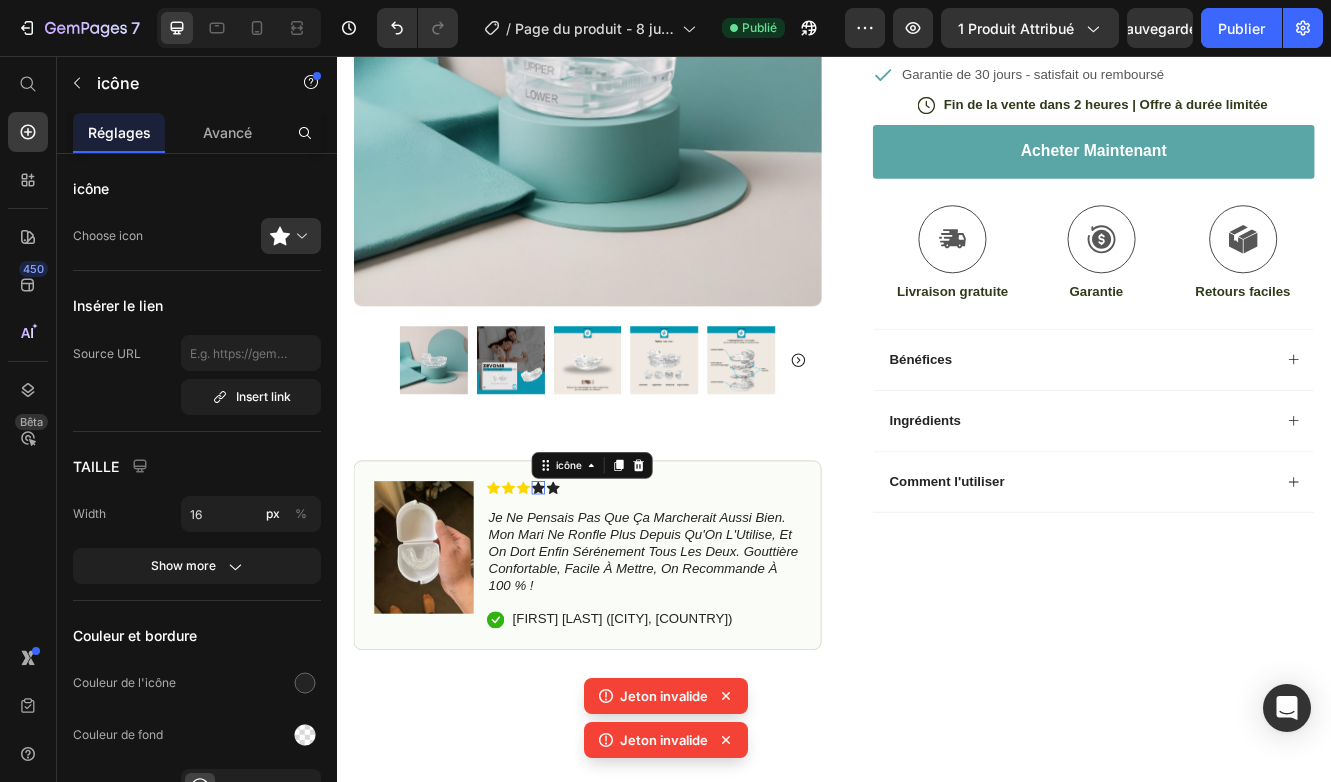 click 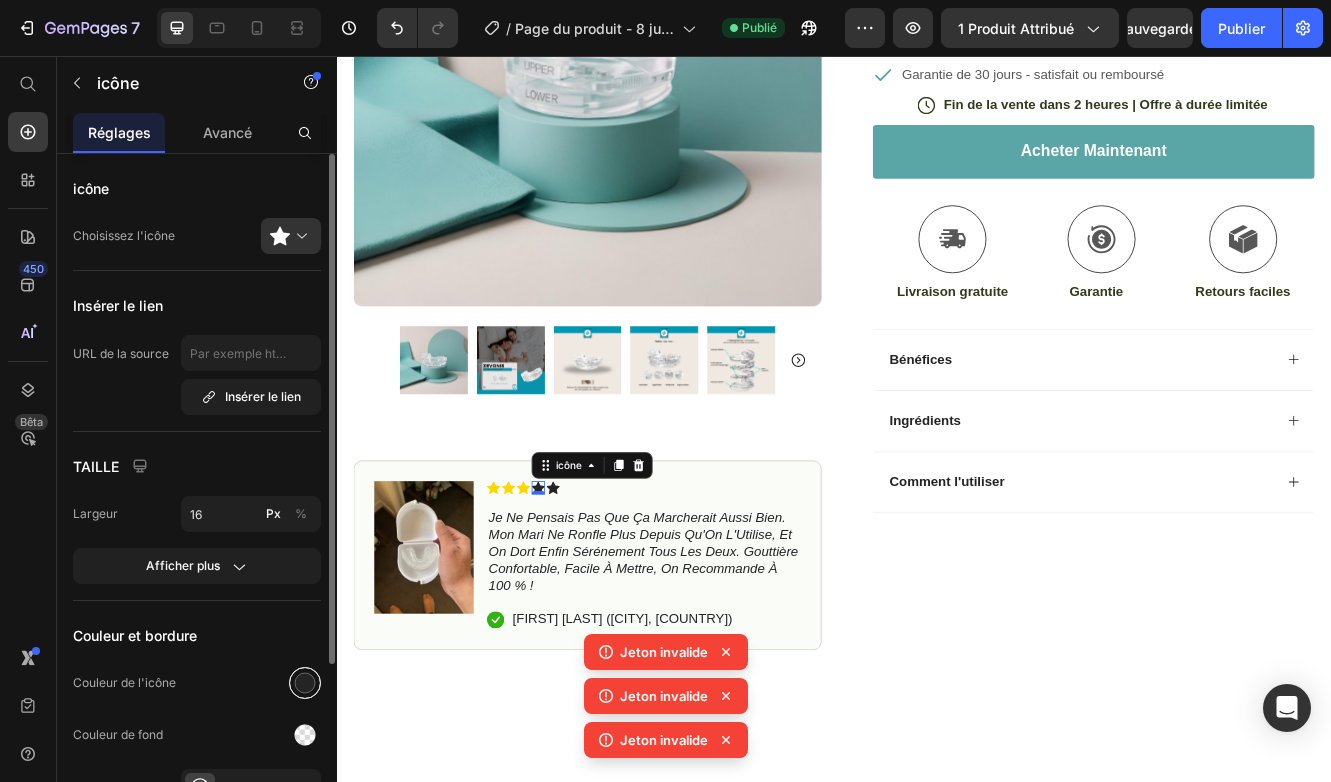 click at bounding box center (305, 683) 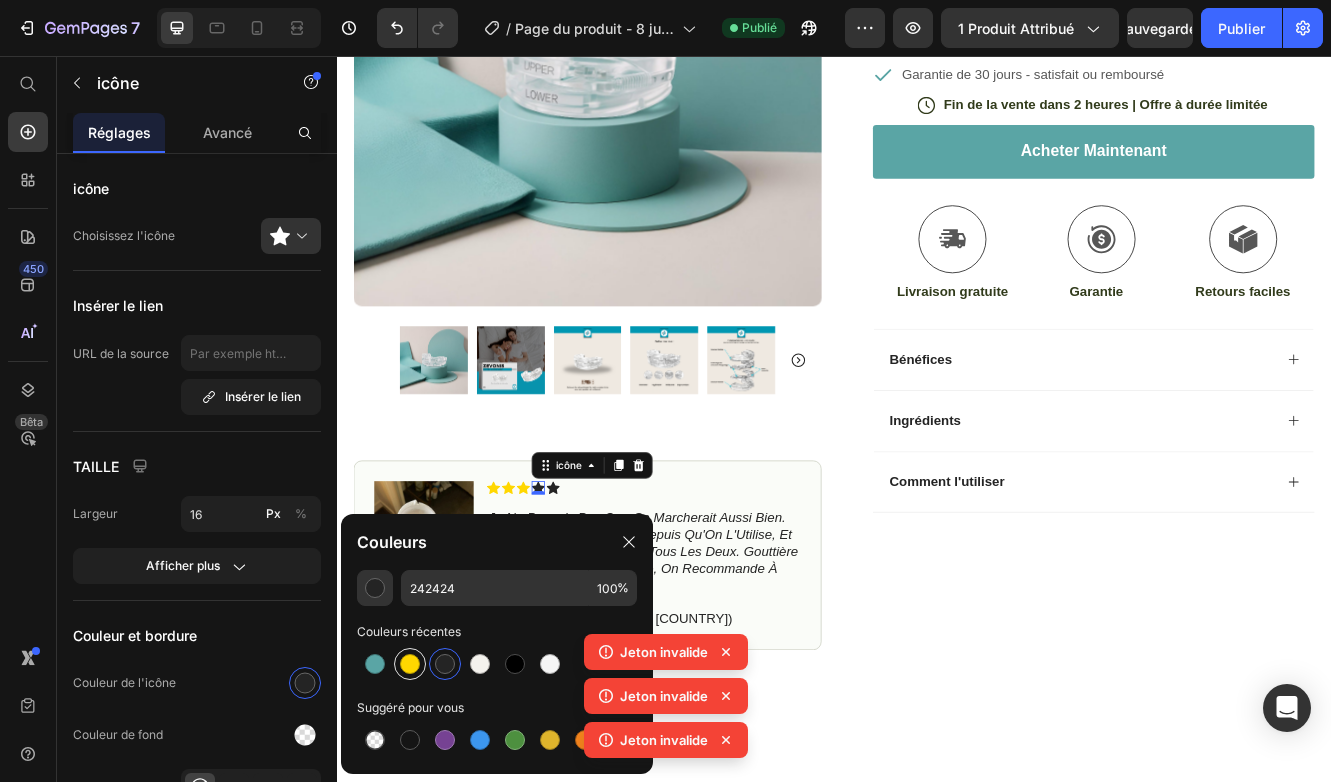 click at bounding box center [410, 664] 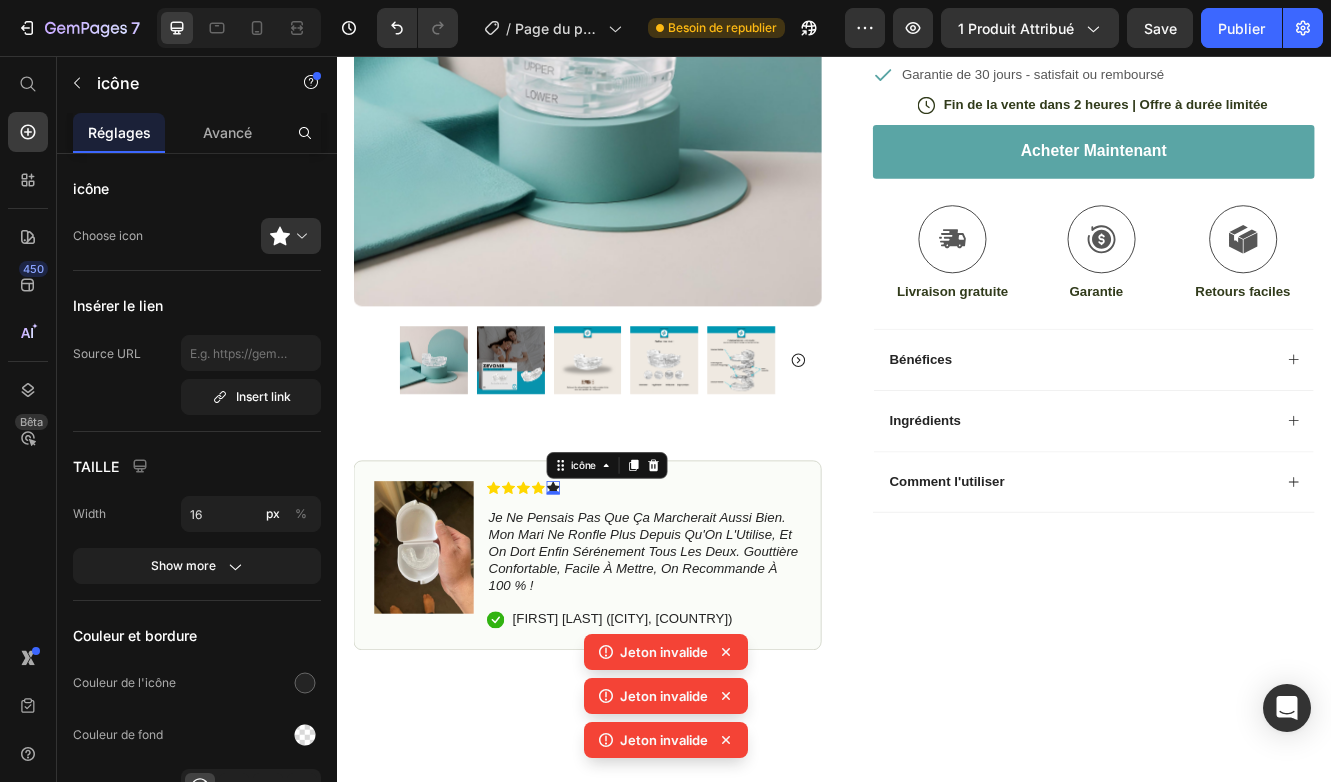 click on "icône   0" at bounding box center [598, 577] 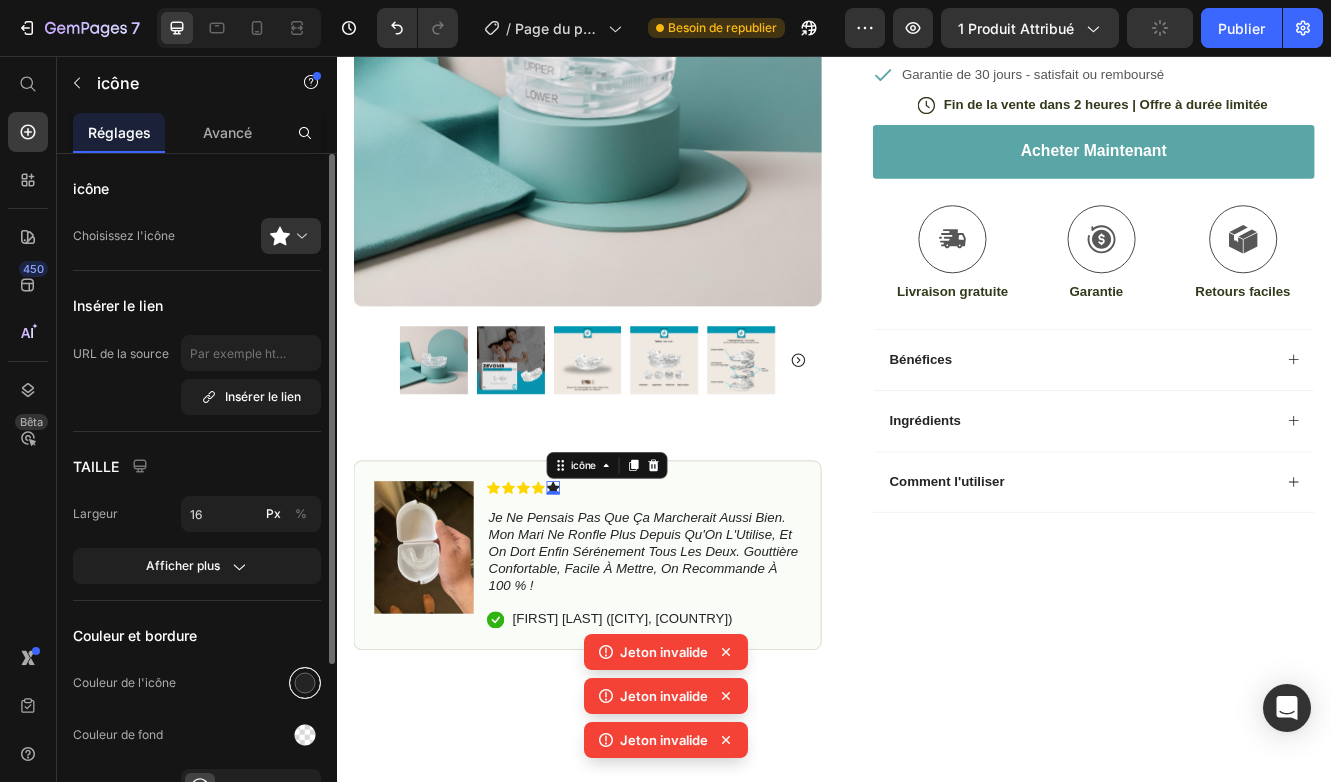 click at bounding box center (305, 683) 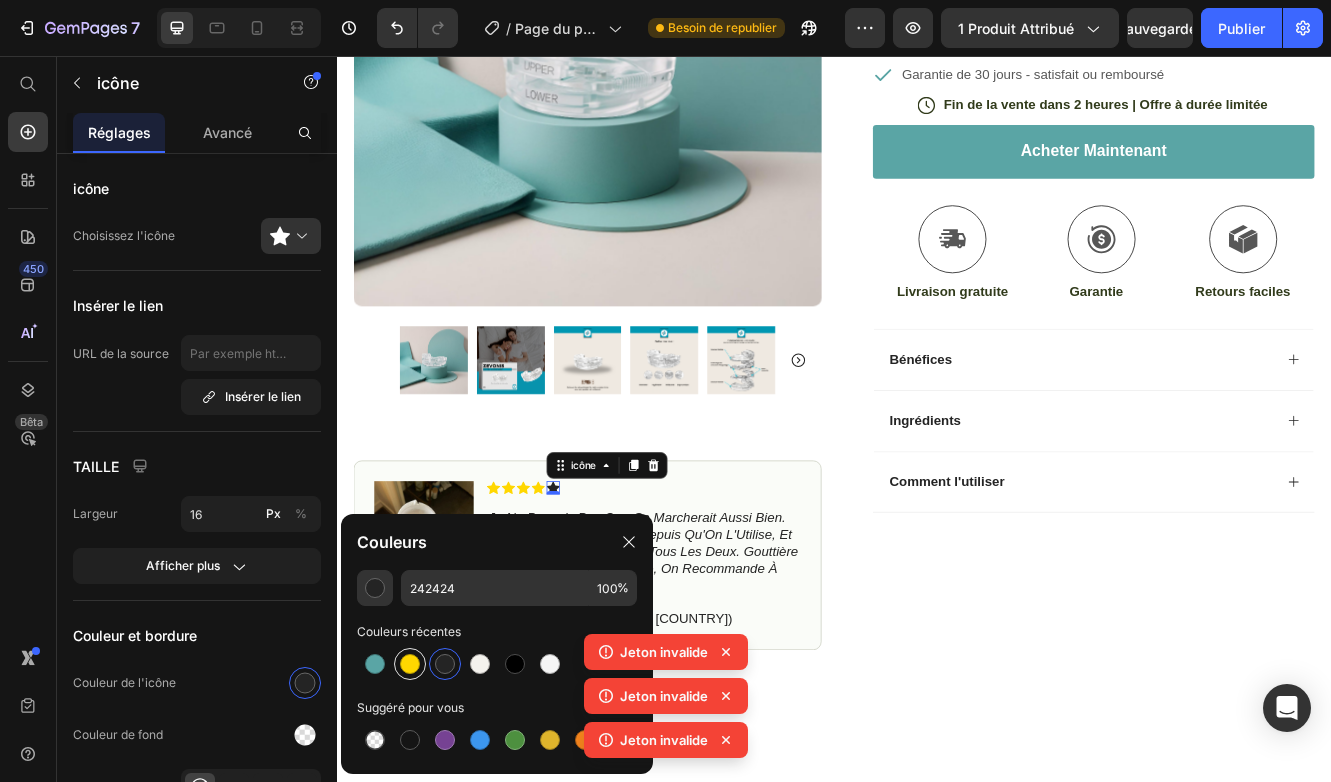 click at bounding box center [410, 664] 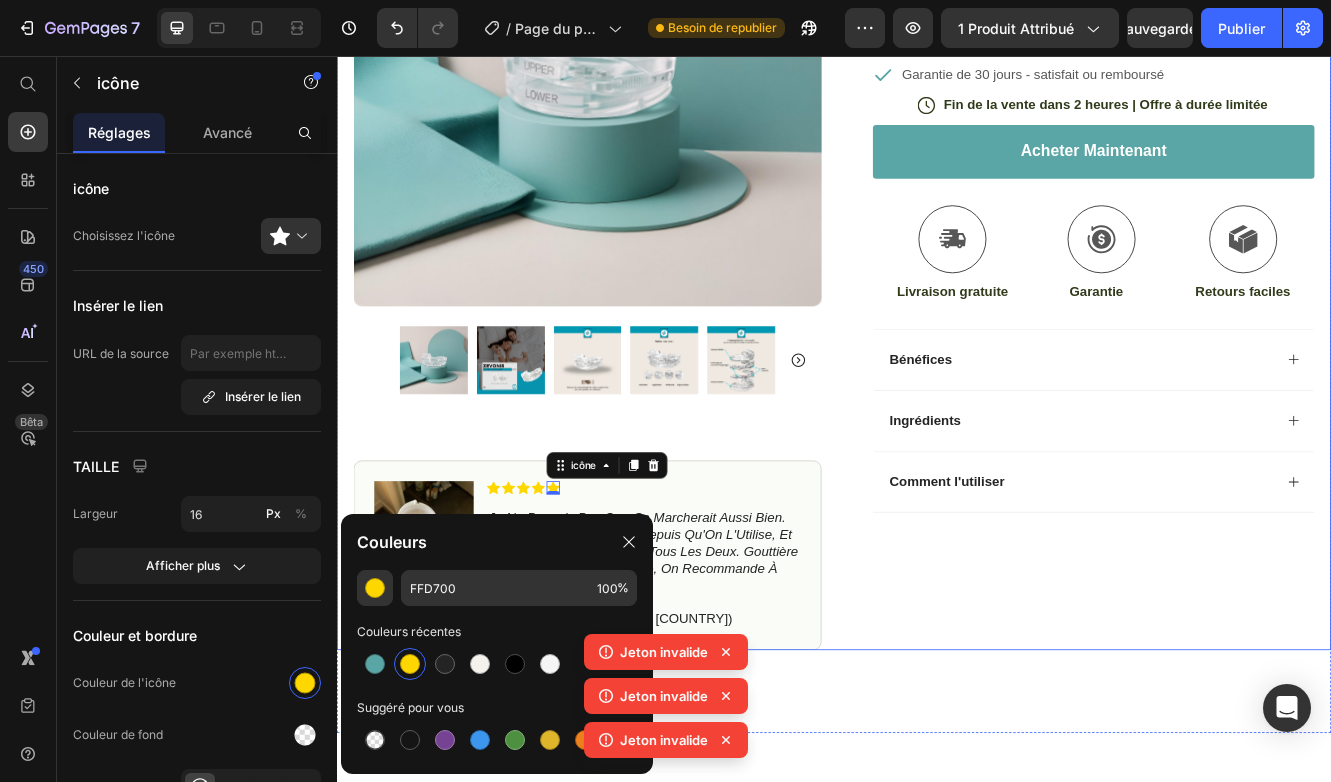 click on "icône icône icône icône
icône Liste des icônes (+356 Avis) Bloc de texte Rangée Zevonis - Gouttière Anti-Ronflement Titre du produit 299,90 € Prix du produit
Soulage les ronflements dès la première nuit
Confort discret et réglable
Garantie de 30 jours - satisfait ou remboursé Liste des articles
icône Fin de la vente dans 2 heures | Offre à durée limitée Bloc de texte Rangée Acheter Maintenant ajouter au panier
icône Livraison gratuite Bloc de texte
icône Garantie Bloc de texte
icône Retours faciles Bloc de texte Rangée Image Icon Icon Icon Icon Icon Icon List Je ne pensais pas que ça marcherait aussi bien. Mon mari ne ronfle plus depuis qu’on l’utilise, et on dort enfin sereinement tous les deux. Gouttière confortable, facile à mettre, on recommande à 100 % ! Text Block
Icon Nathan B. (Toulouse, France) Text Block Row Row Bénéfices" at bounding box center [1234, 283] 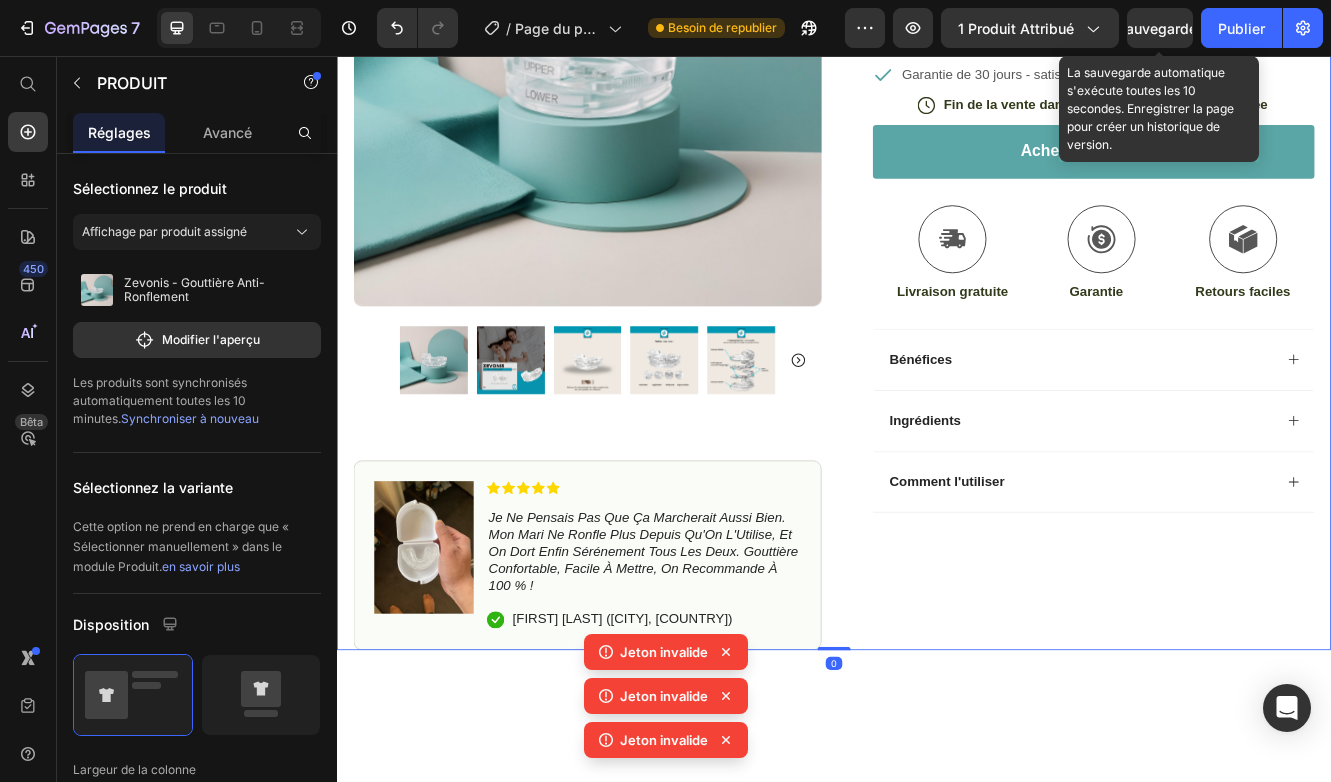 click on "sauvegarder" at bounding box center (1160, 28) 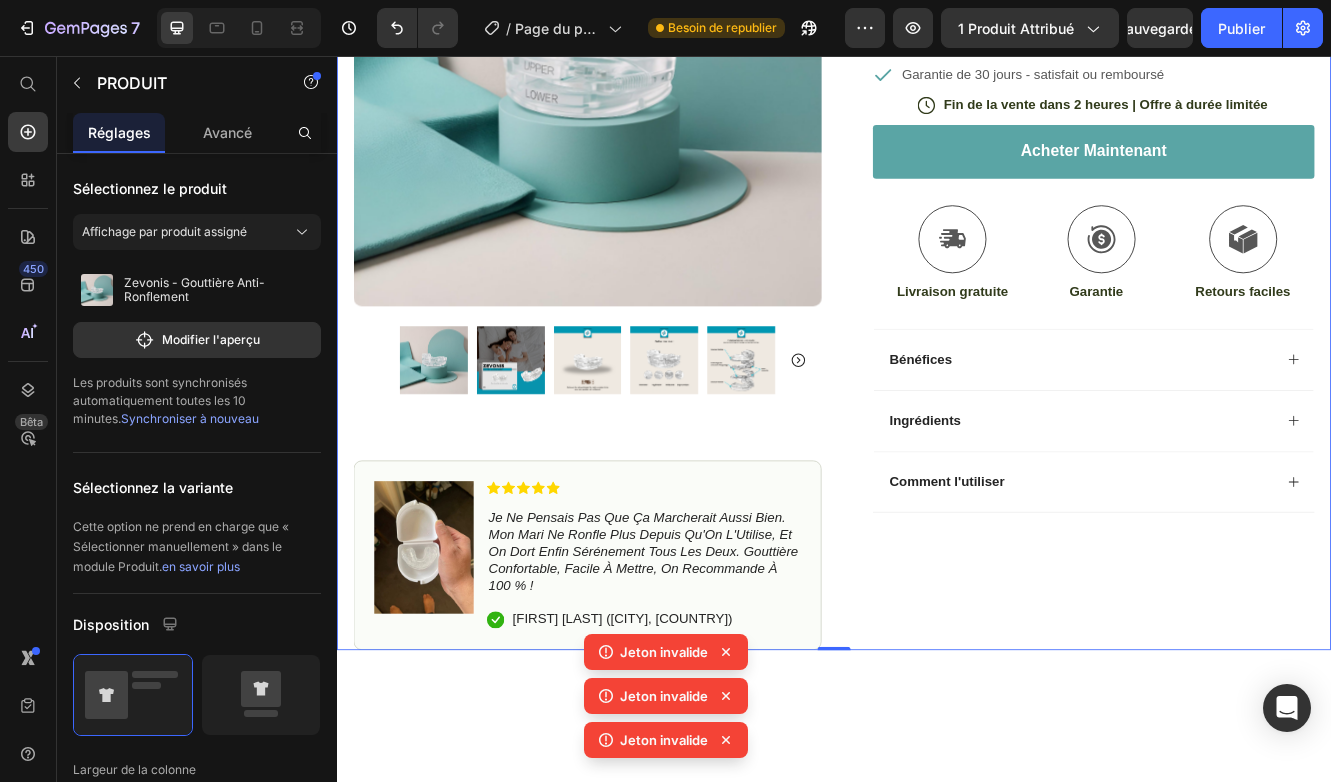 click 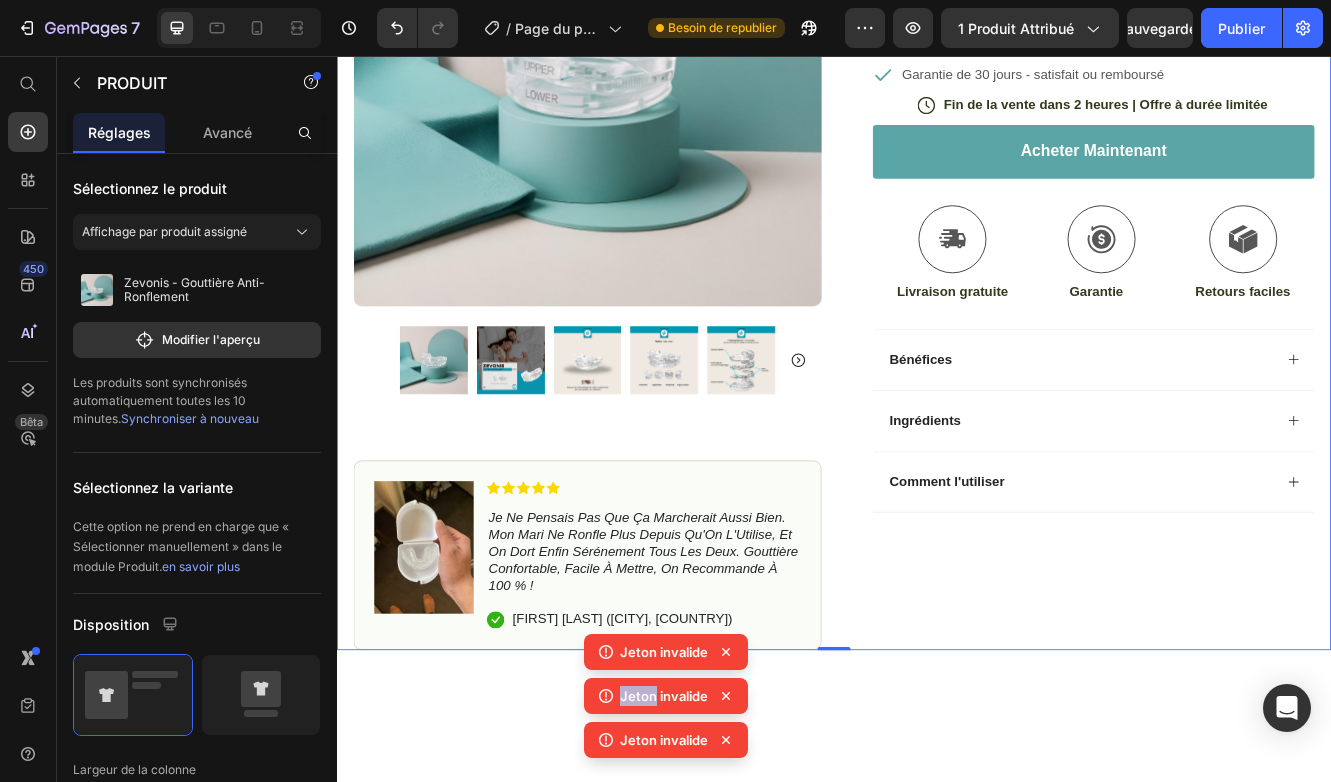 click 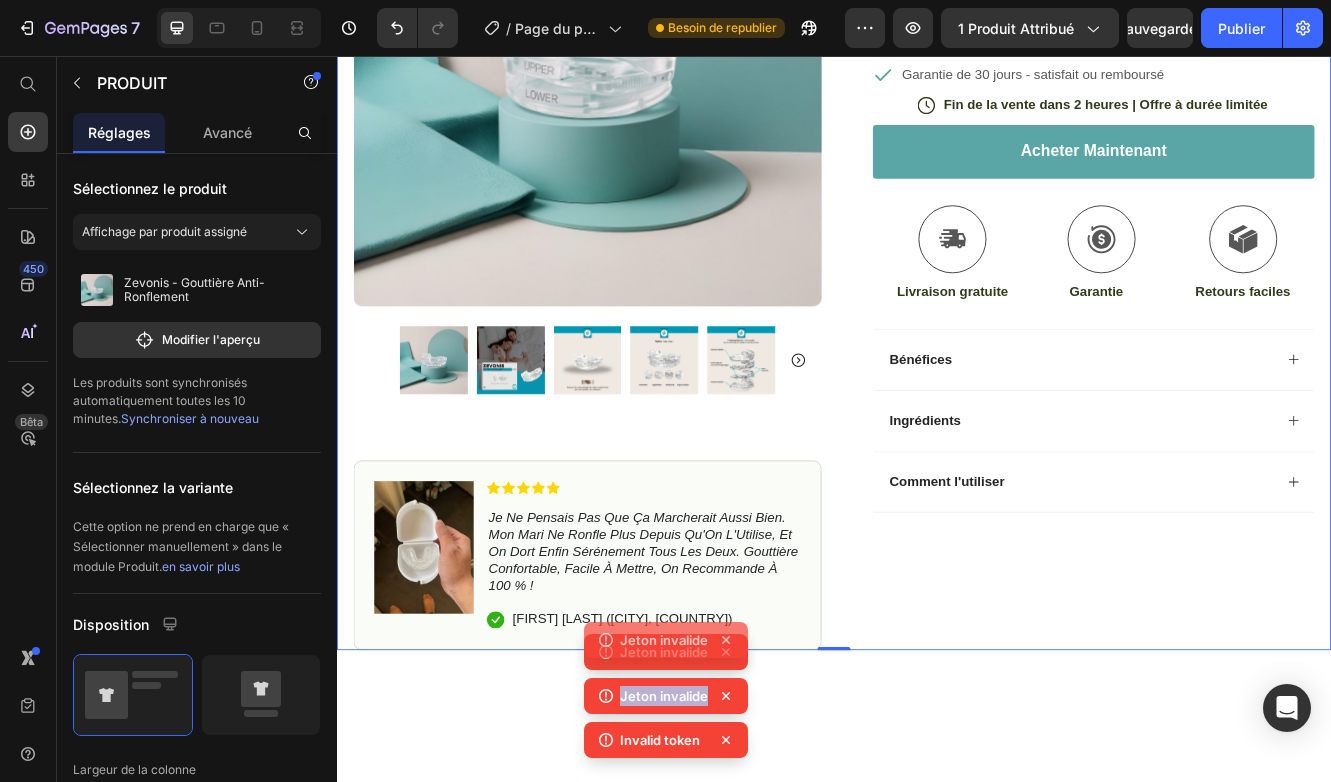 click 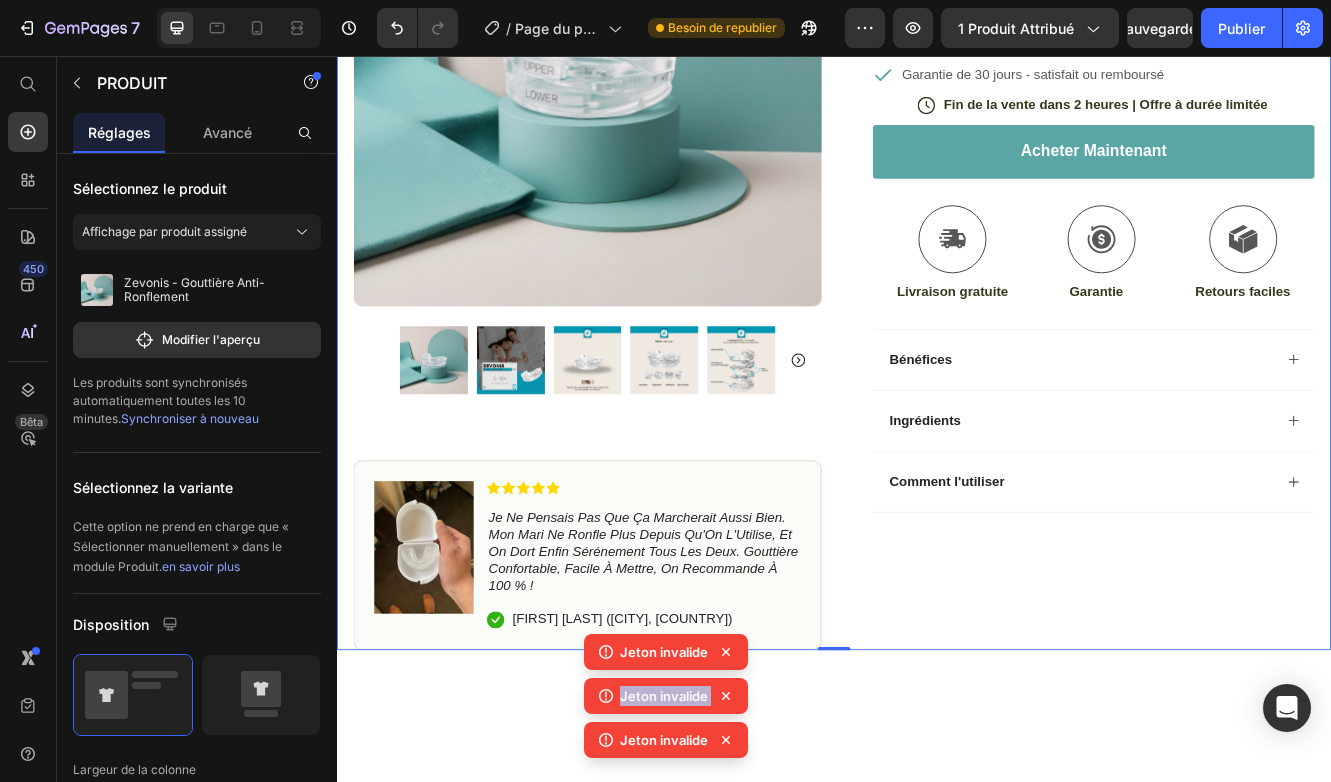 click 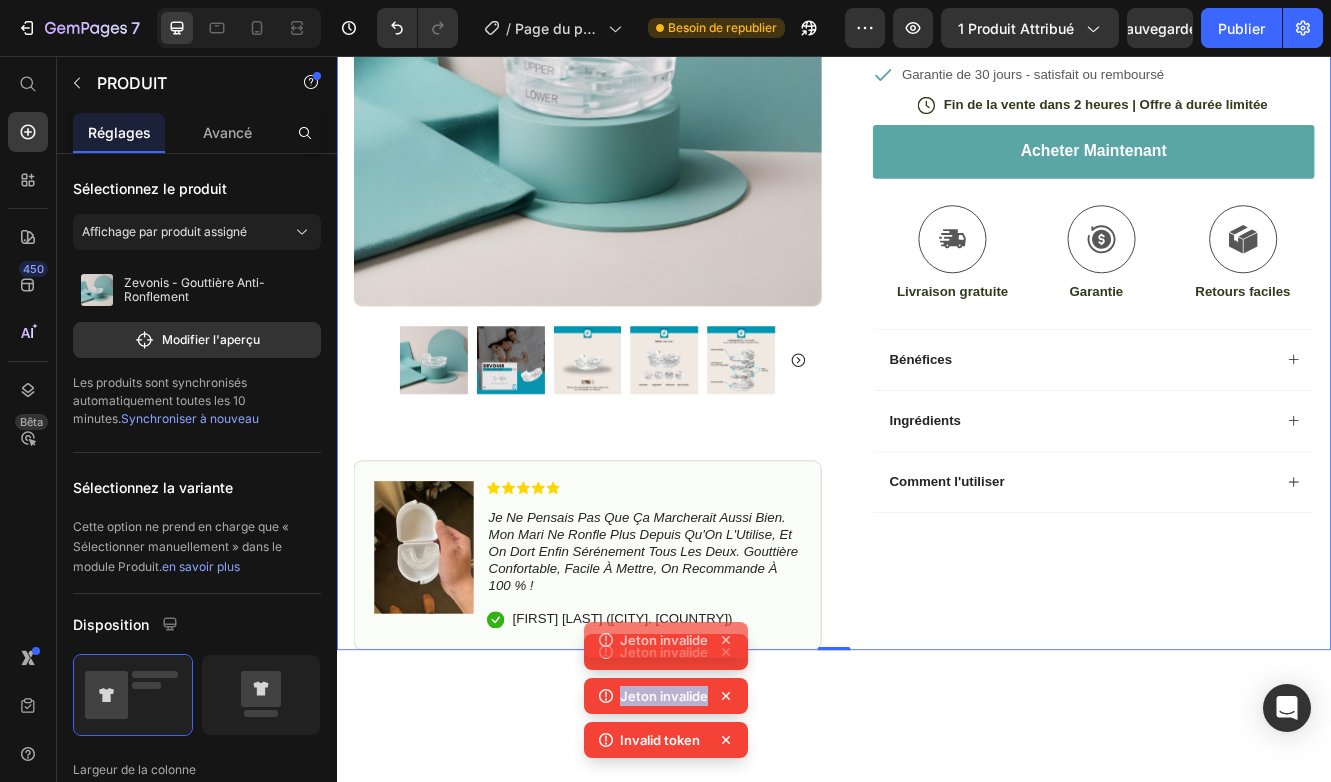 click 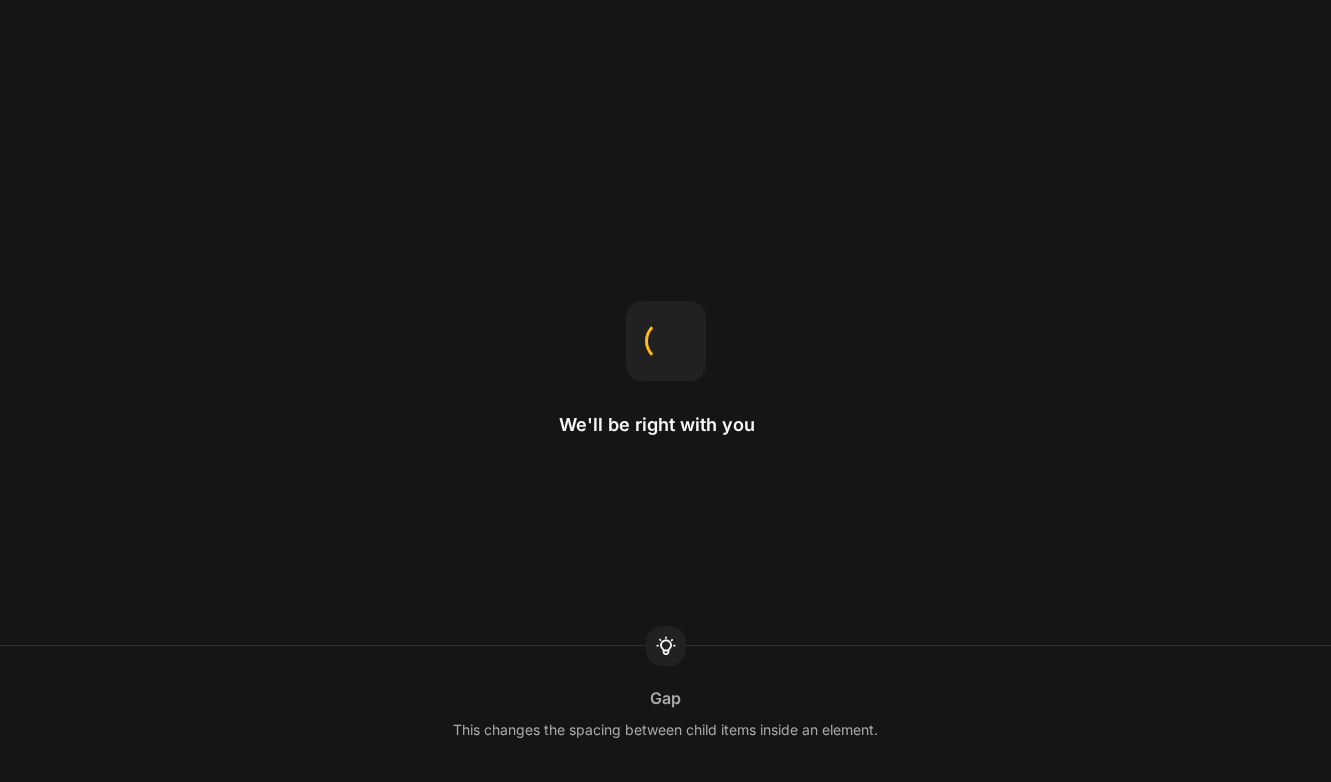 scroll, scrollTop: 0, scrollLeft: 0, axis: both 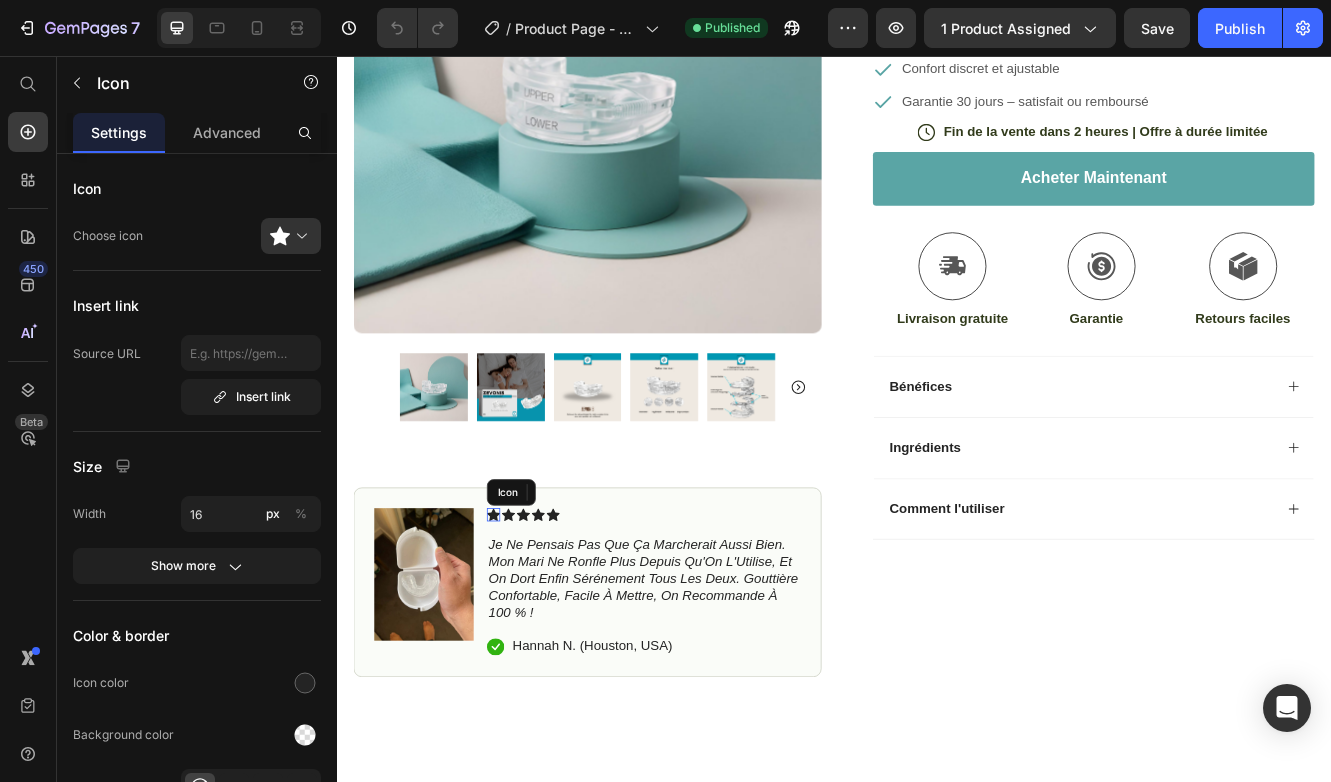 click 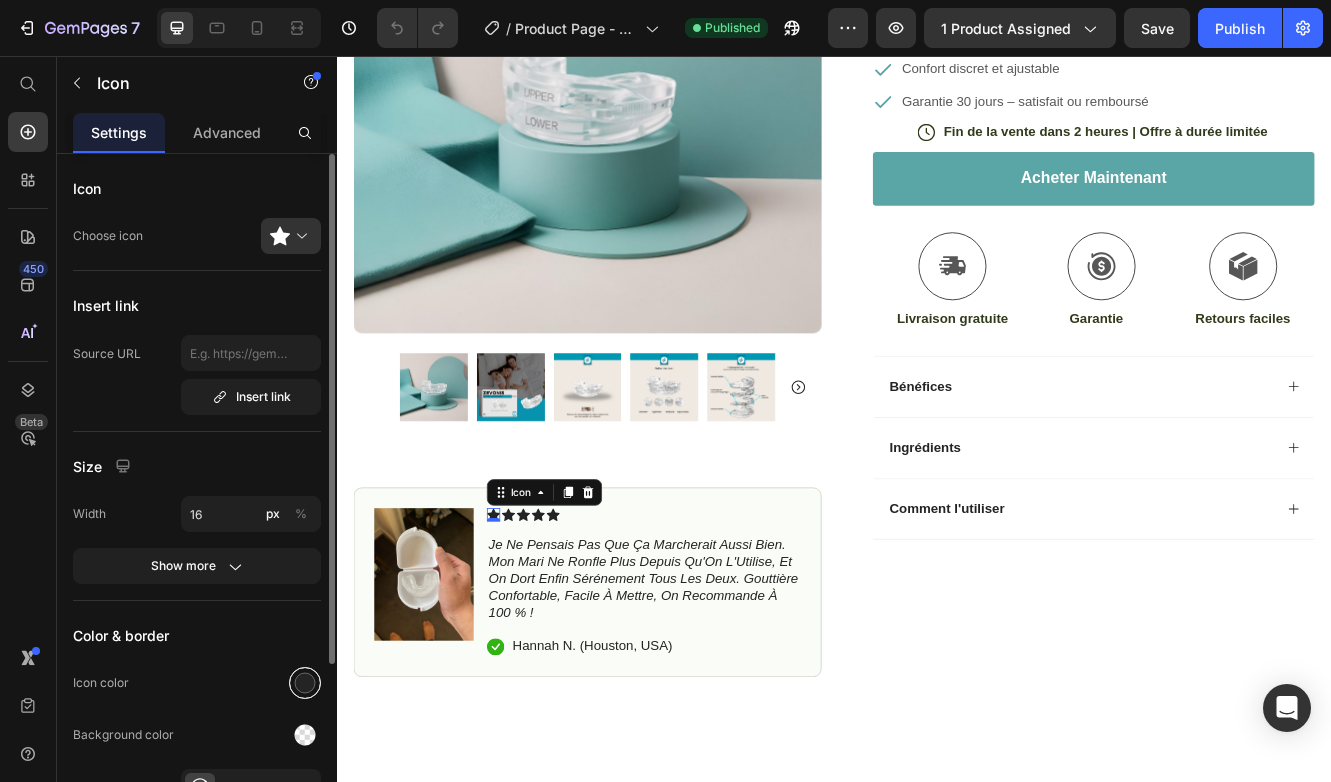 click at bounding box center [305, 683] 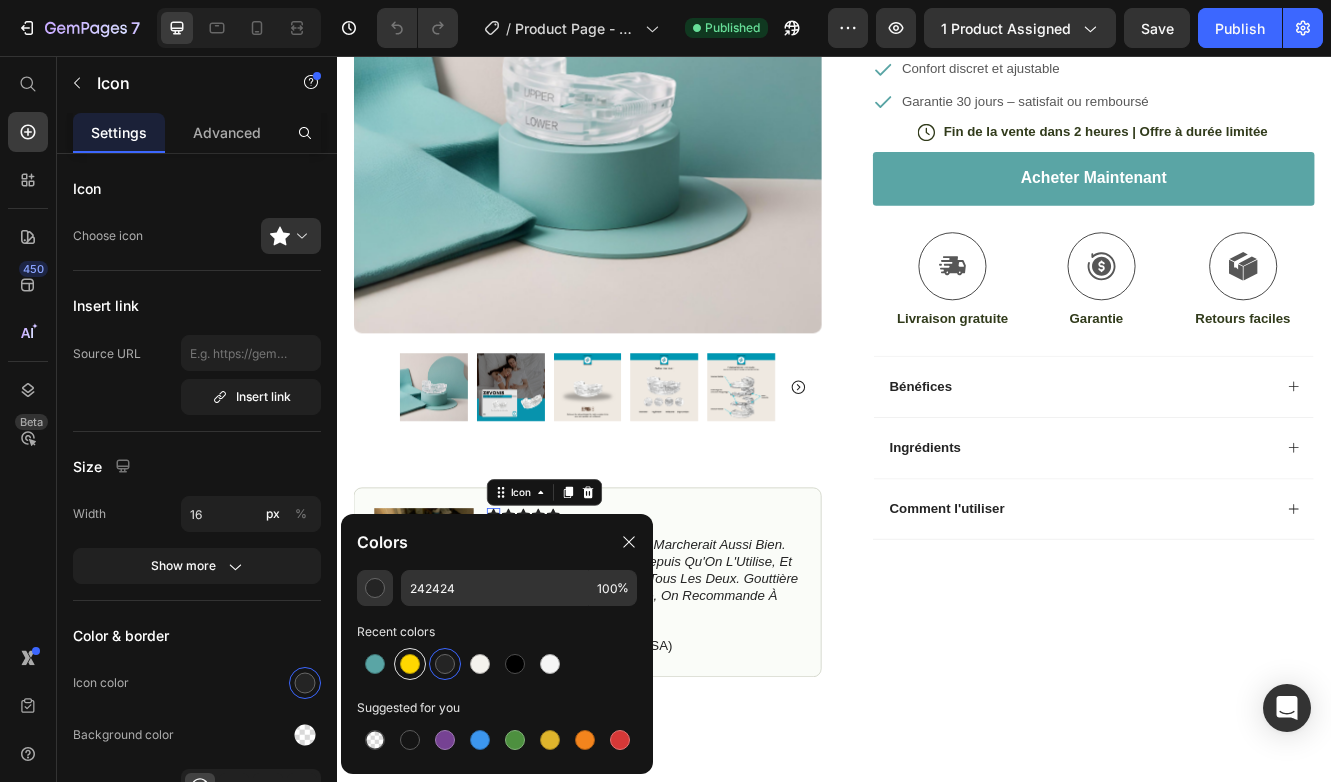 click at bounding box center (410, 664) 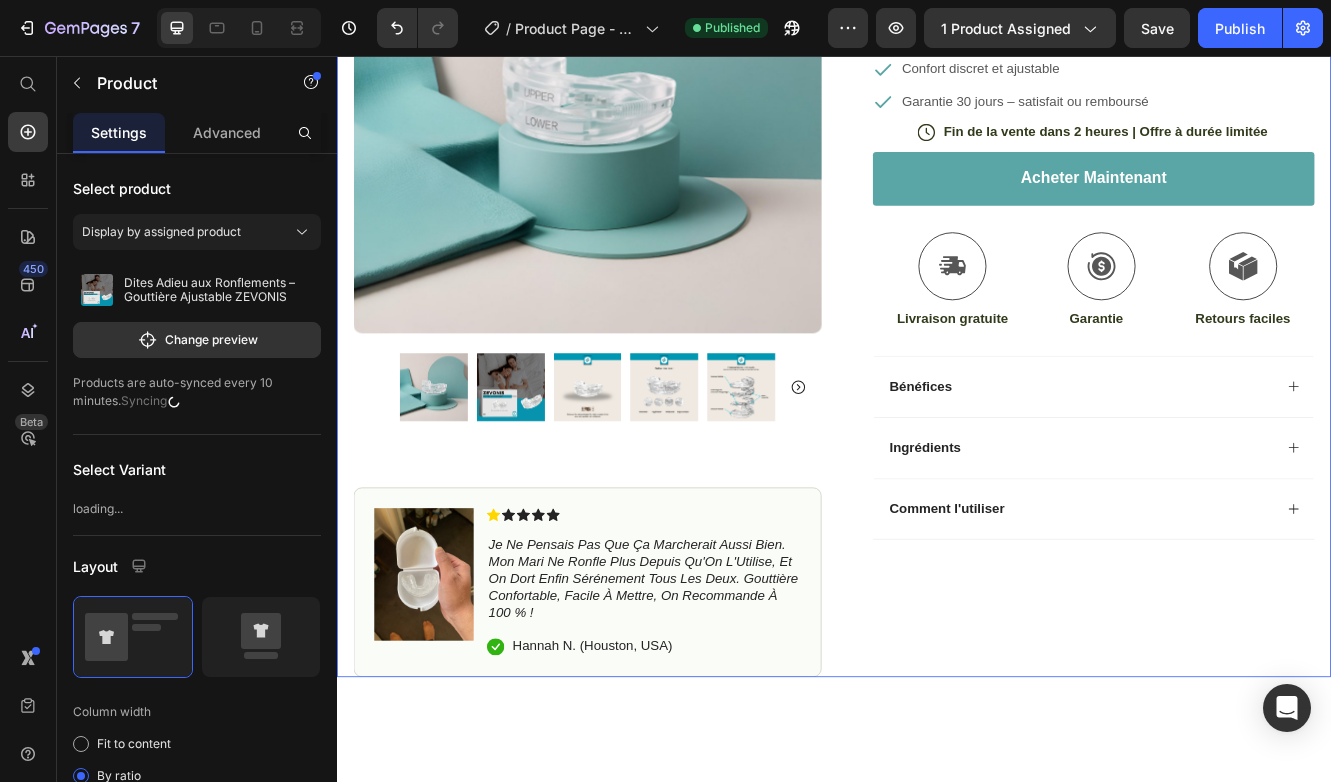 click on "Icon Icon Icon Icon
Icon Icon List (+356 Avis) Text Block Row Zevonis – Gouttière Anti-Ronflement Product Title 29,90€ Product Price
Soulage les ronflements dès la première nuit
Confort discret et ajustable
Garantie 30 jours – satisfait ou remboursé Item List
Icon Fin de la vente dans 2 heures | Offre à durée limitée Text Block Row acheter maintenant Add to Cart
Icon Livraison gratuite Text Block
Icon Garantie Text Block
Icon Retours faciles Text Block Row Image Icon Icon Icon Icon Icon Icon List Je ne pensais pas que ça marcherait aussi bien. Mon mari ne ronfle plus depuis qu’on l’utilise, et on dort enfin sereinement tous les deux. Gouttière confortable, facile à mettre, on recommande à 100 % ! Text Block
Icon Nathan B. (Toulouse, France) Text Block Row Row
Bénéfices" at bounding box center [1234, 316] 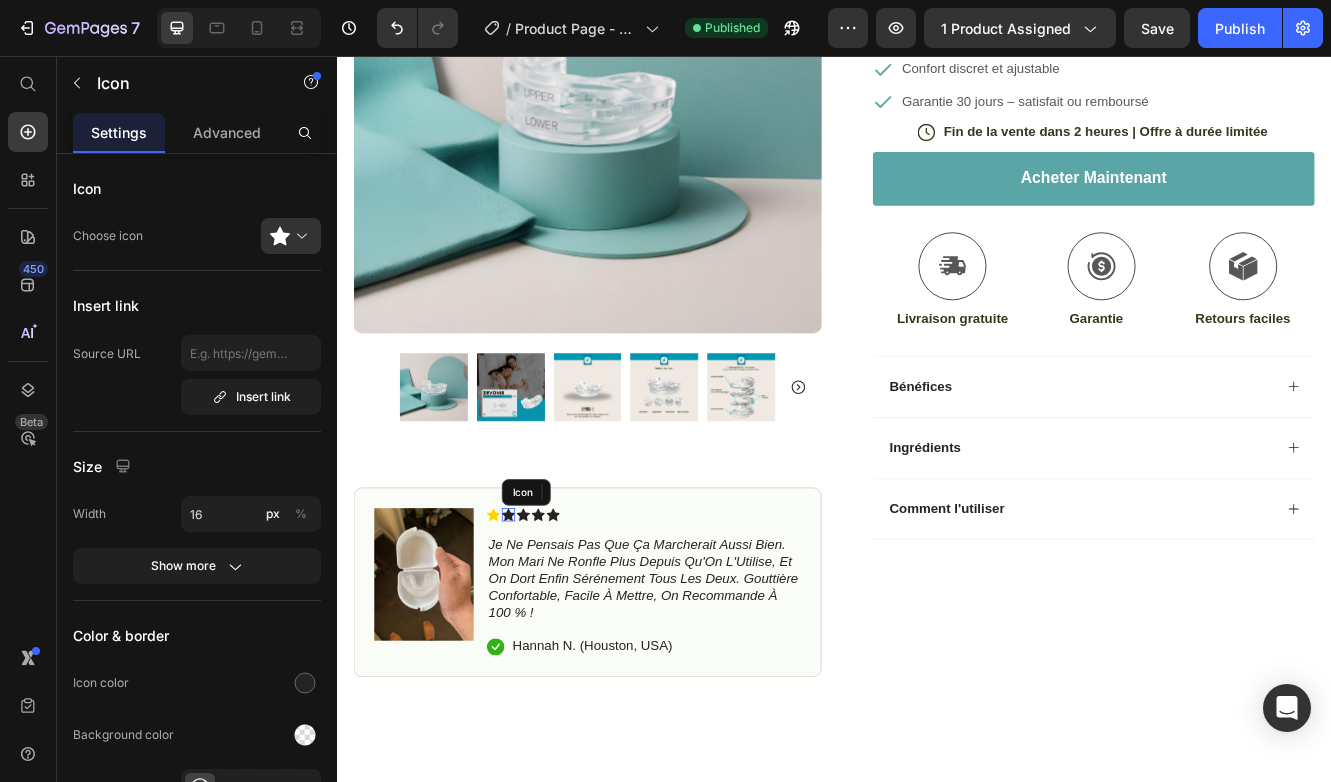 click 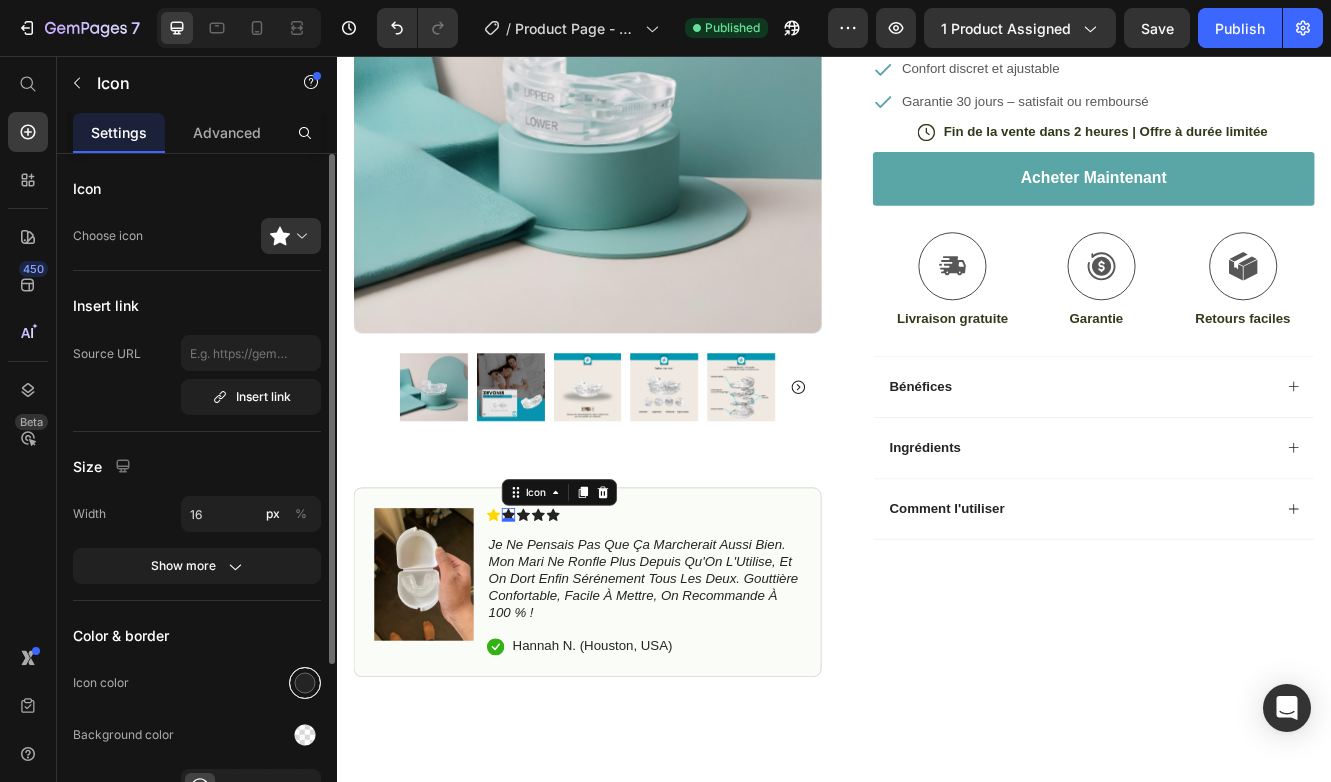 click at bounding box center (305, 683) 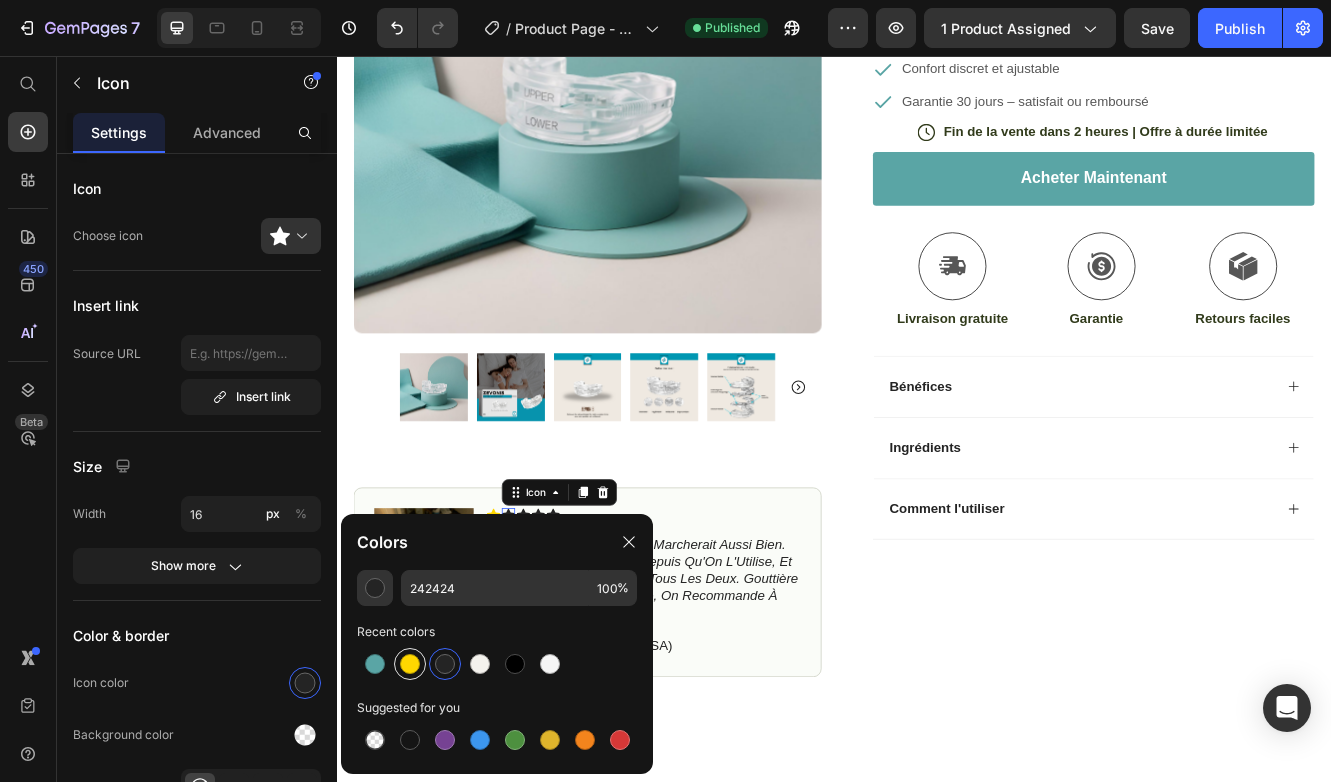 type on "FFD700" 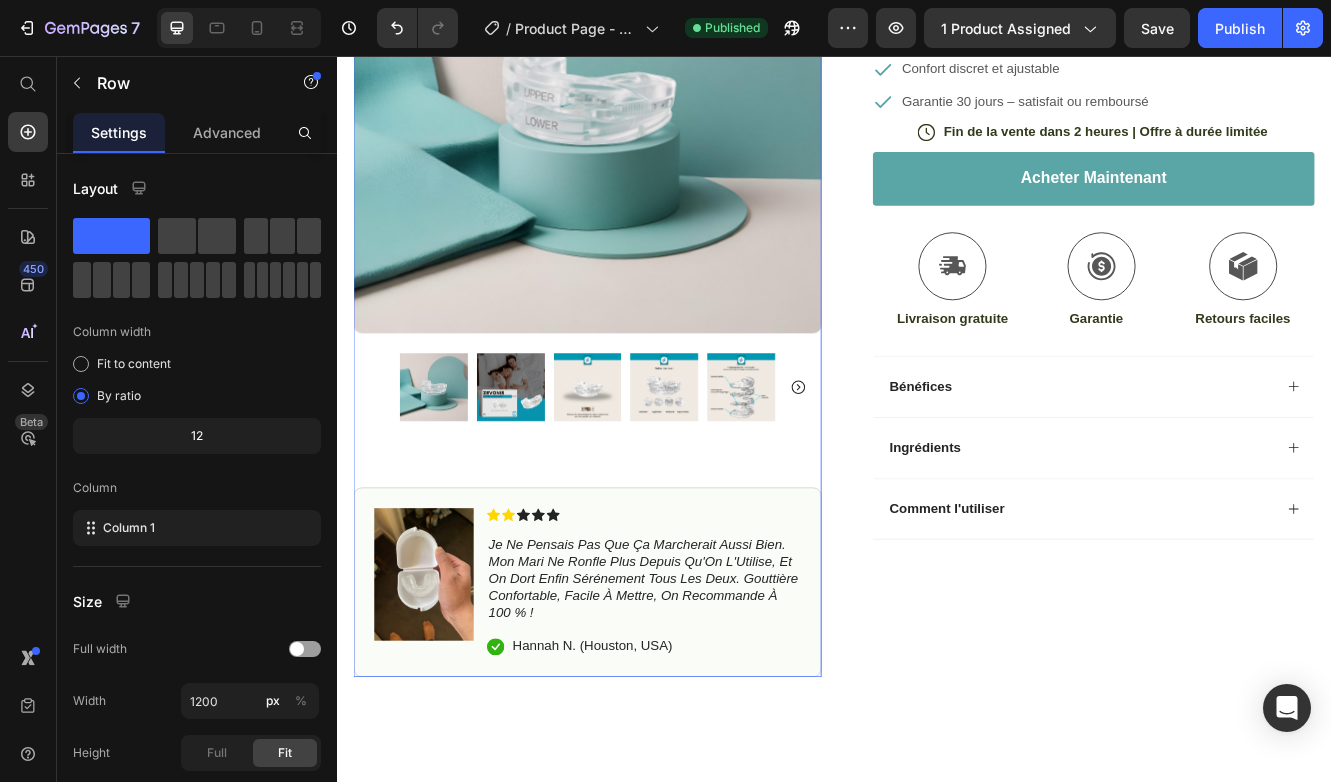 click on "Product Images Image Icon Icon   0 Icon Icon Icon Icon List Je Ne Pensais Pas Que Ça Marcherait Aussi Bien. Mon Mari Ne Ronfle Plus Depuis Qu'On L'Utilise, Et On Dort Enfin Sérénement Tous Les Deux. Gouttière Confortable, Facile À Mettre, On Recommande À 100 % ! Text Block
Icon Hannah N. (Houston, USA) Text Block Row Row" at bounding box center [639, 316] 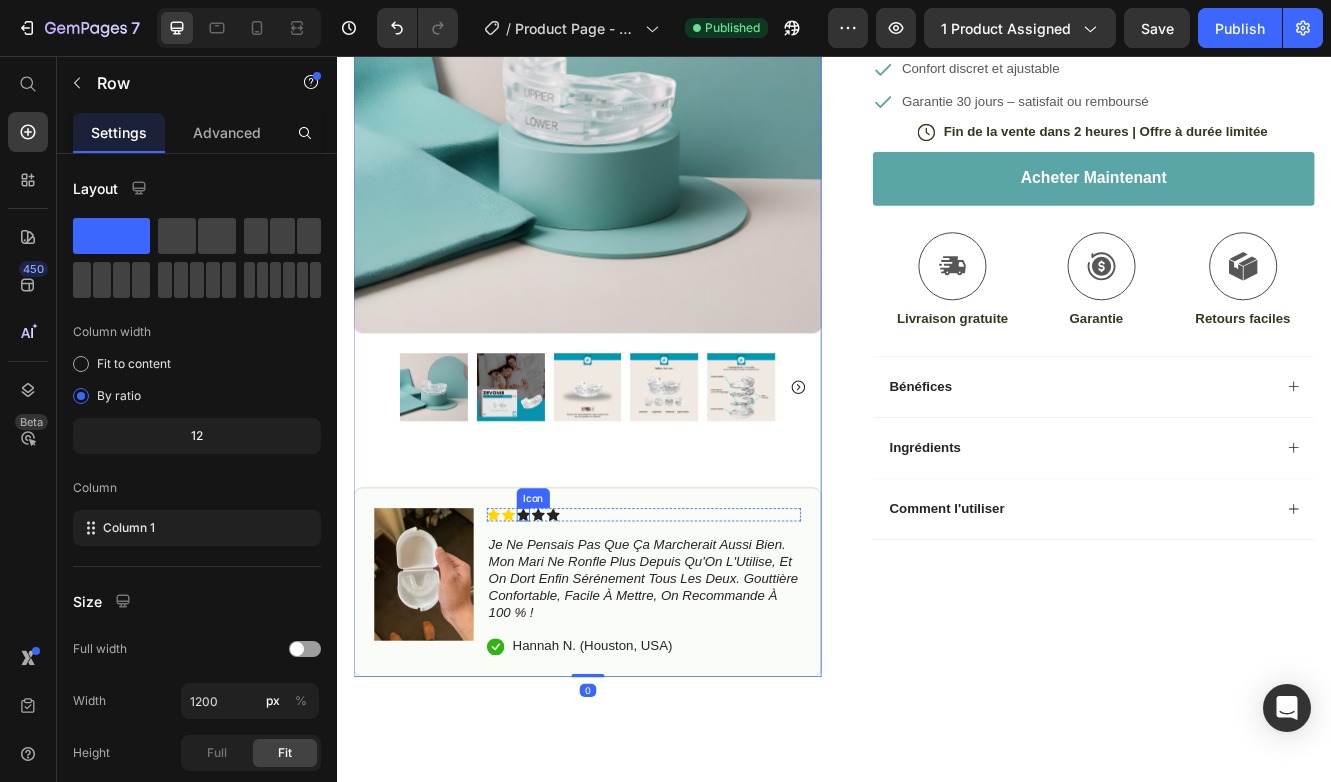 click 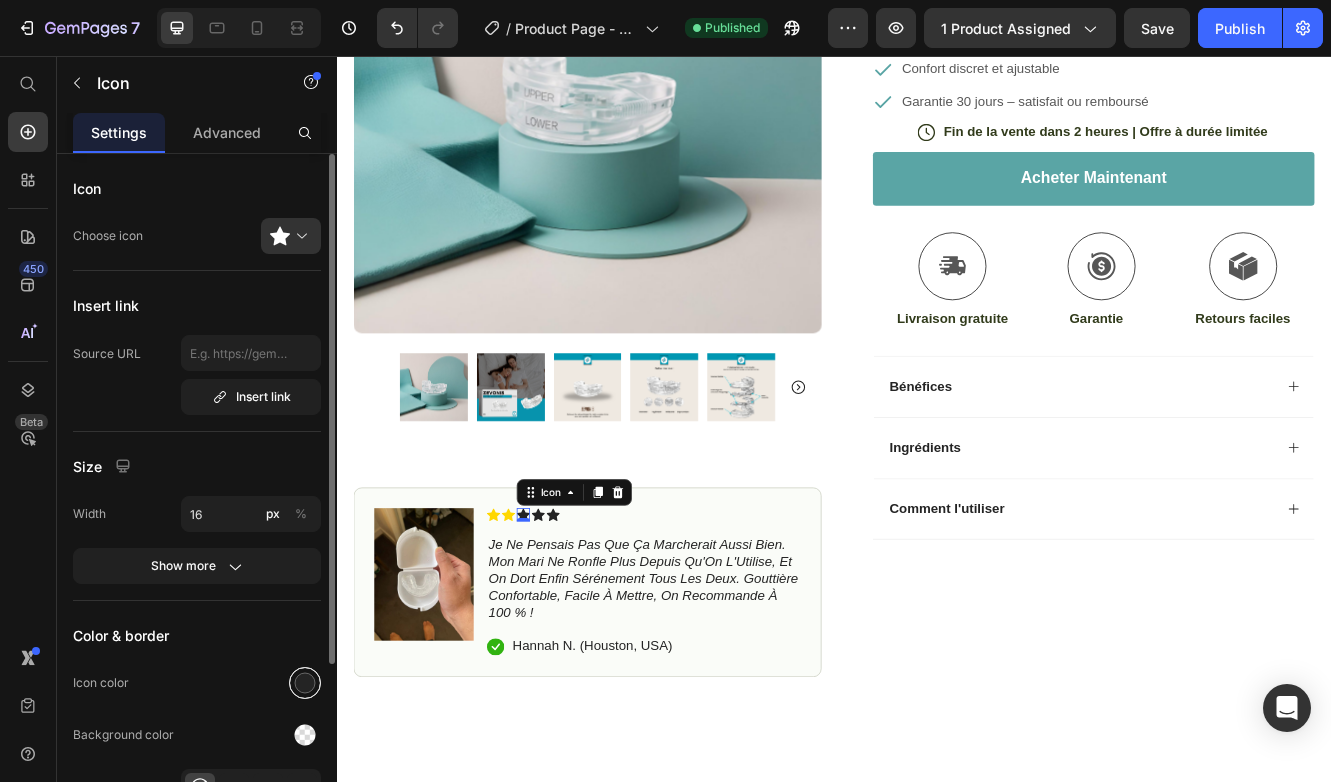 click at bounding box center (305, 683) 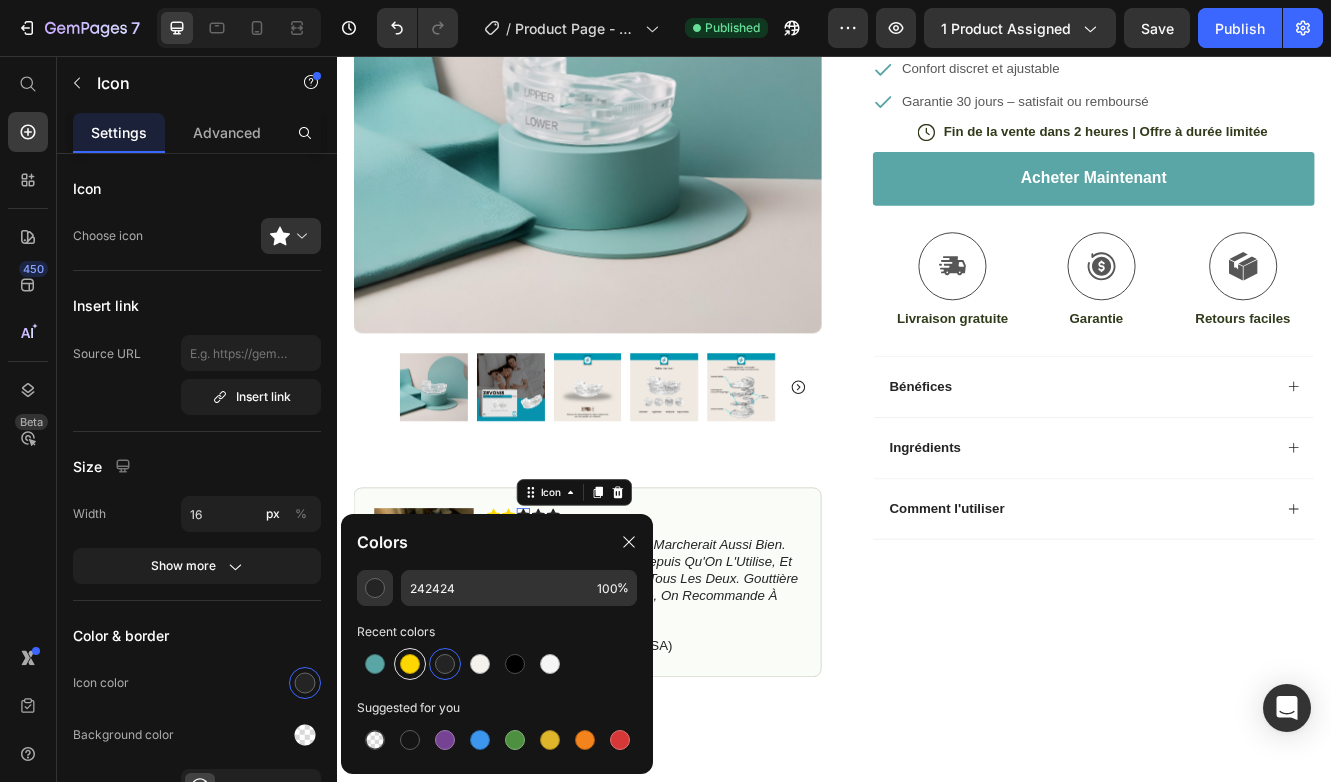 click at bounding box center (410, 664) 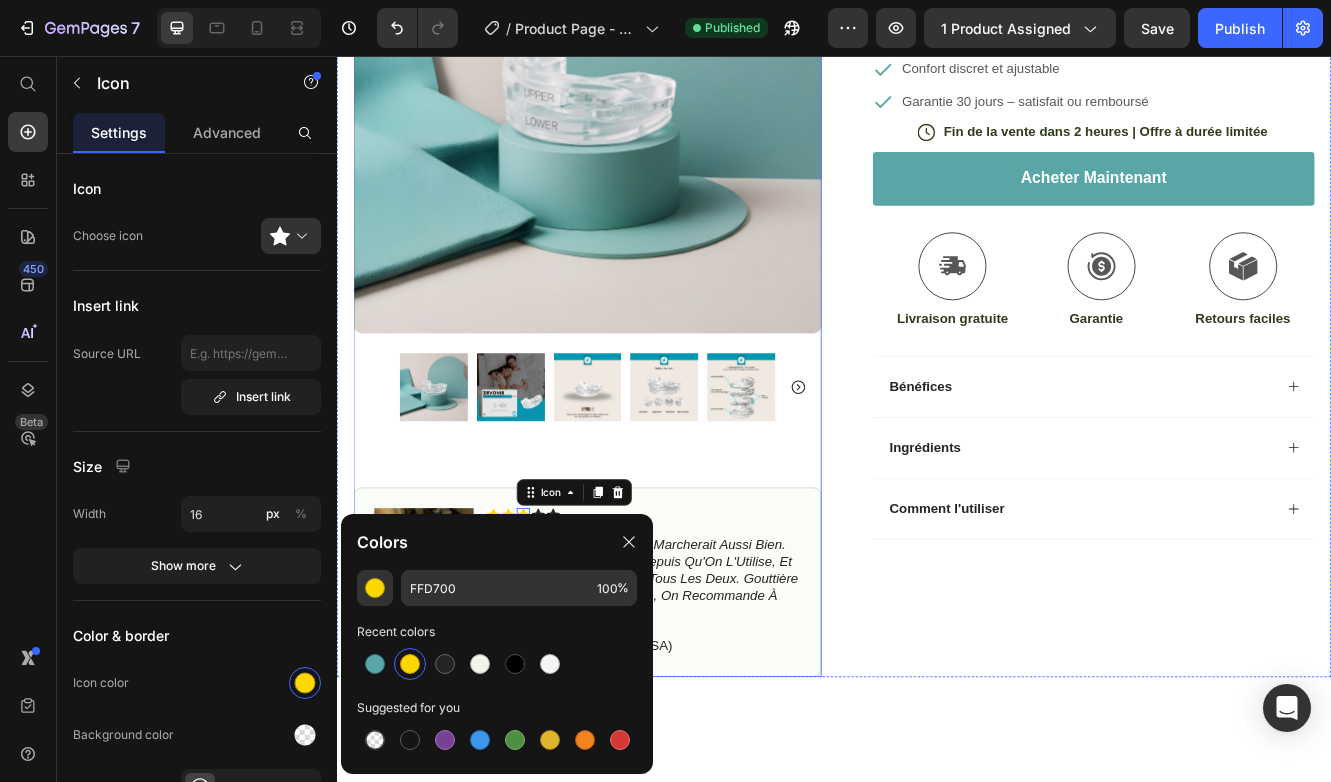 click on "Product Images Image Icon Icon Icon   0 Icon Icon Icon List Je Ne Pensais Pas Que Ça Marcherait Aussi Bien. Mon Mari Ne Ronfle Plus Depuis Qu'On L'Utilise, Et On Dort Enfin Sérénement Tous Les Deux. Gouttière Confortable, Facile À Mettre, On Recommande À 100 % ! Text Block
Icon Hannah N. (Houston, USA) Text Block Row Row" at bounding box center [639, 316] 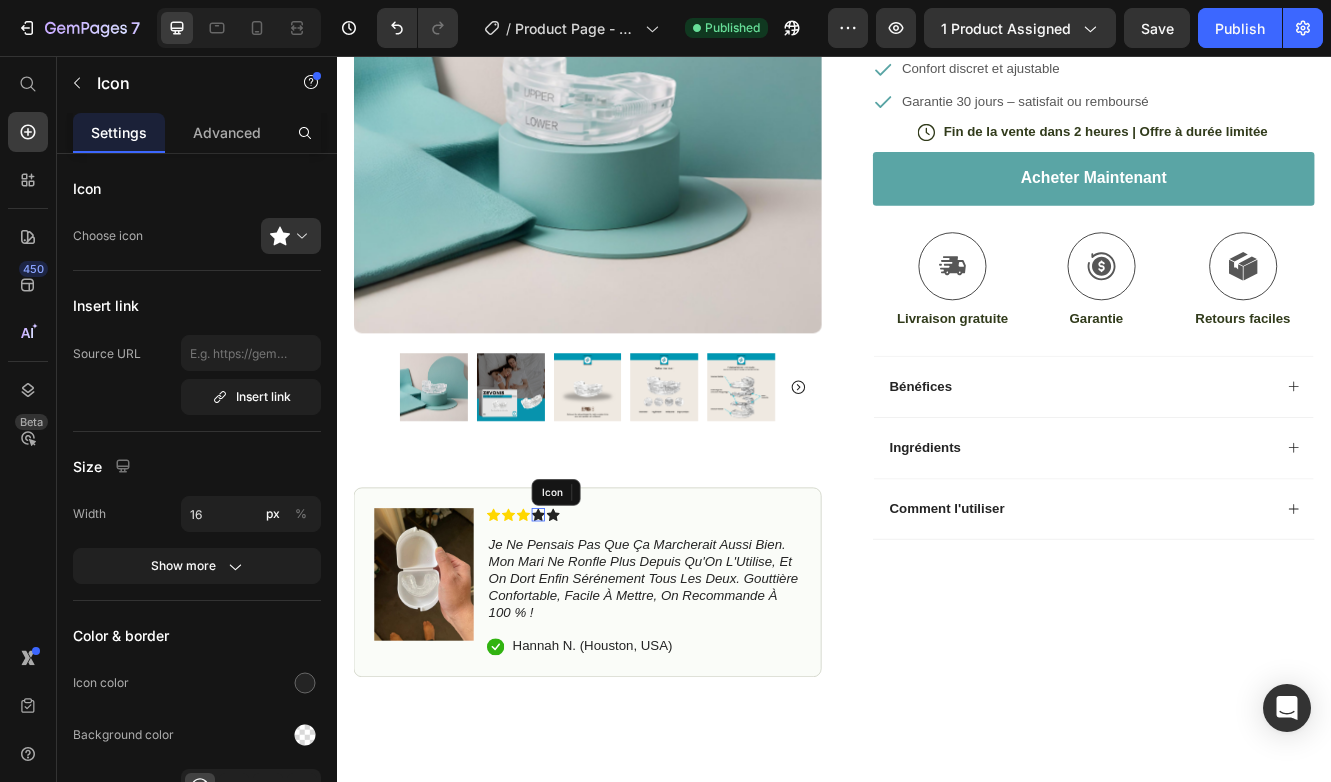 click on "Icon" at bounding box center (580, 610) 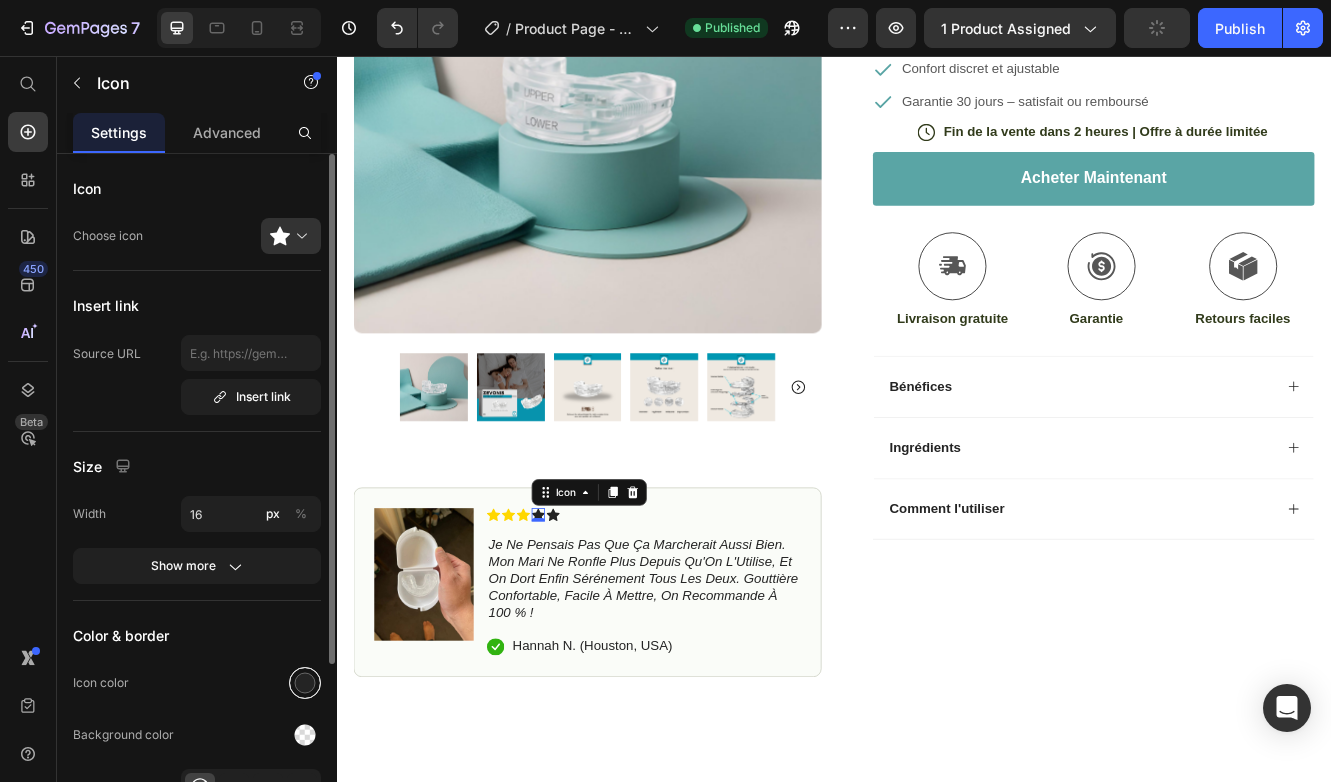 click at bounding box center (305, 683) 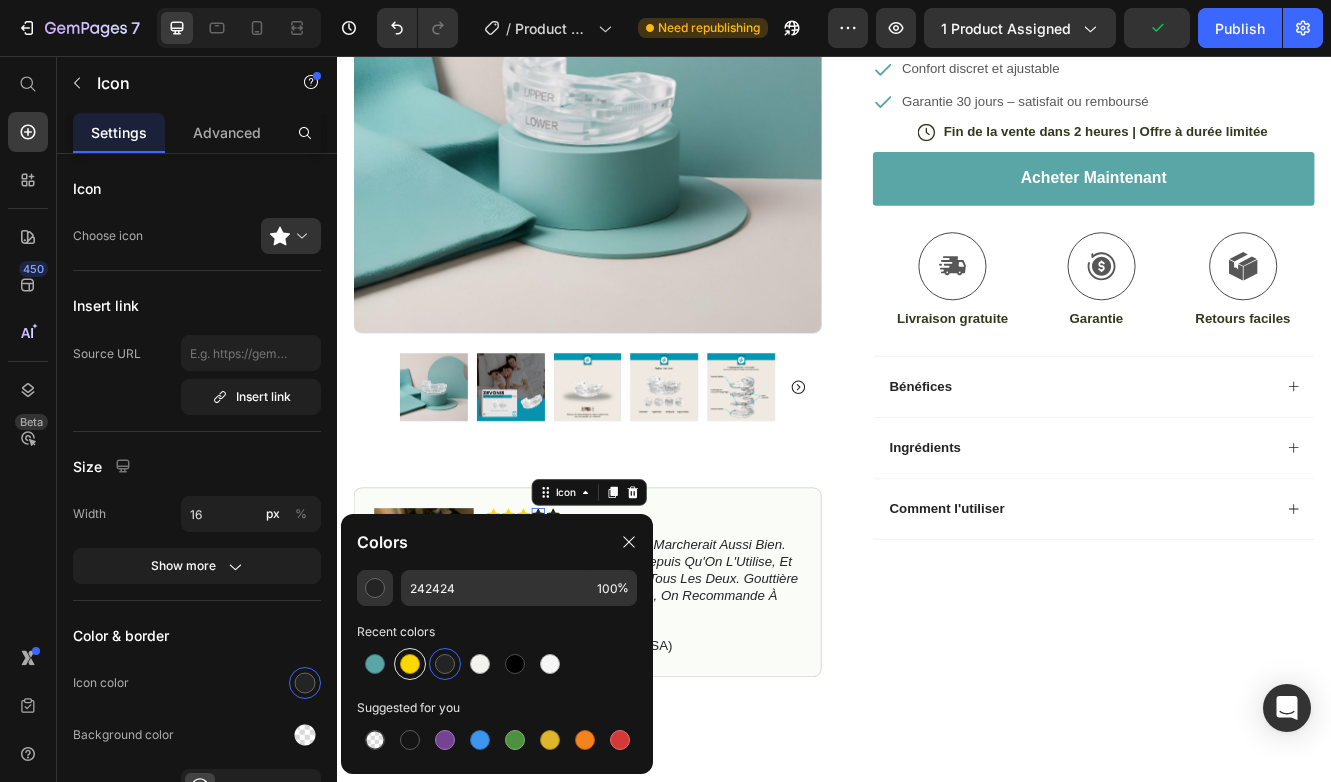 click at bounding box center (410, 664) 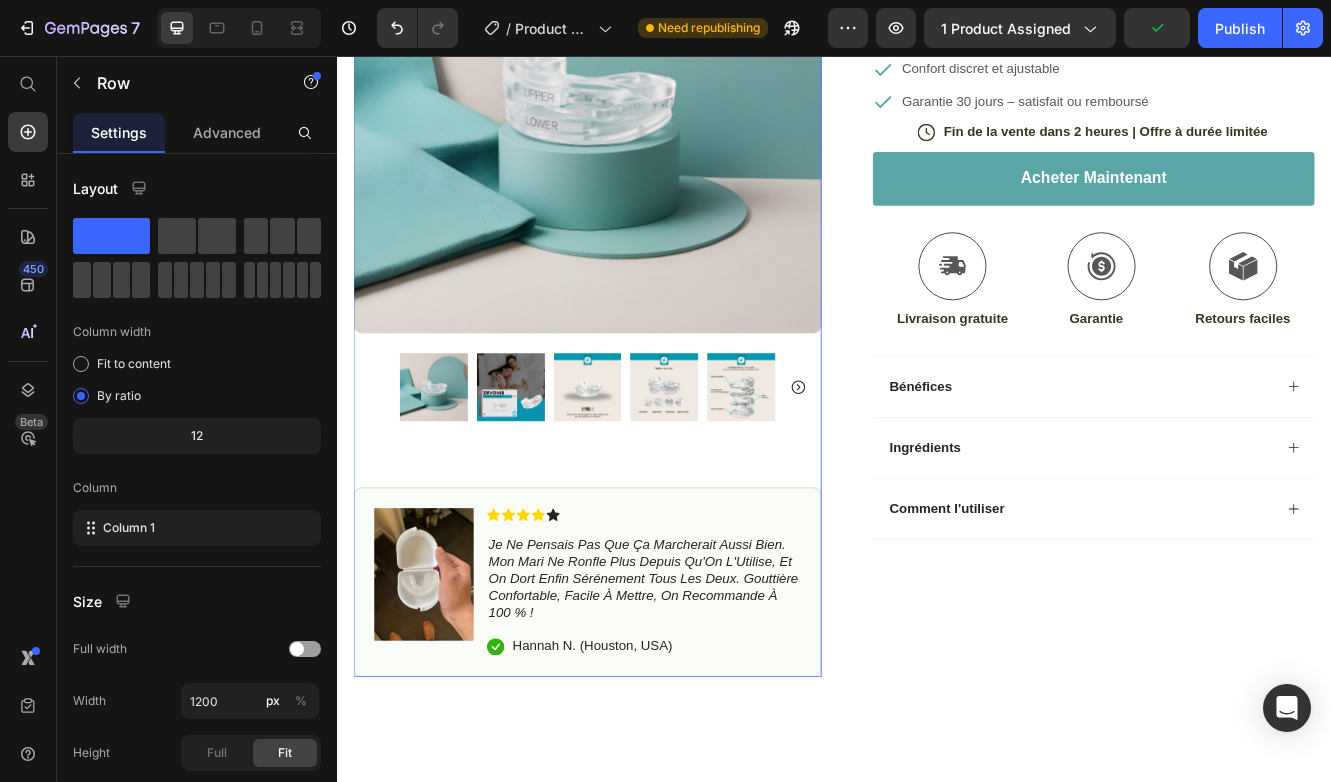 click on "Product Images Image Icon Icon Icon Icon   0 Icon Icon List Je Ne Pensais Pas Que Ça Marcherait Aussi Bien. Mon Mari Ne Ronfle Plus Depuis Qu'On L'Utilise, Et On Dort Enfin Sérénement Tous Les Deux. Gouttière Confortable, Facile À Mettre, On Recommande À 100 % ! Text Block
Icon Hannah N. (Houston, USA) Text Block Row Row" at bounding box center [639, 316] 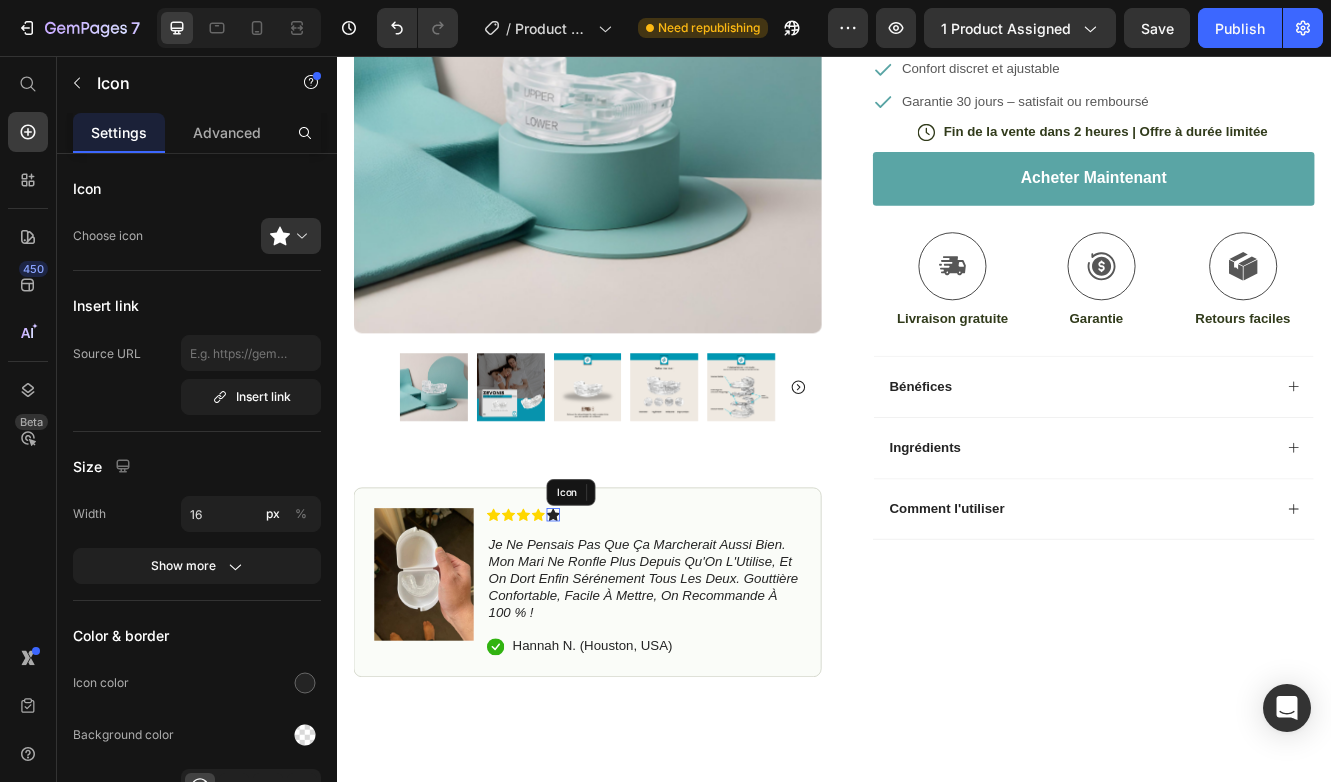 click on "Icon" at bounding box center (598, 610) 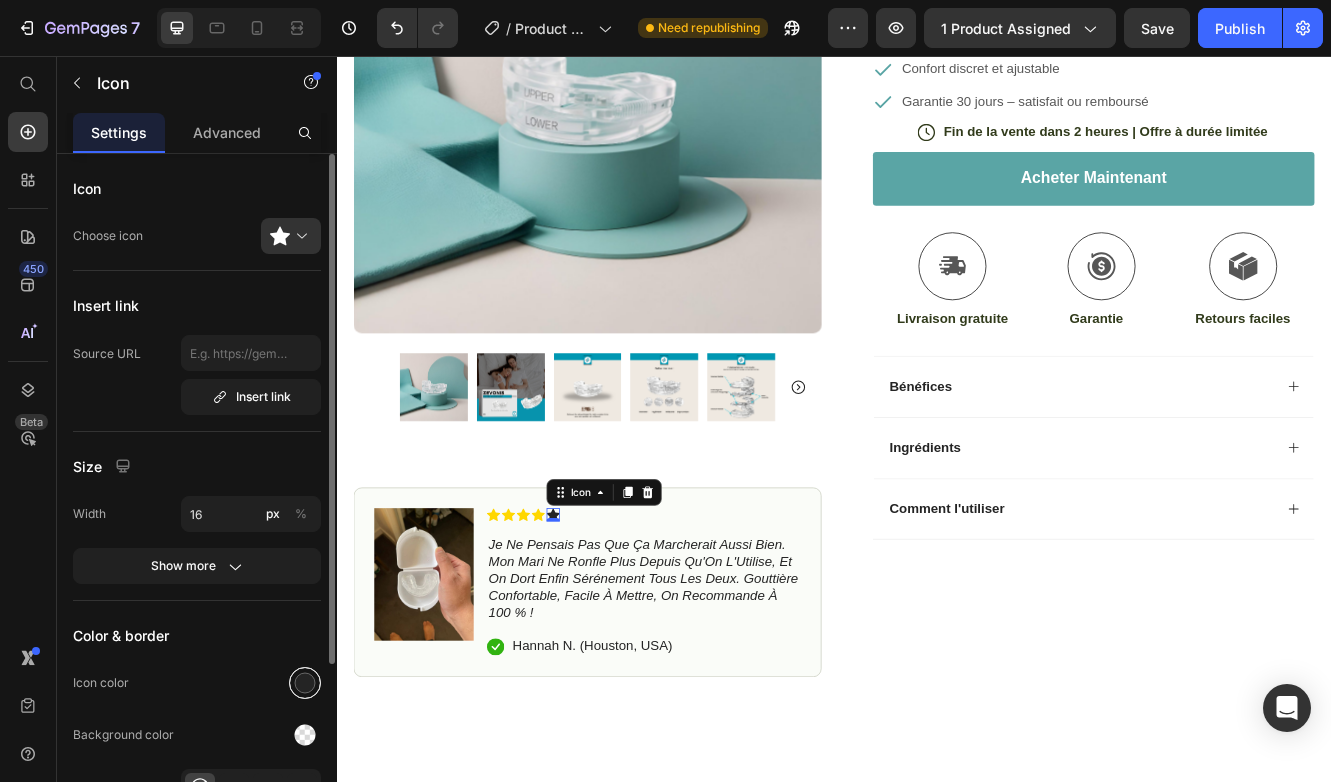 click at bounding box center (305, 683) 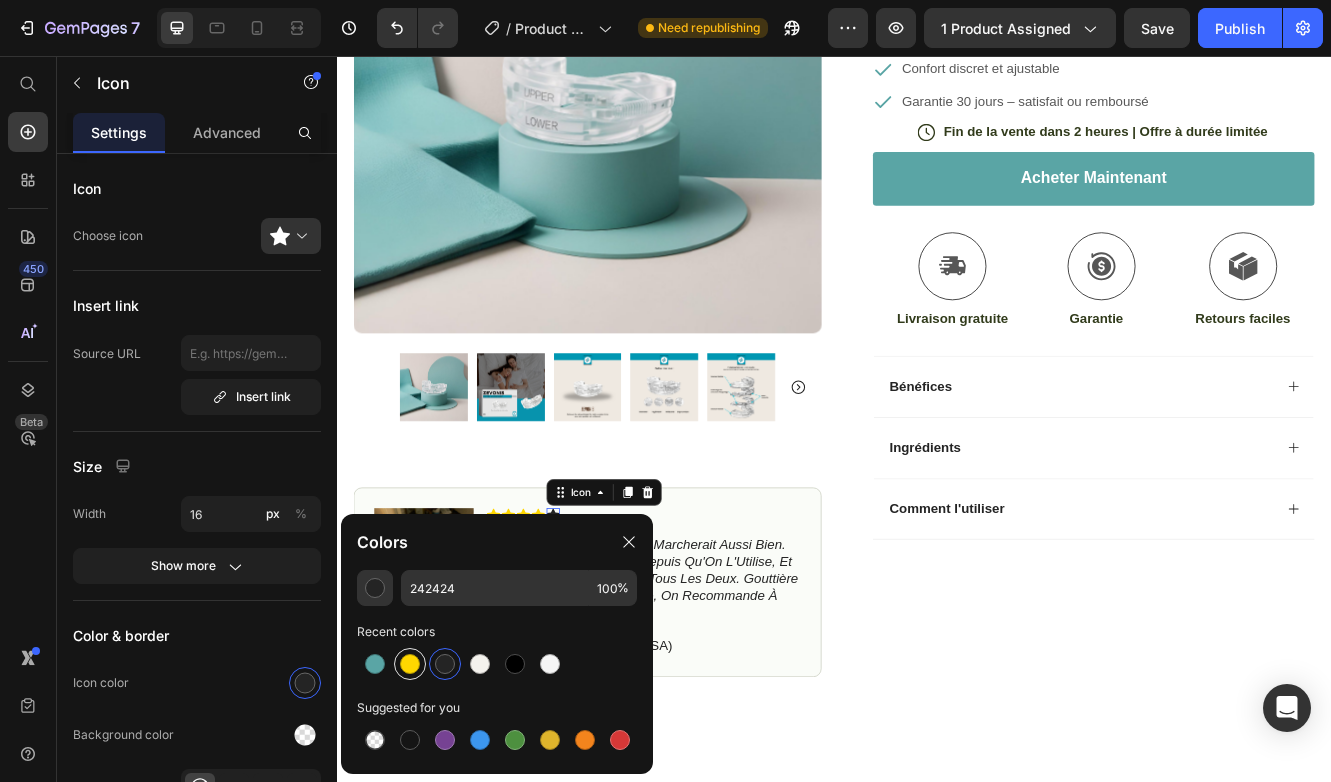 click at bounding box center (410, 664) 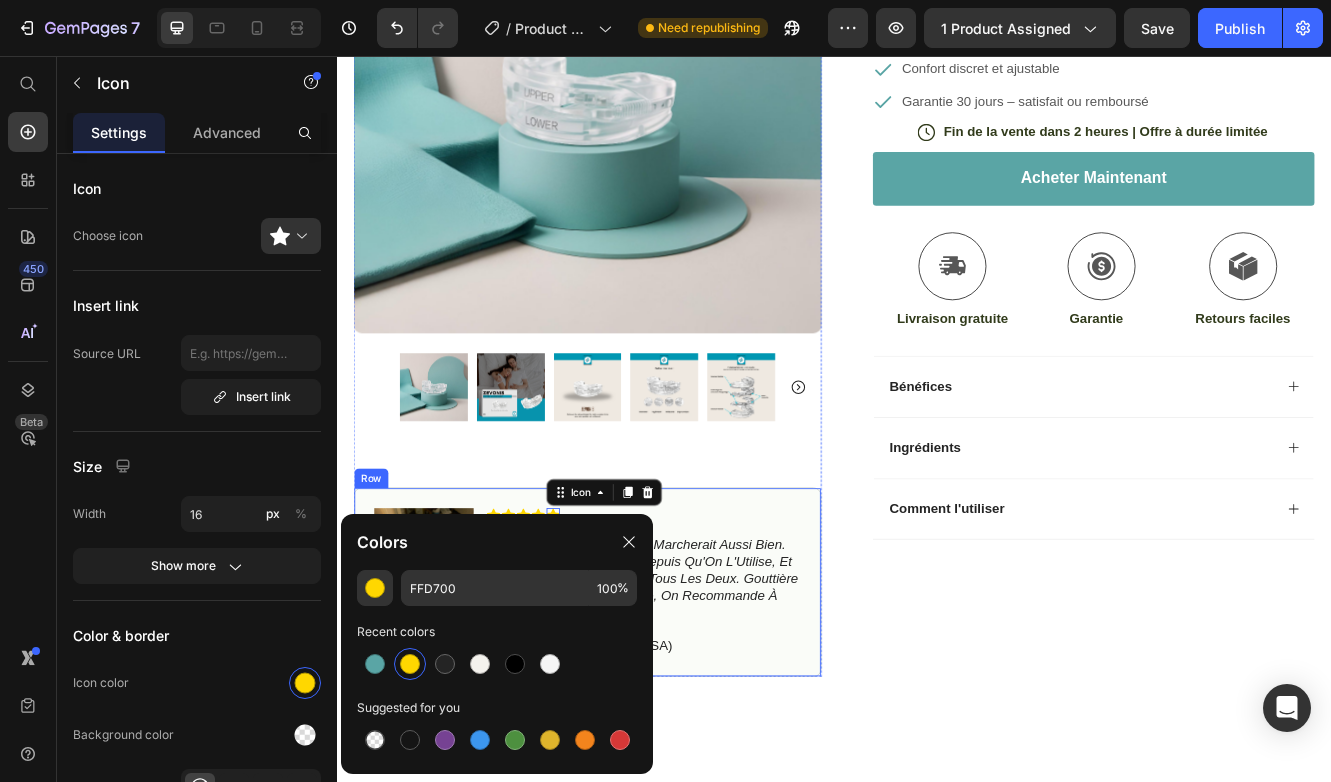 click on "Icon Icon Icon Icon
Icon Icon List (+356 Avis) Text Block Row Zevonis – Gouttière Anti-Ronflement Product Title 29,90€ Product Price
Soulage les ronflements dès la première nuit
Confort discret et ajustable
Garantie 30 jours – satisfait ou remboursé Item List
Icon Fin de la vente dans 2 heures | Offre à durée limitée Text Block Row acheter maintenant Add to Cart
Icon Livraison gratuite Text Block
Icon Garantie Text Block
Icon Retours faciles Text Block Row Image Icon Icon Icon Icon Icon Icon List Je ne pensais pas que ça marcherait aussi bien. Mon mari ne ronfle plus depuis qu’on l’utilise, et on dort enfin sereinement tous les deux. Gouttière confortable, facile à mettre, on recommande à 100 % ! Text Block
Icon Nathan B. (Toulouse, France) Text Block Row Row
Bénéfices" at bounding box center (1234, 316) 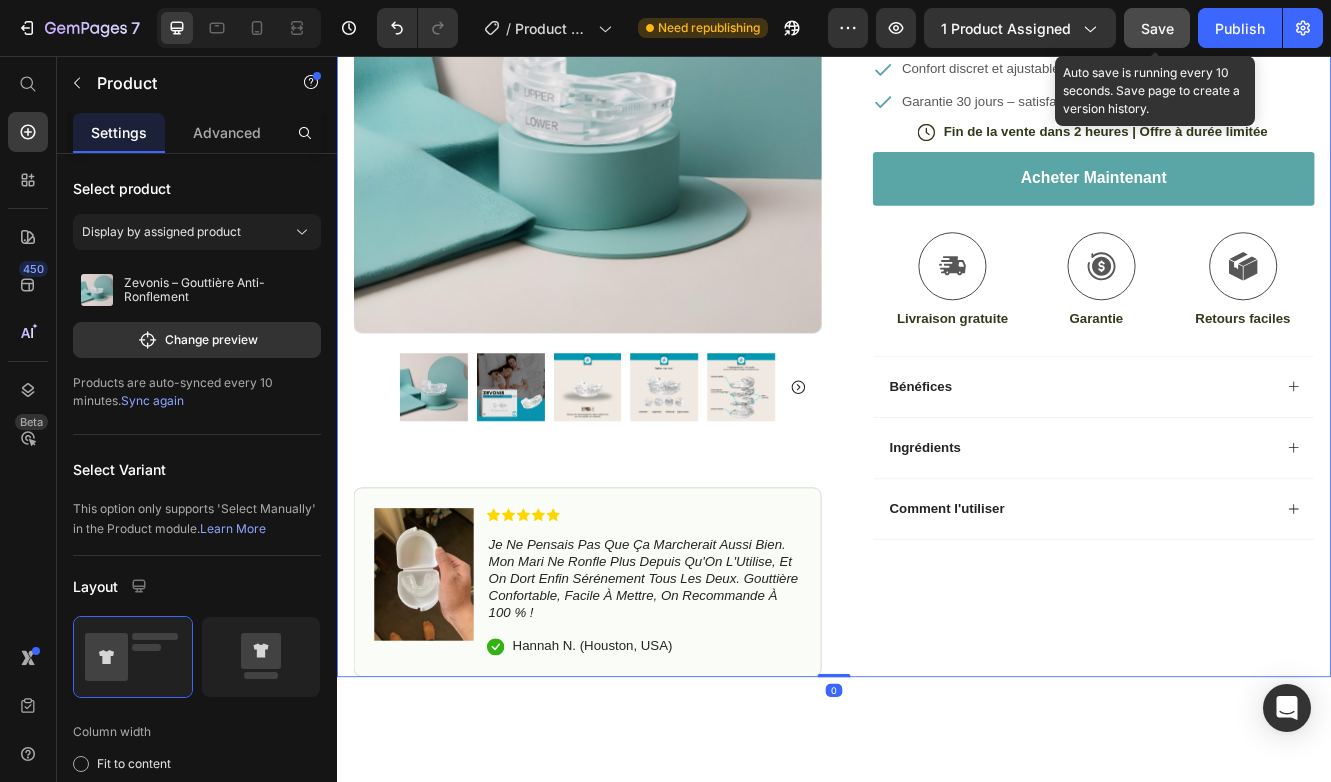 click on "Save" at bounding box center [1157, 28] 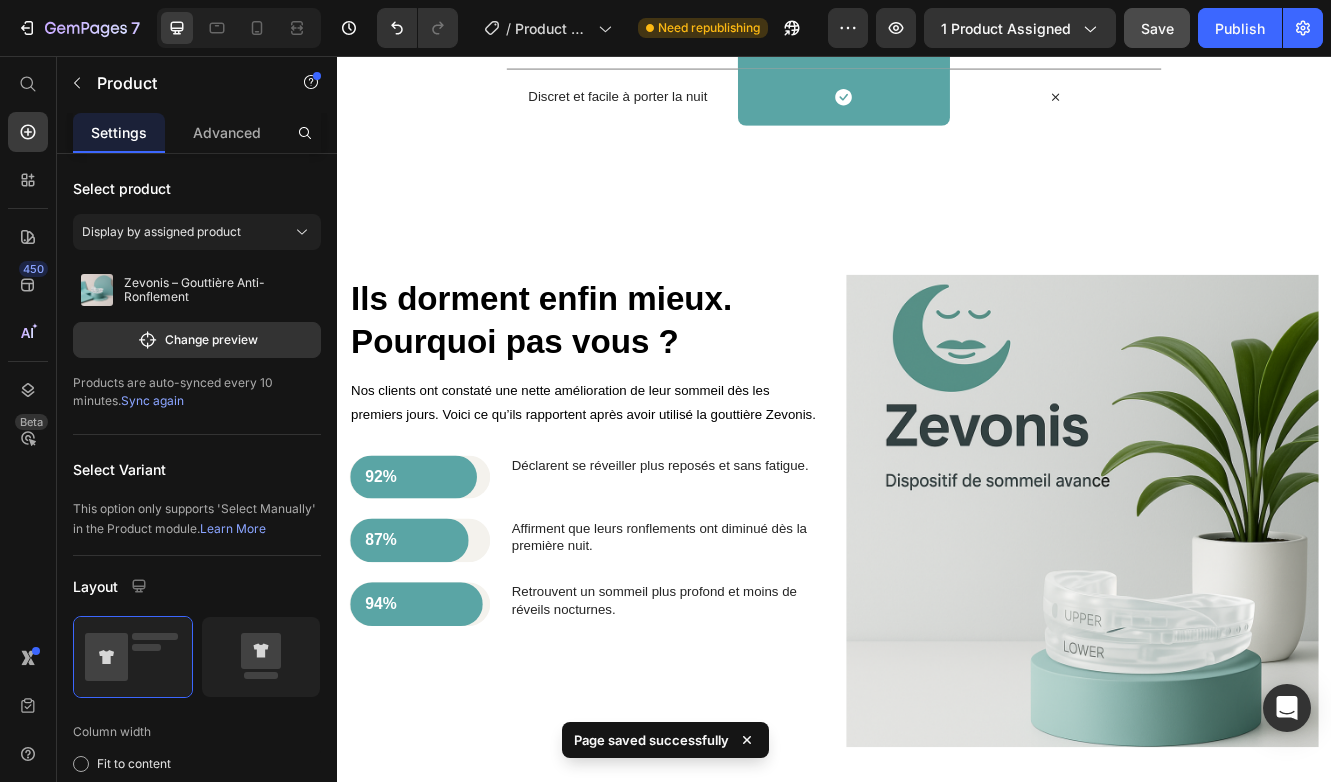 scroll, scrollTop: 2424, scrollLeft: 0, axis: vertical 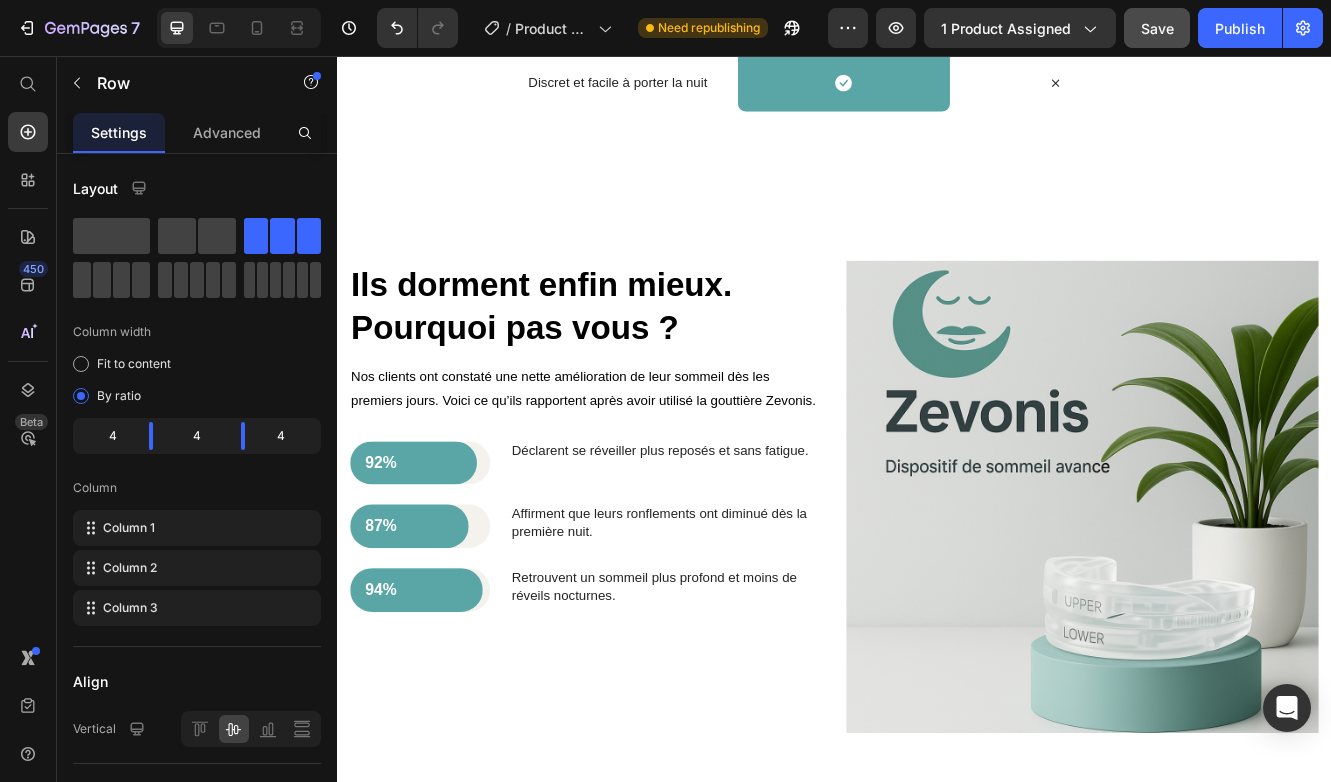 click on "Drop element here" at bounding box center (693, -265) 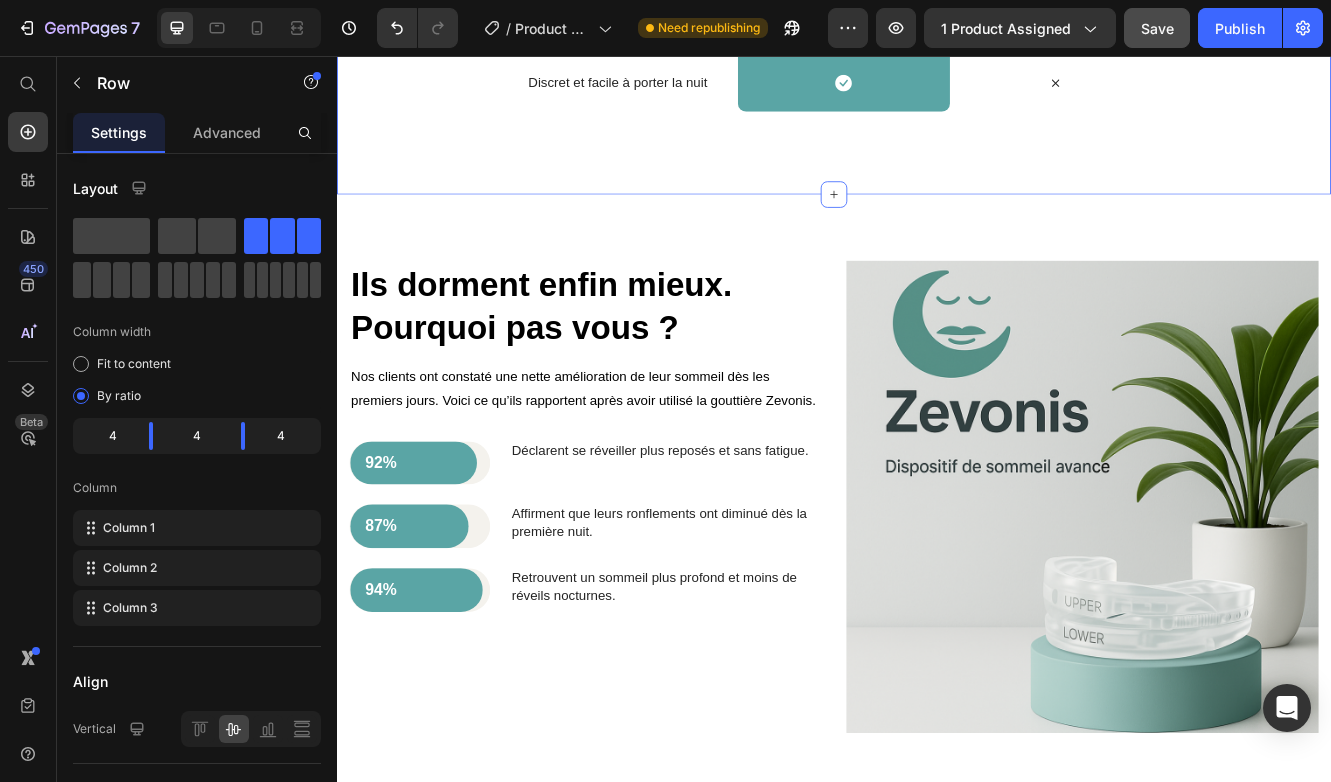 click on "Pourquoi nous choisir ? Heading Row
Drop element here ZEVONIS Heading Row Autres Text Block Row   0 Confort ajustable & personnalisé Text Block
Icon Row
Icon Row Réduction immédiate des ronflements Text Block
Icon Row
Icon Row Soulage les tensions mandibulaires Text Block
Icon Row
Icon Row Favorise un sommeil réparateur à deux Text Block
Icon Row
Icon Row Discret et facile à porter la nuit Text Block
Icon Row
Icon Row" at bounding box center [937, -145] 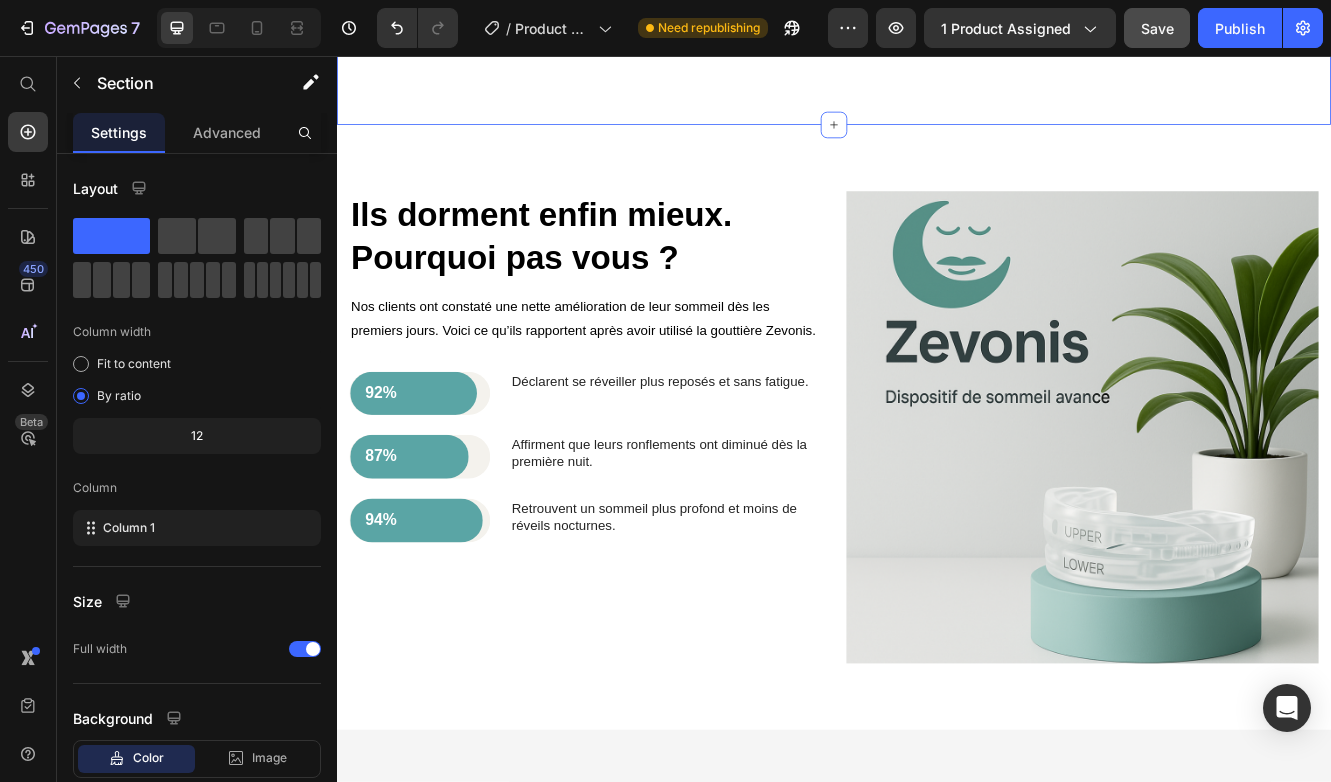 scroll, scrollTop: 2841, scrollLeft: 0, axis: vertical 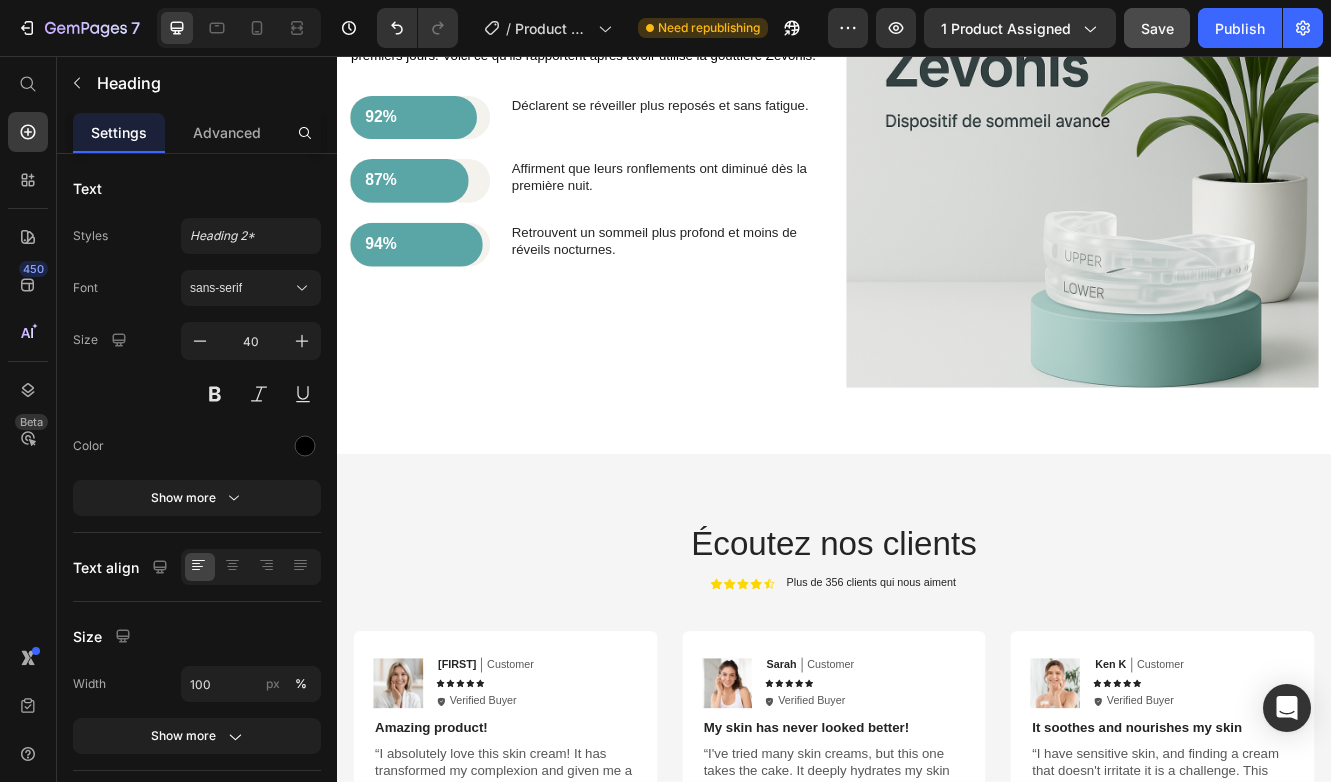 click on "Ils dorment enfin mieux. Pourquoi pas vous ?" at bounding box center (584, -60) 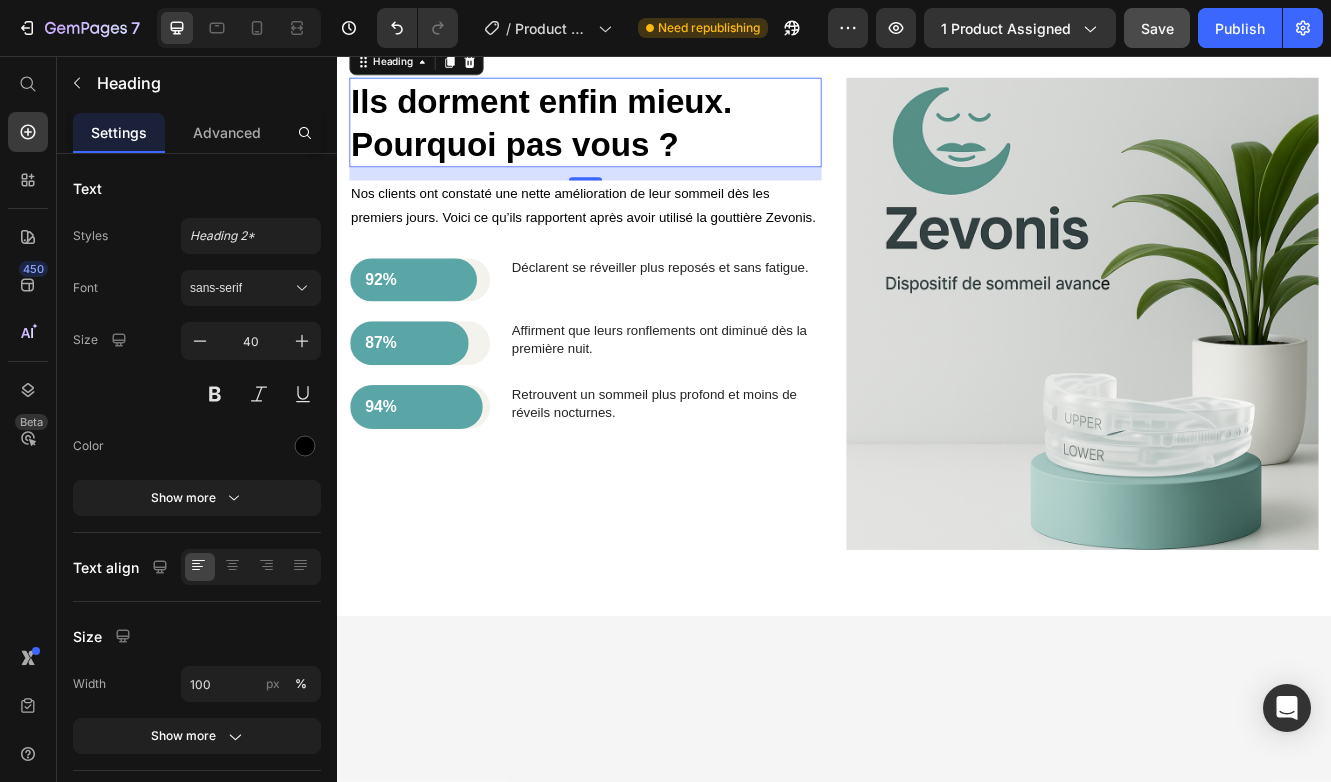 scroll, scrollTop: 2504, scrollLeft: 0, axis: vertical 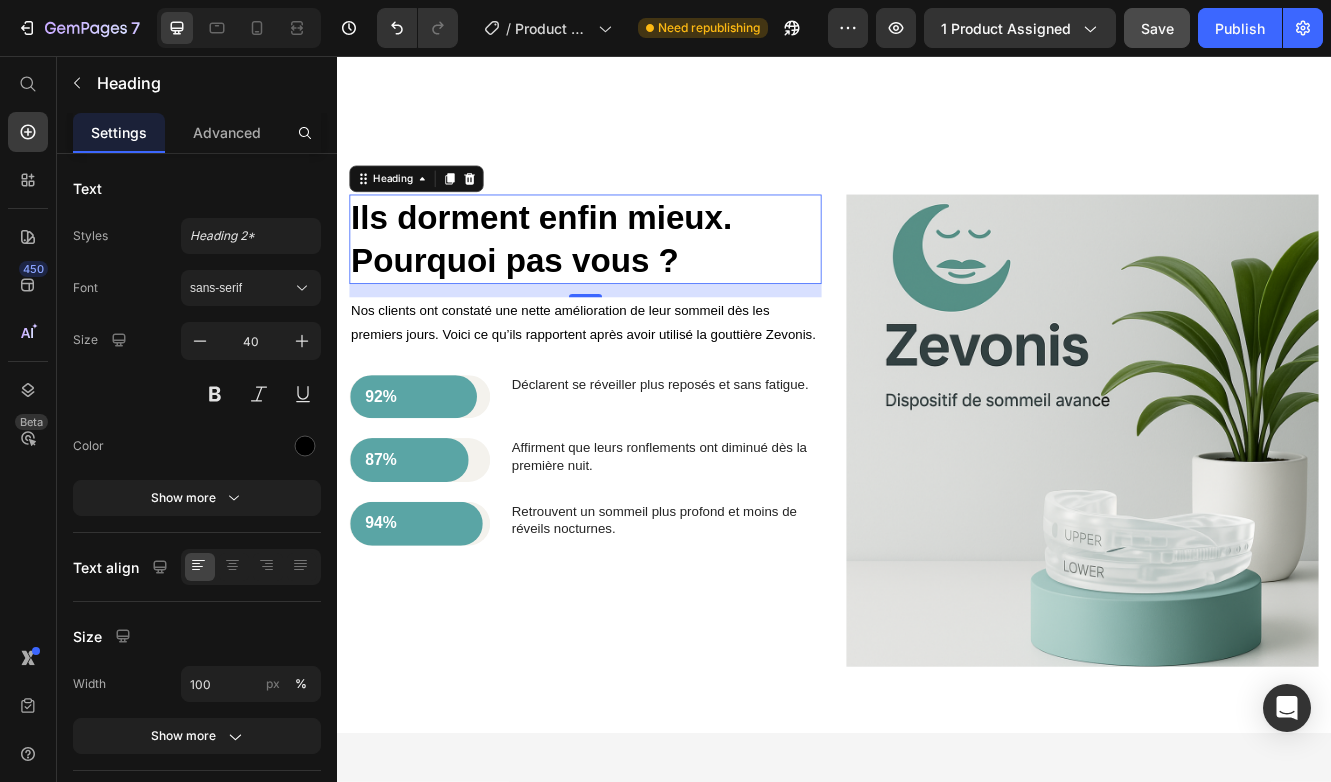 click on "Pourquoi nous choisir ?" at bounding box center (937, -464) 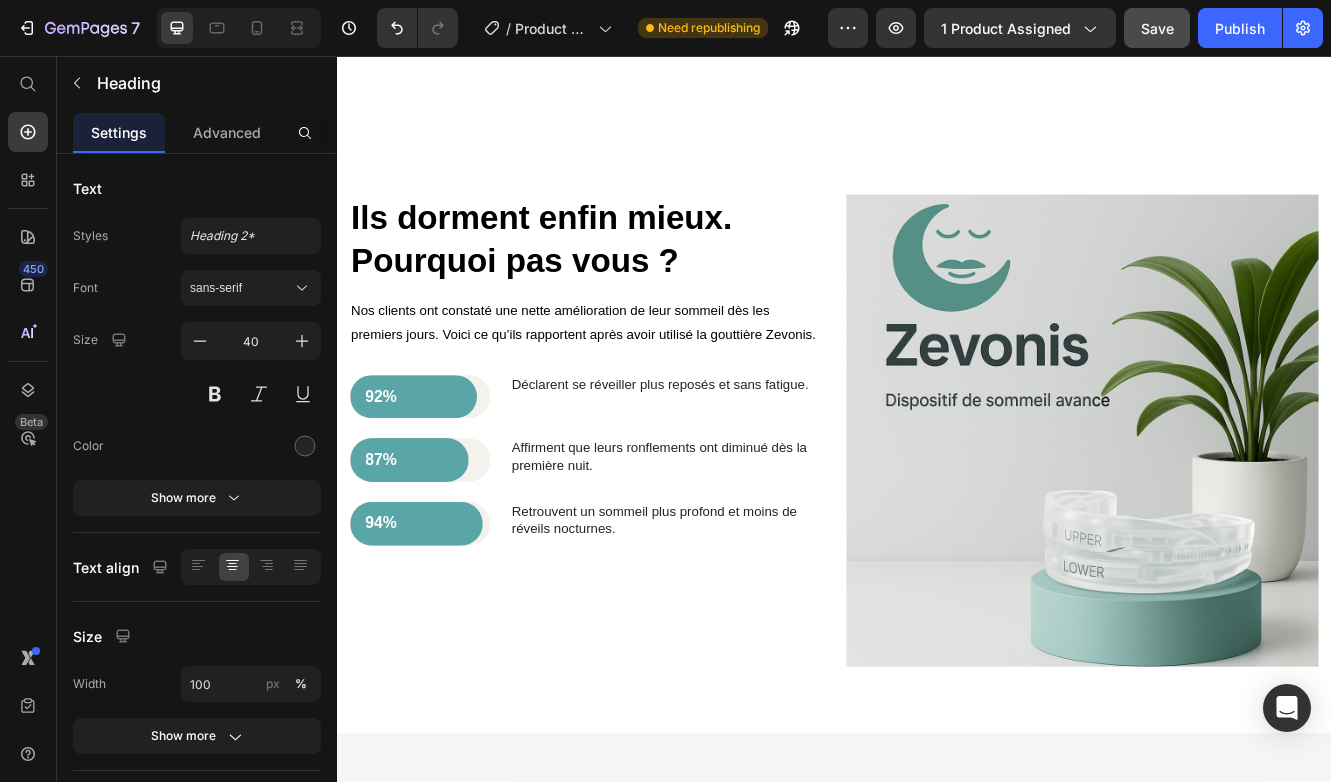 click on "Pourquoi nous choisir ?" at bounding box center [937, -464] 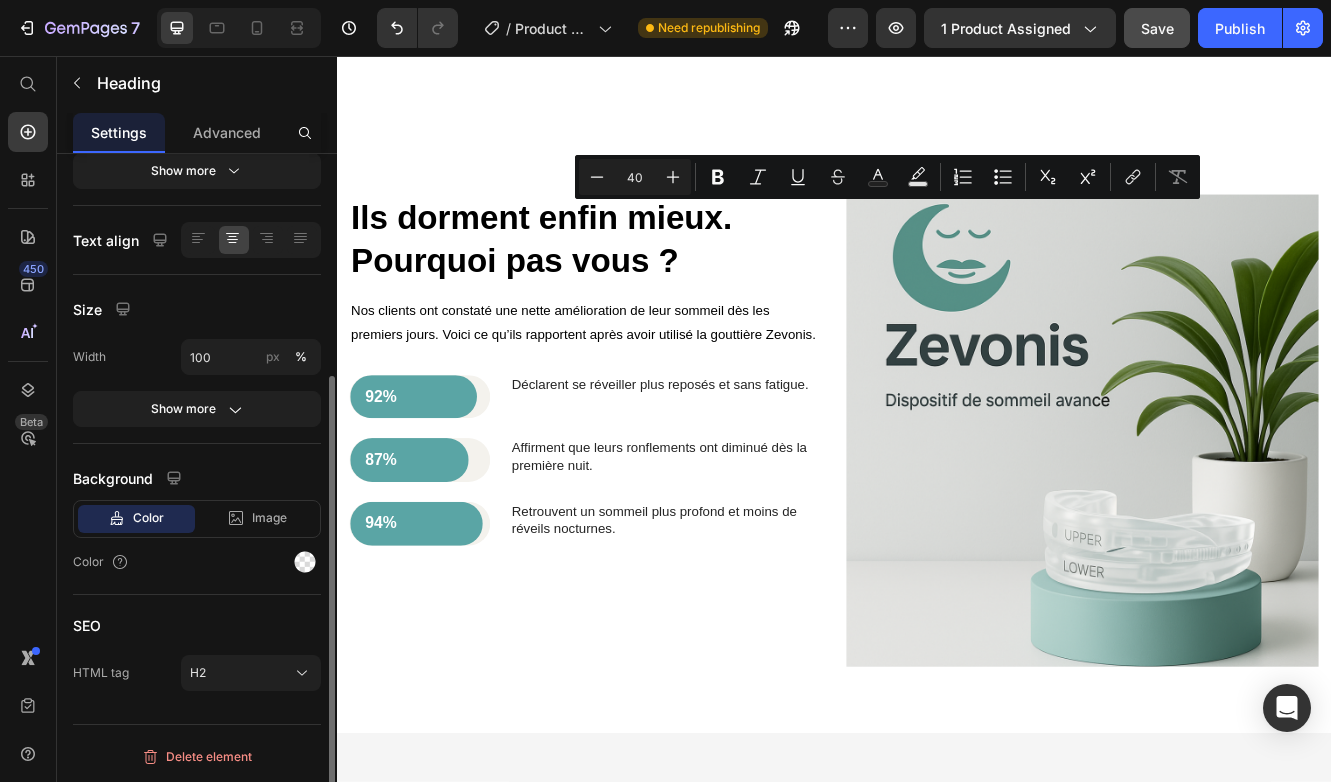 scroll, scrollTop: 0, scrollLeft: 0, axis: both 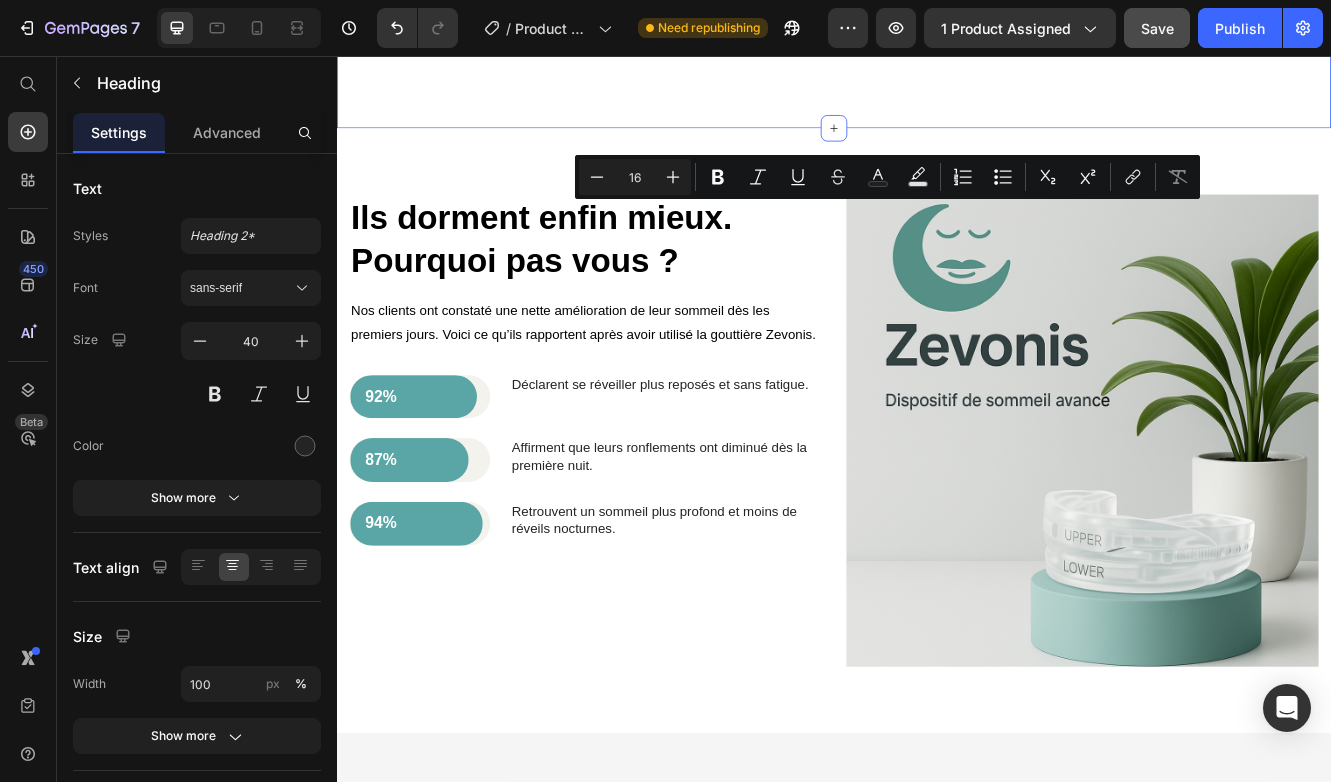 click on "Pourquoi nous choisir ? Heading   48 Row
Drop element here ZEVONIS Heading Row Autres Text Block Row Confort ajustable & personnalisé Text Block
Icon Row
Icon Row Réduction immédiate des ronflements Text Block
Icon Row
Icon Row Soulage les tensions mandibulaires Text Block
Icon Row
Icon Row Favorise un sommeil réparateur à deux Text Block
Icon Row
Icon Row Discret et facile à porter la nuit Text Block
Icon Row
Icon Row" at bounding box center (937, -225) 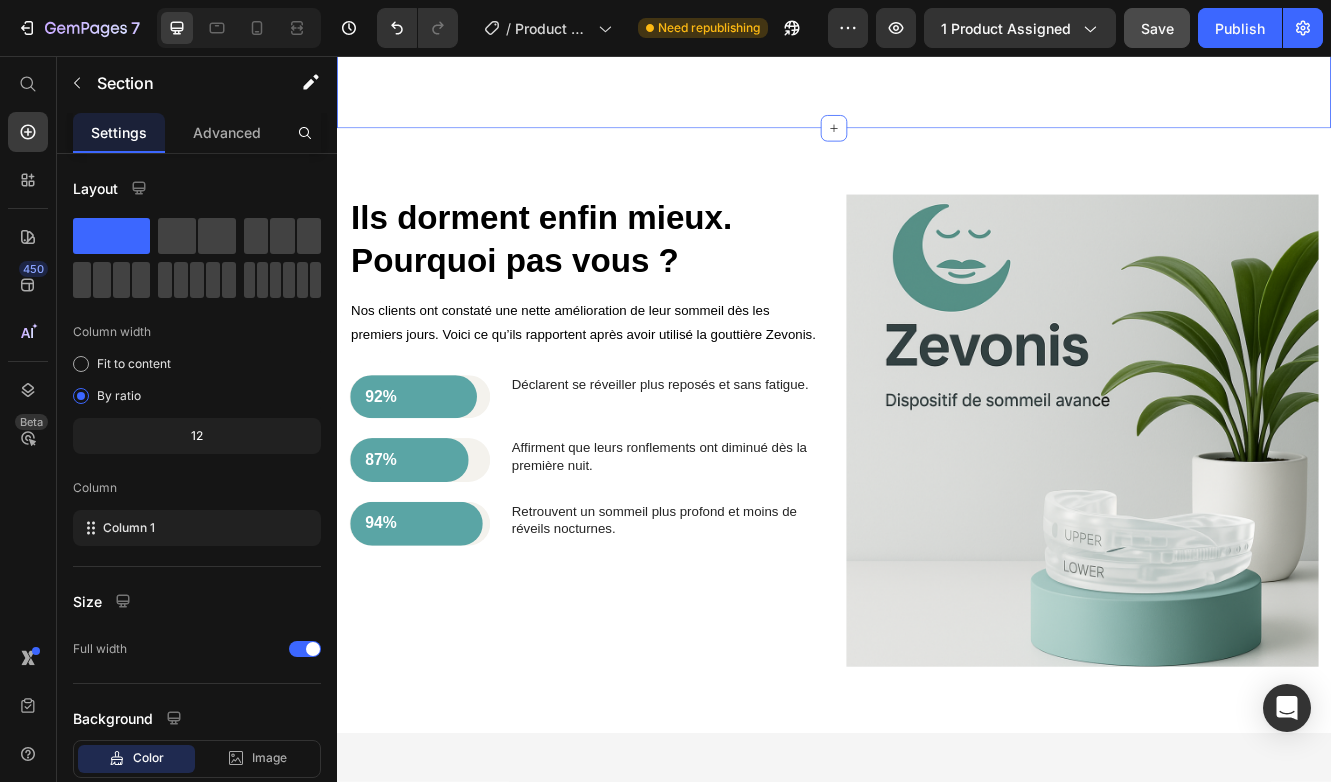 click on "Pourquoi nous choisir ?" at bounding box center (937, -464) 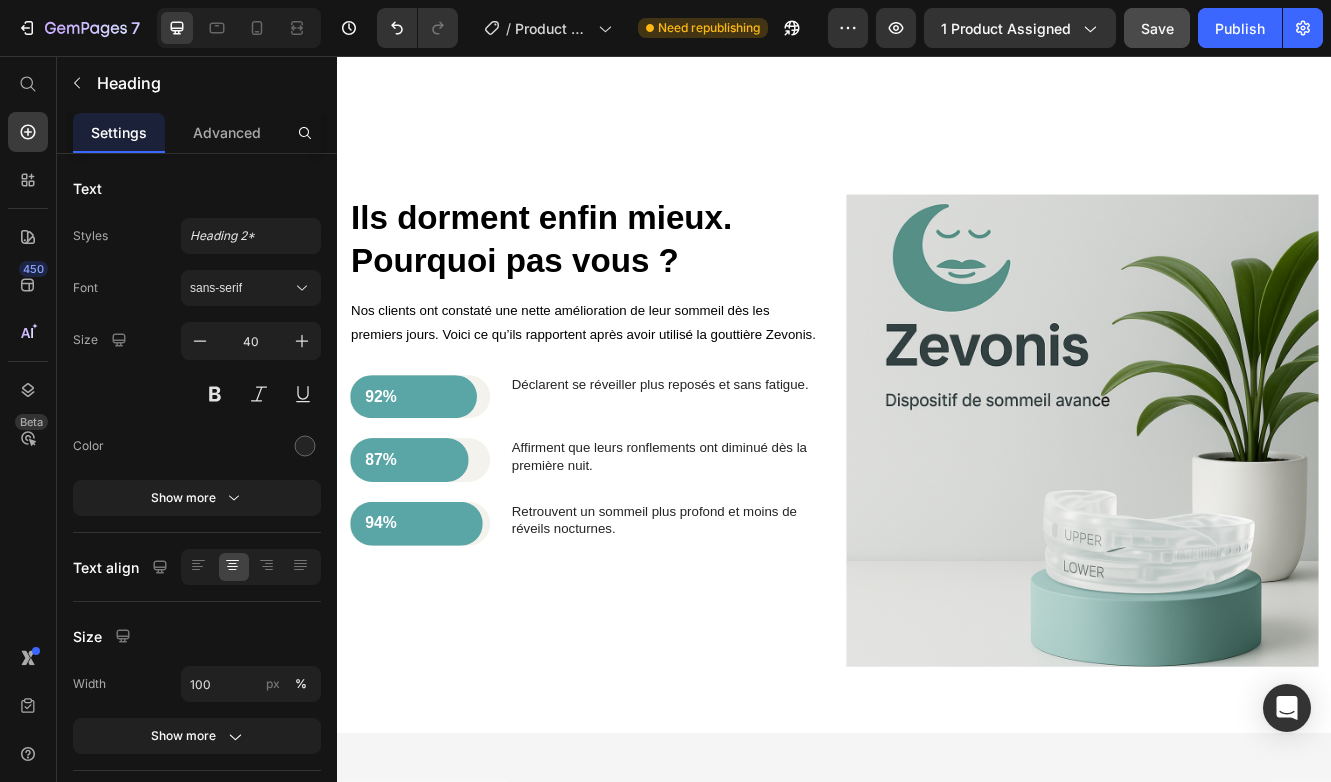 click on "Pourquoi nous choisir ?" at bounding box center (937, -464) 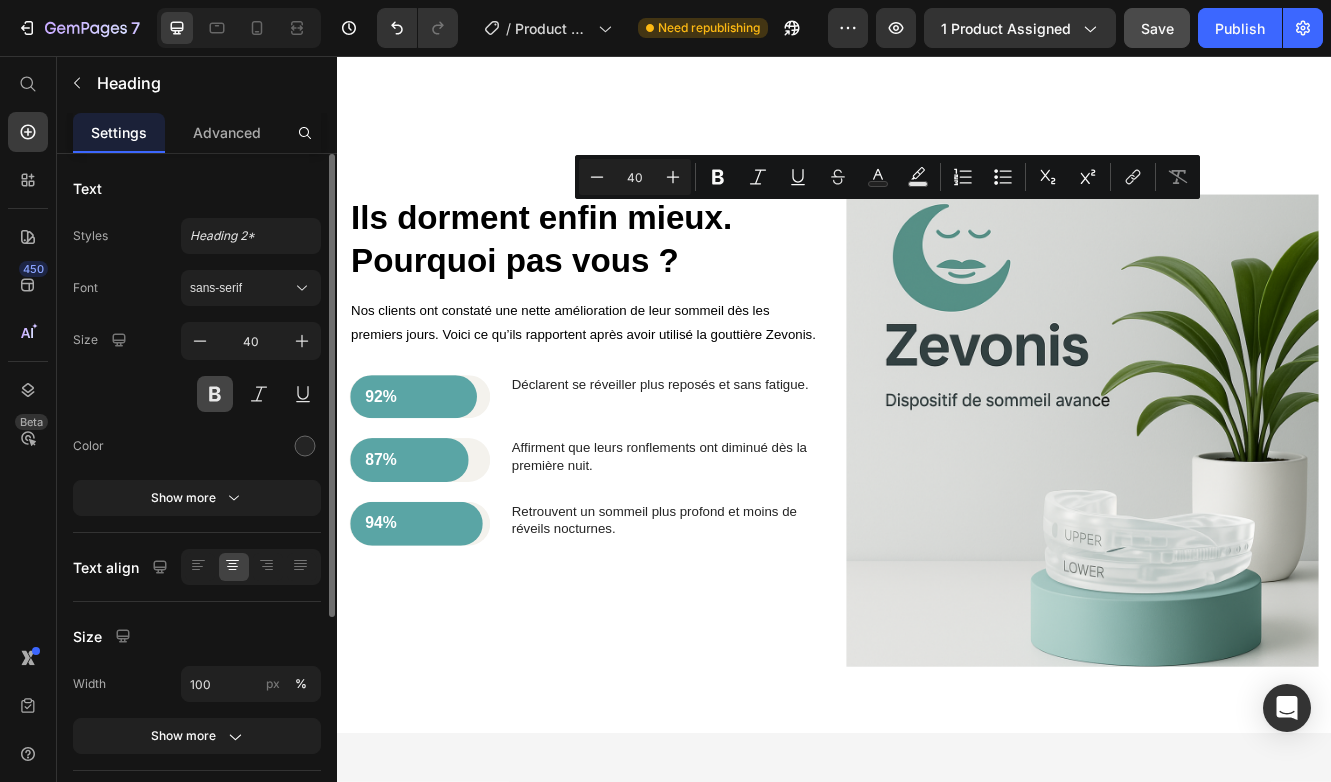 click at bounding box center (215, 394) 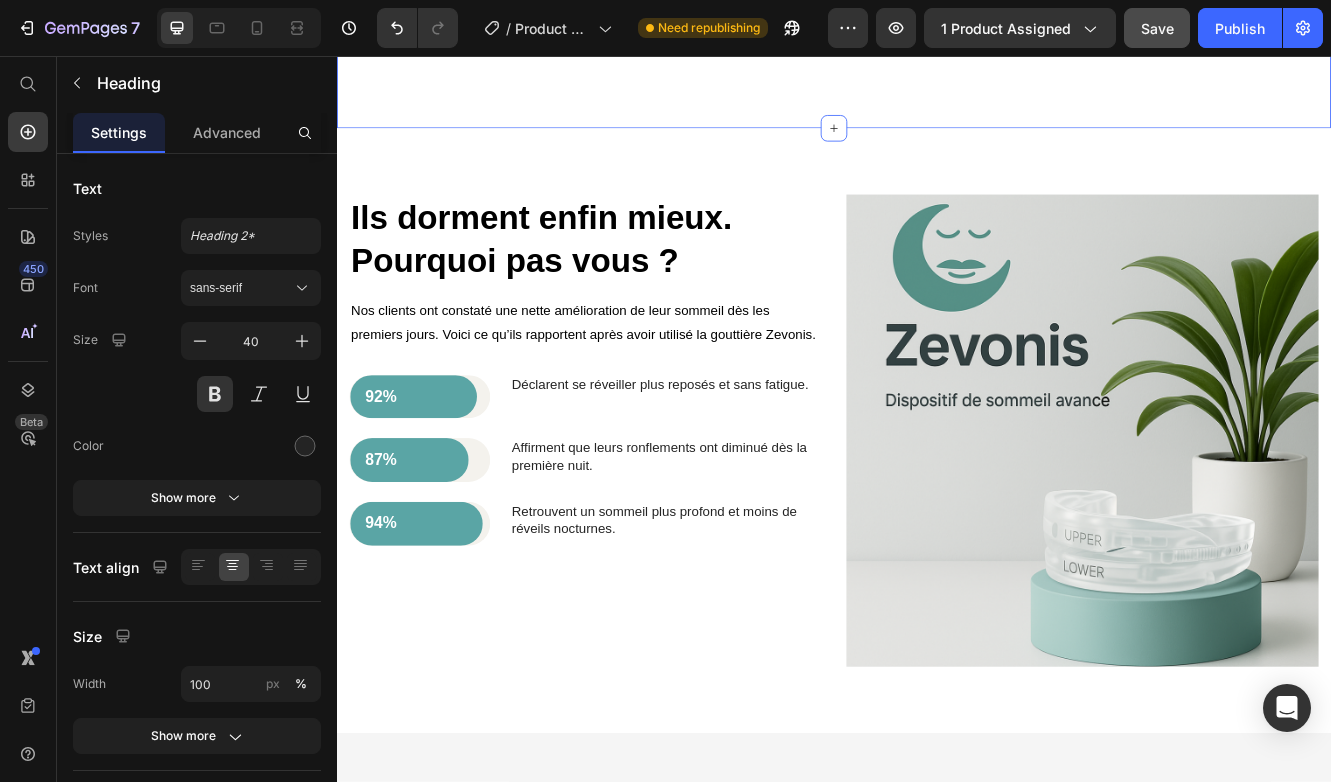 click on "Pourquoi nous choisir ? Heading   48 Row
Drop element here ZEVONIS Heading Row Autres Text Block Row Confort ajustable & personnalisé Text Block
Icon Row
Icon Row Réduction immédiate des ronflements Text Block
Icon Row
Icon Row Soulage les tensions mandibulaires Text Block
Icon Row
Icon Row Favorise un sommeil réparateur à deux Text Block
Icon Row
Icon Row Discret et facile à porter la nuit Text Block
Icon Row
Icon Row" at bounding box center (937, -225) 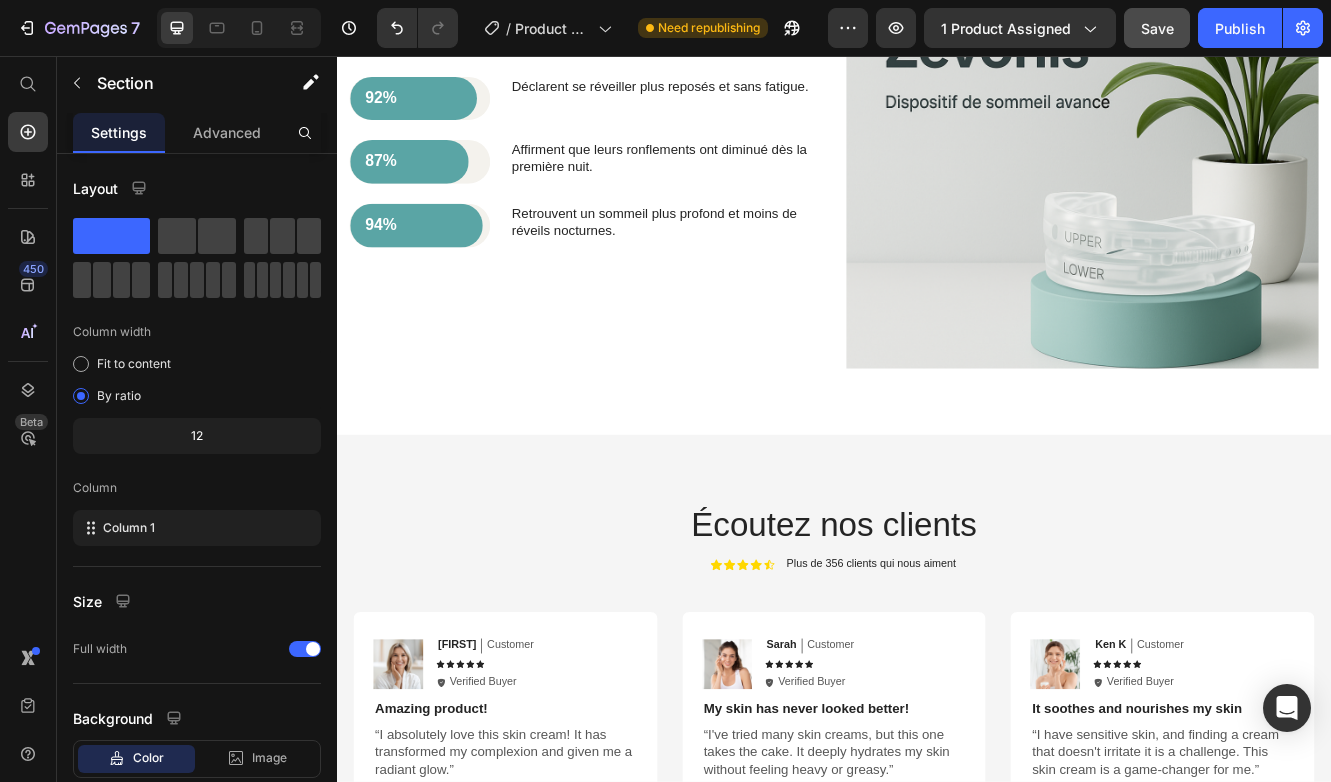scroll, scrollTop: 2884, scrollLeft: 0, axis: vertical 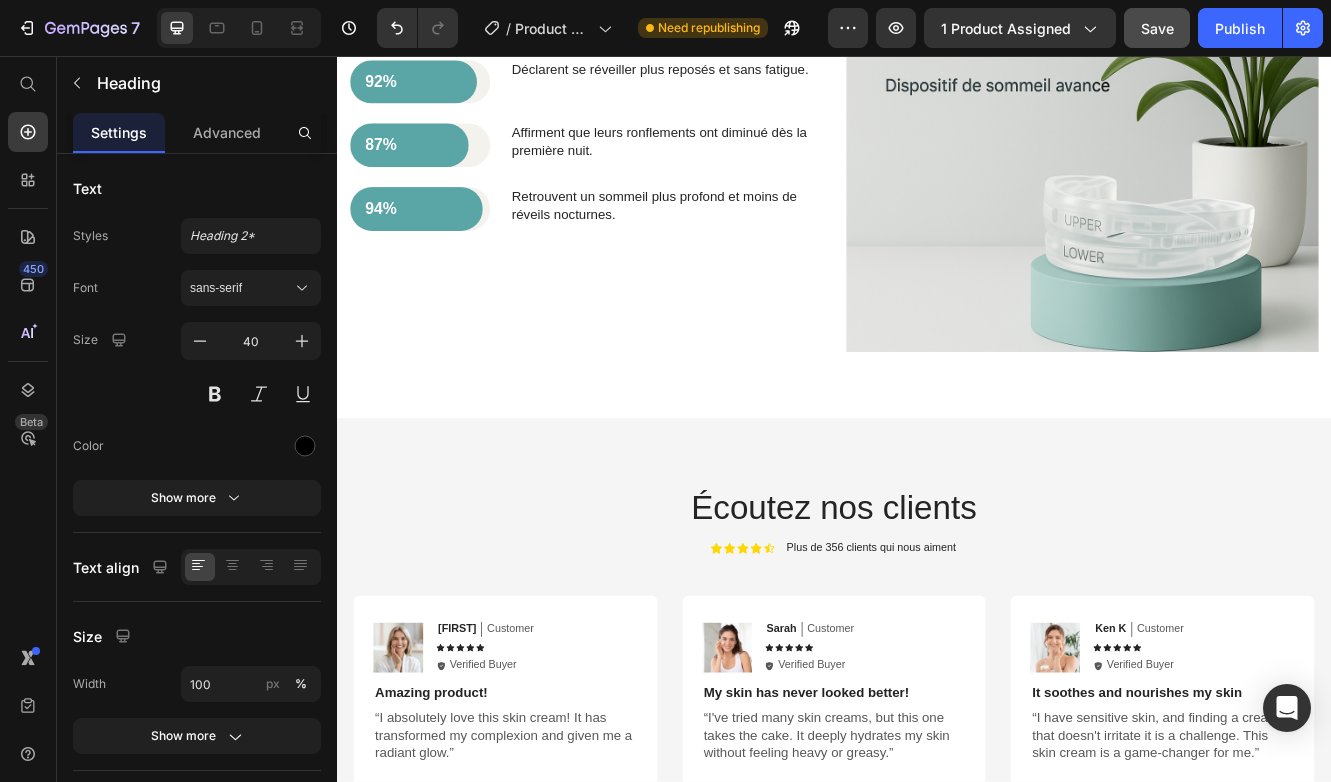 click on "Ils dorment enfin mieux. Pourquoi pas vous ?" at bounding box center [584, -103] 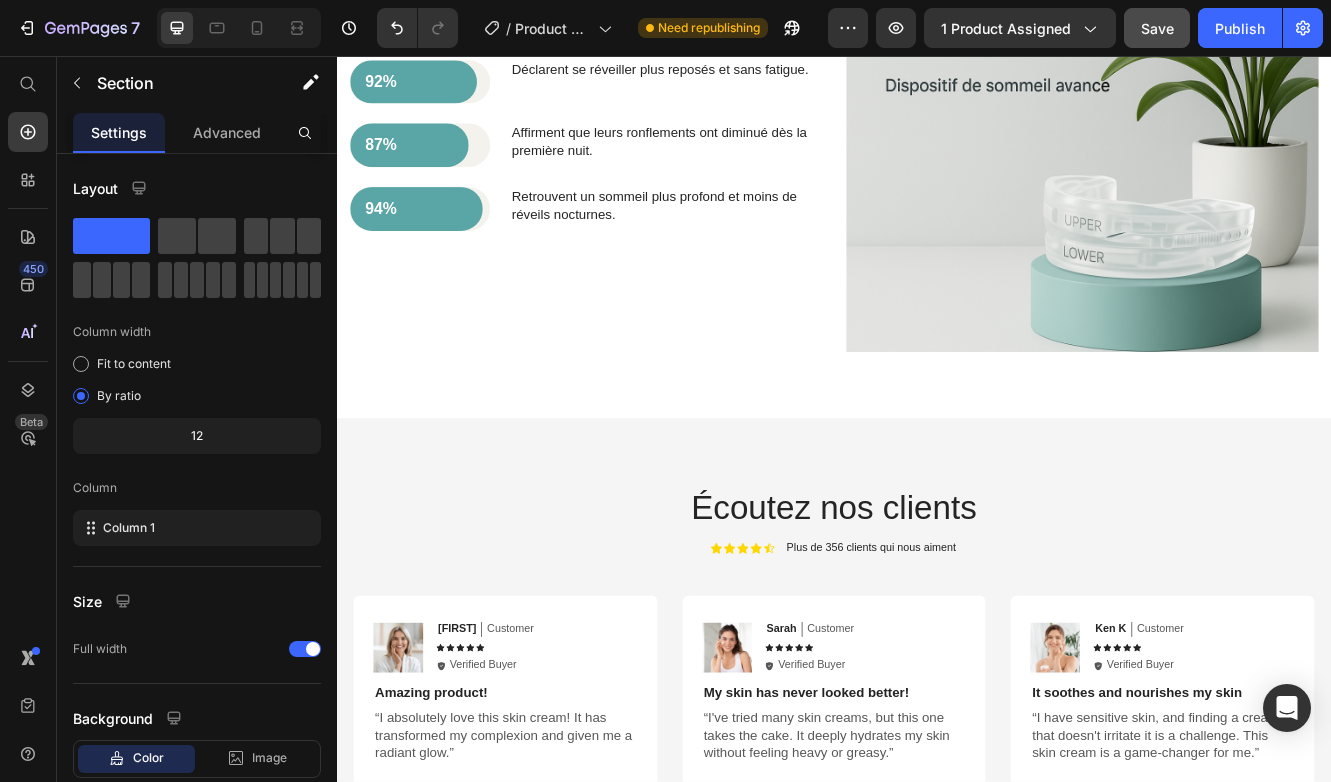 click on "Pourquoi nous choisir ? Heading Row
Drop element here ZEVONIS Heading Row Autres Text Block Row Confort ajustable & personnalisé Text Block
Icon Row
Icon Row Réduction immédiate des ronflements Text Block
Icon Row
Icon Row Soulage les tensions mandibulaires Text Block
Icon Row
Icon Row Favorise un sommeil réparateur à deux Text Block
Icon Row
Icon Row Discret et facile à porter la nuit Text Block
Icon Row
Icon Row Section 3   You can create reusable sections Create Theme Section AI Content Write with GemAI What would you like to describe here? Tone and Voice Persuasive Product Show more Generate" at bounding box center (937, -605) 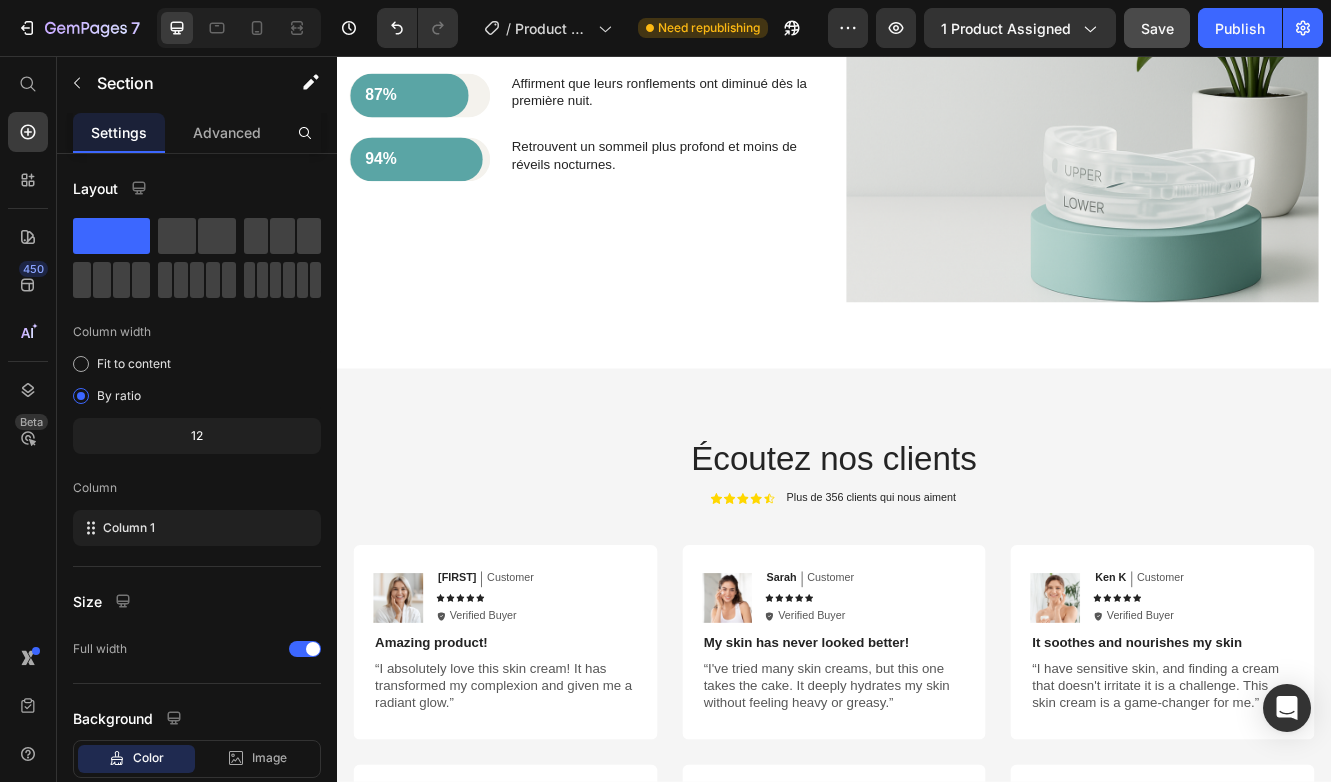 scroll, scrollTop: 3670, scrollLeft: 0, axis: vertical 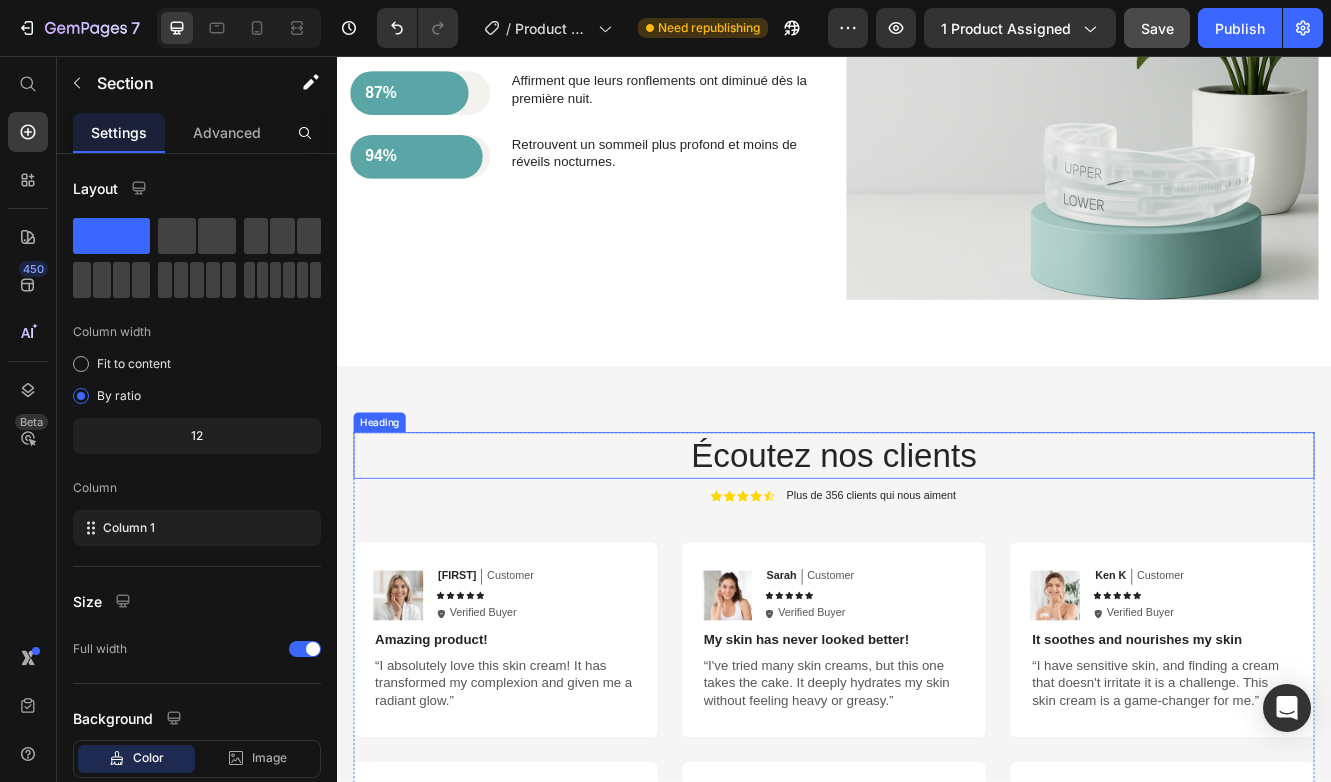 click on "Écoutez nos clients" at bounding box center (937, 538) 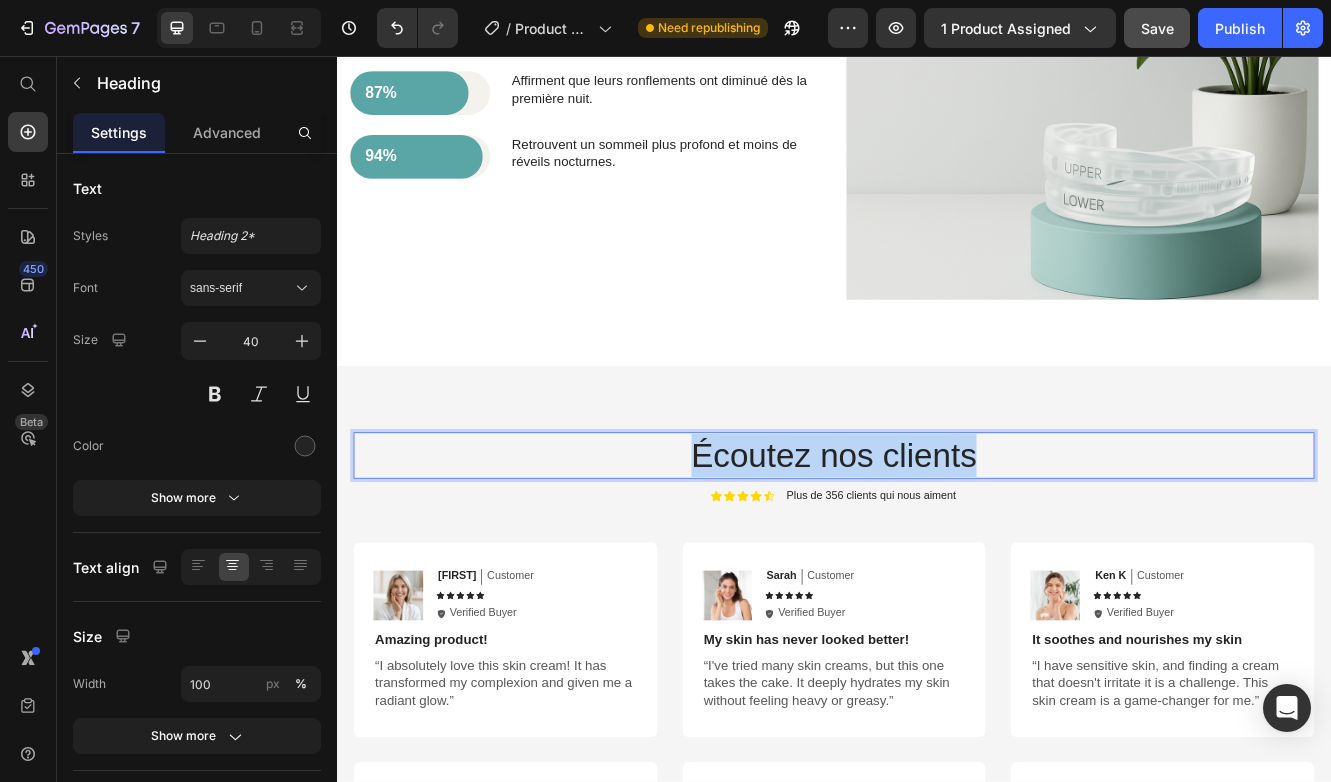 click on "Écoutez nos clients" at bounding box center (937, 538) 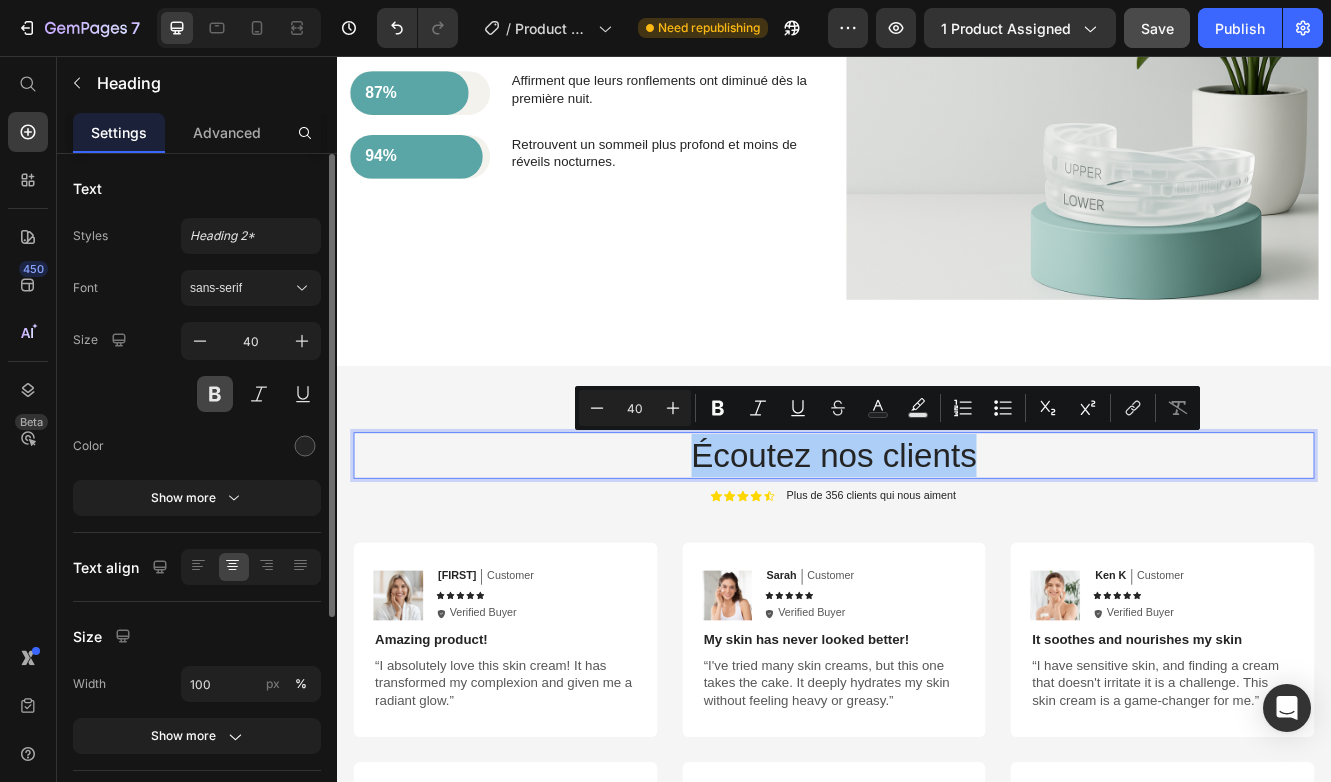 click at bounding box center (215, 394) 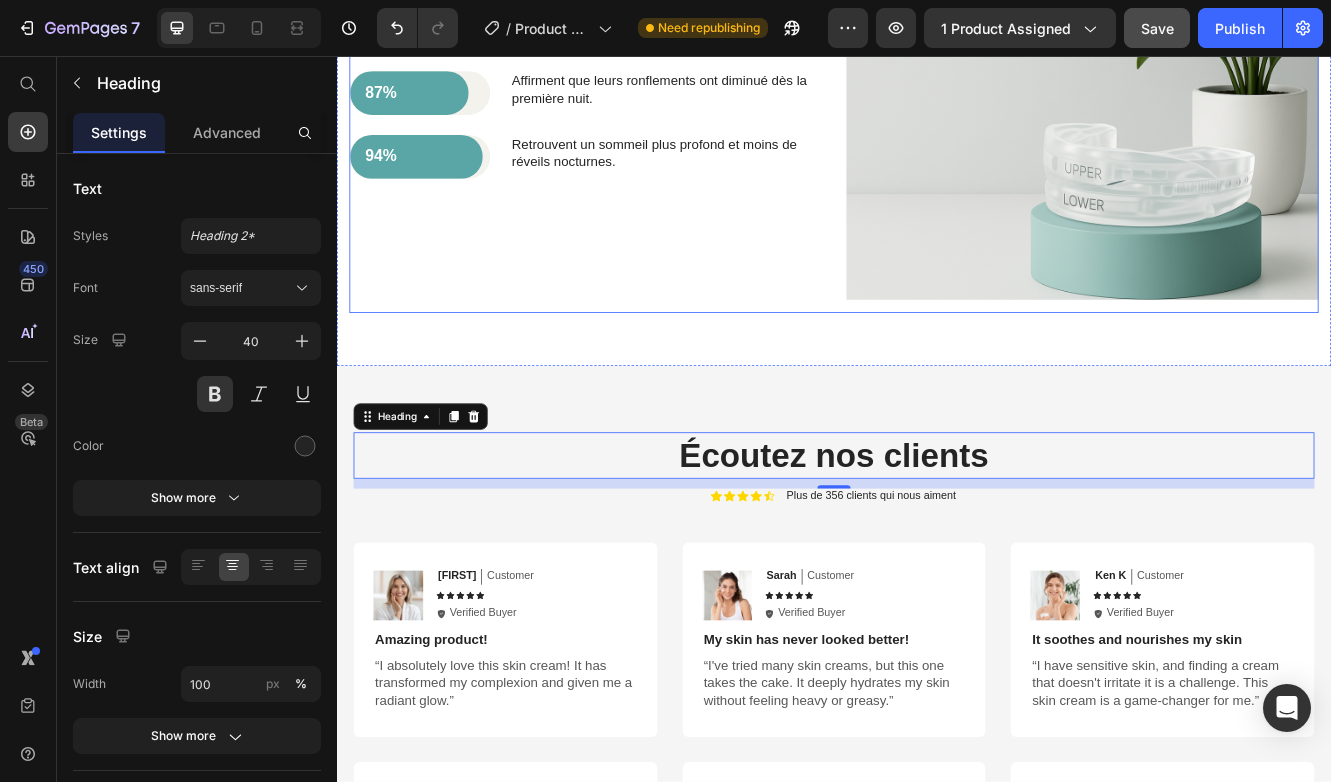 click on "⁠⁠⁠⁠⁠⁠⁠ Ils dorment enfin mieux. Pourquoi pas vous ? Heading Nos clients ont constaté une nette amélioration de leur sommeil dès les premiers jours. Voici ce qu’ils rapportent après avoir utilisé la gouttière Zevonis. Text Block 92% Text Block Row Row Déclarent se réveiller plus reposés et sans fatigue. Text Block Row 87% Text Block Row Row Affirment que leurs ronflements ont diminué dès la première nuit. Text Block Row 94% Text Block Row Row Retrouvent un sommeil plus profond et moins de réveils nocturnes. Text Block Row" at bounding box center [637, 73] 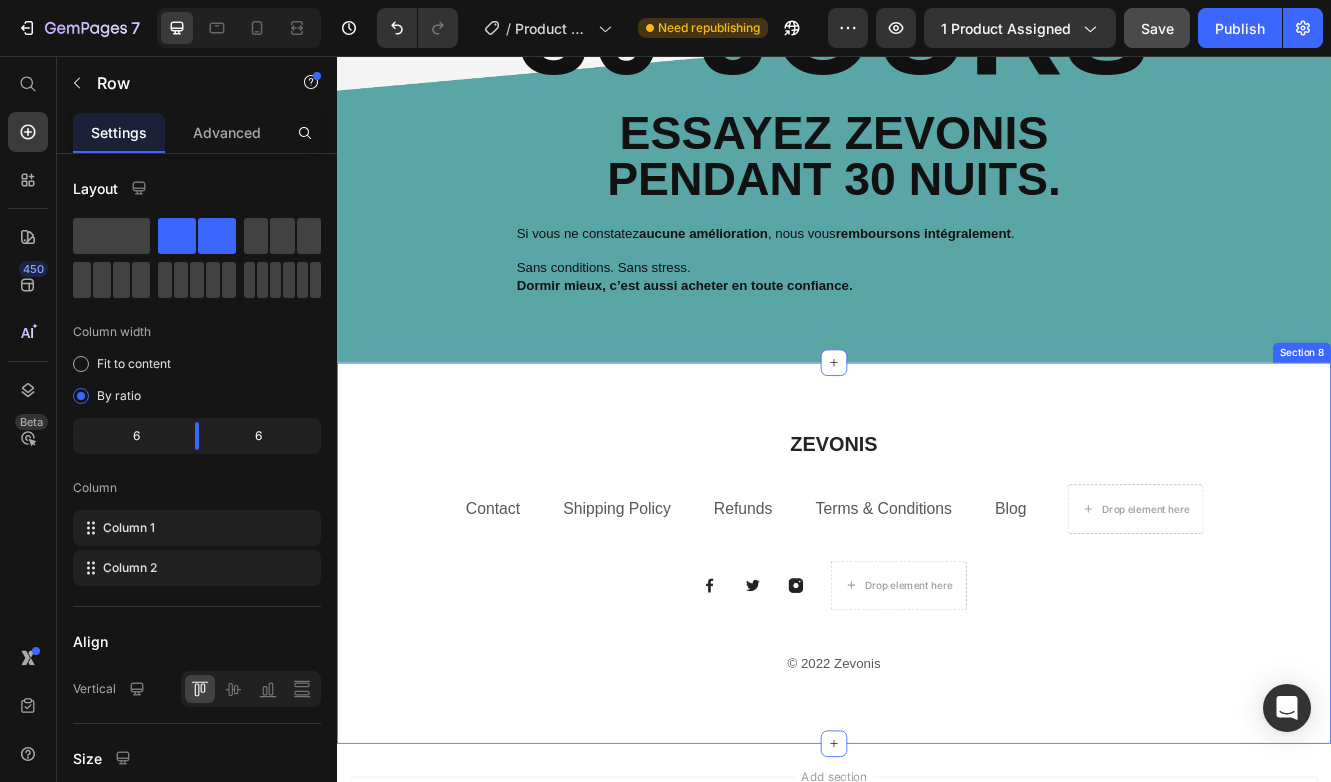 scroll, scrollTop: 5033, scrollLeft: 0, axis: vertical 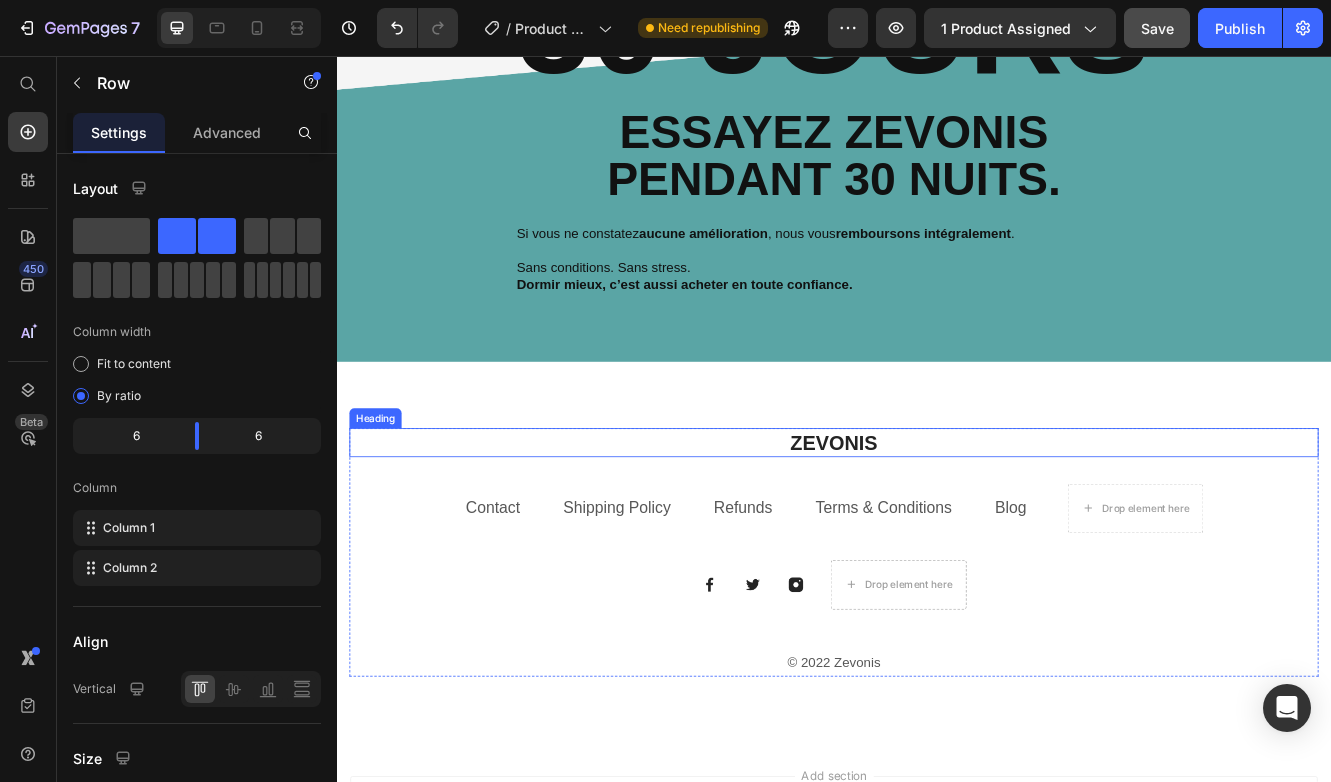 click on "ZEVONIS" at bounding box center (937, 522) 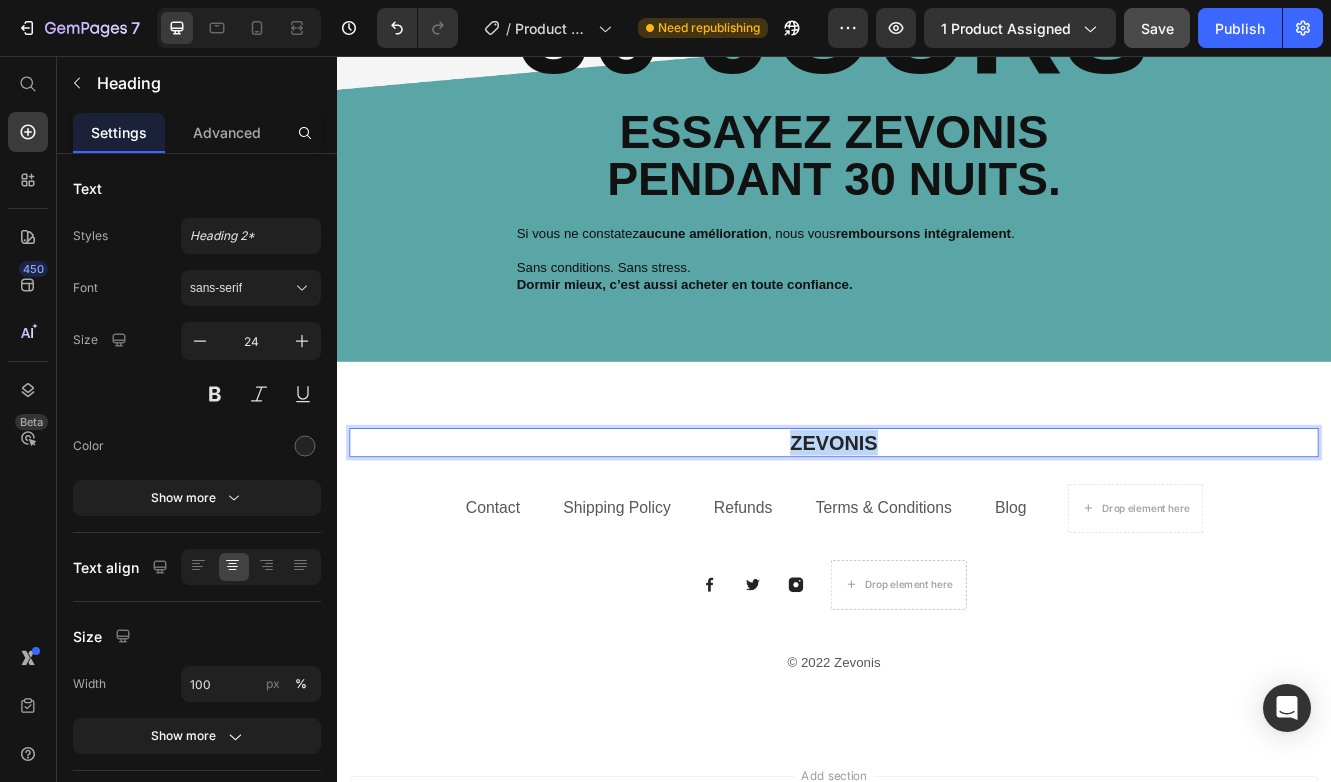 click on "ZEVONIS" at bounding box center (937, 522) 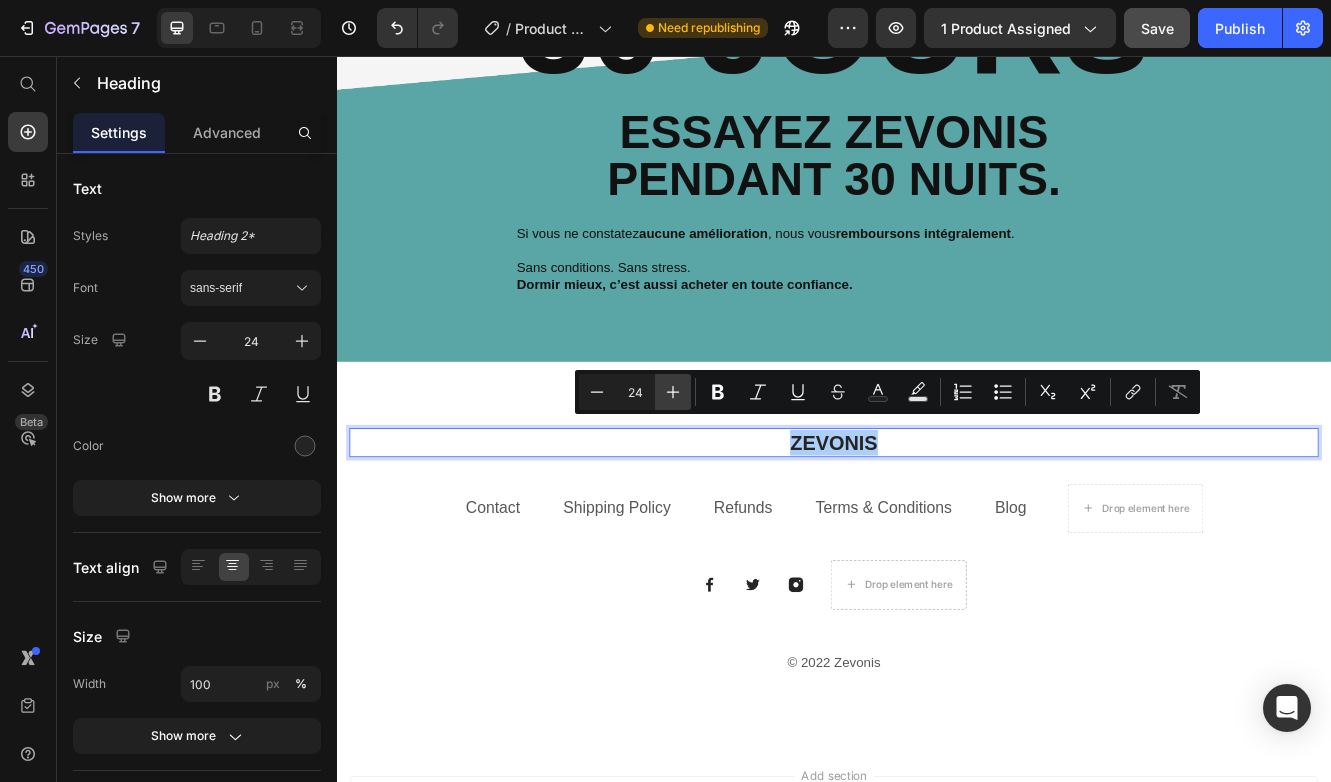 click 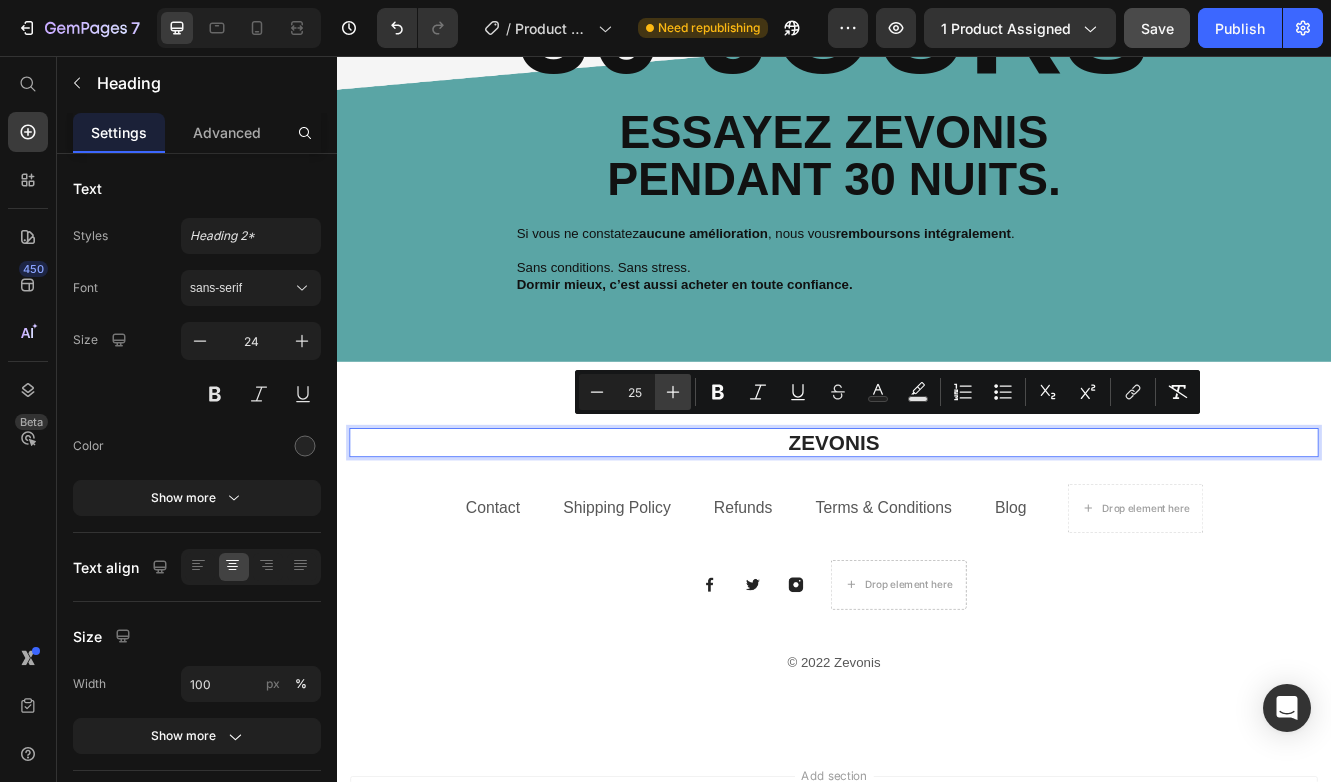 click 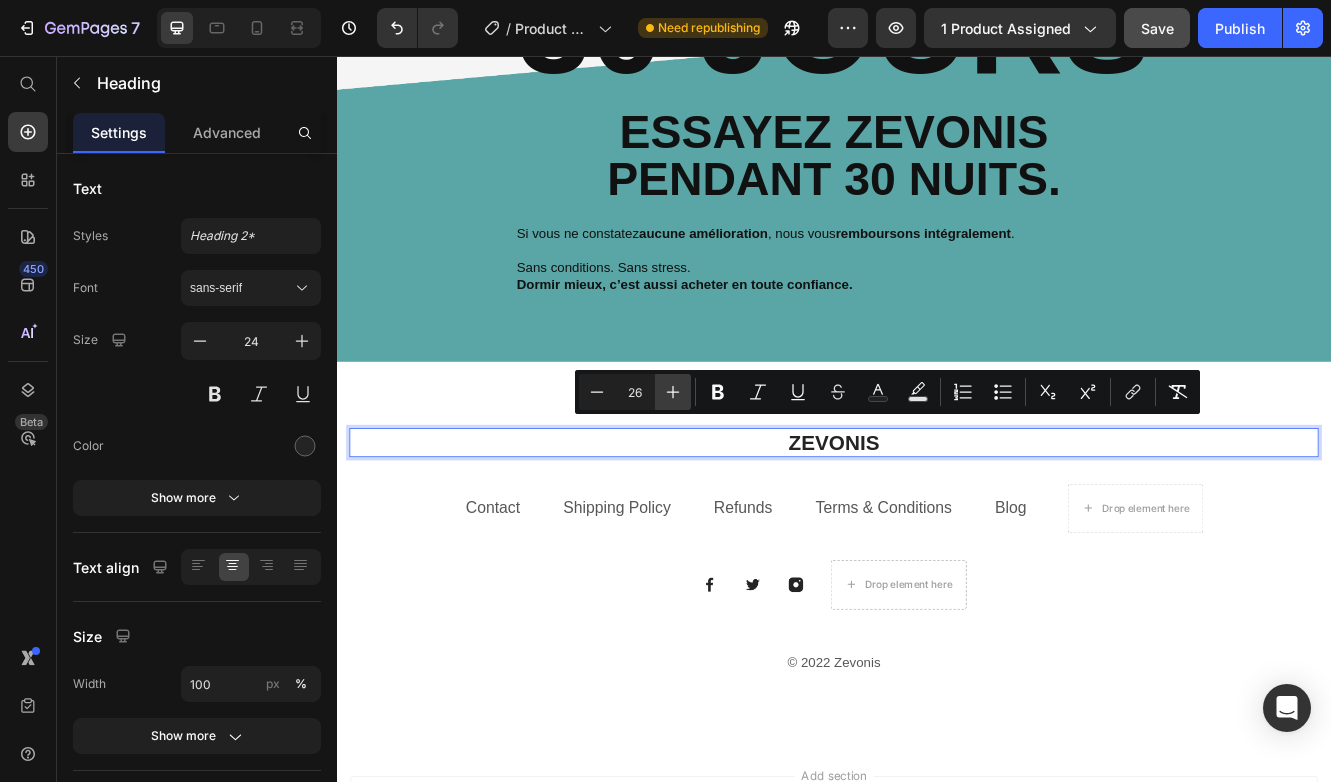 click 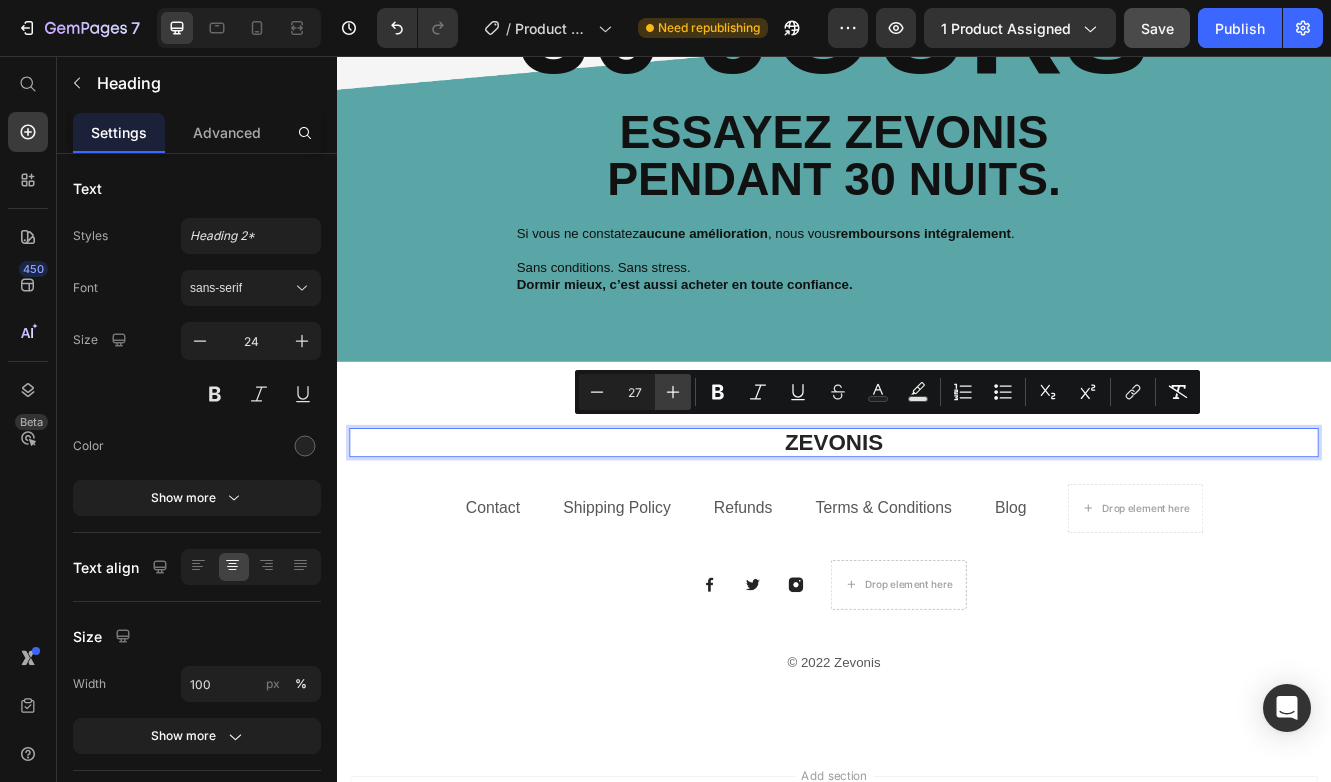 click 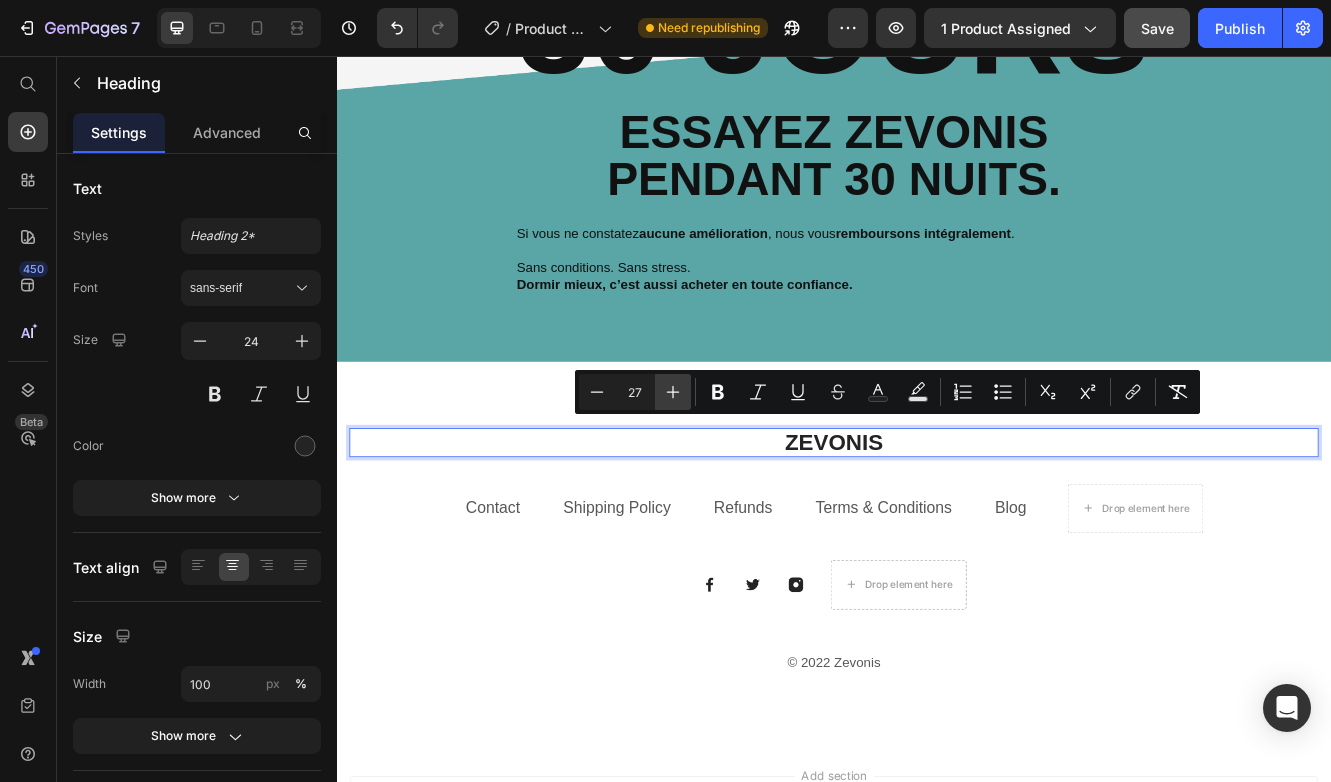 type on "28" 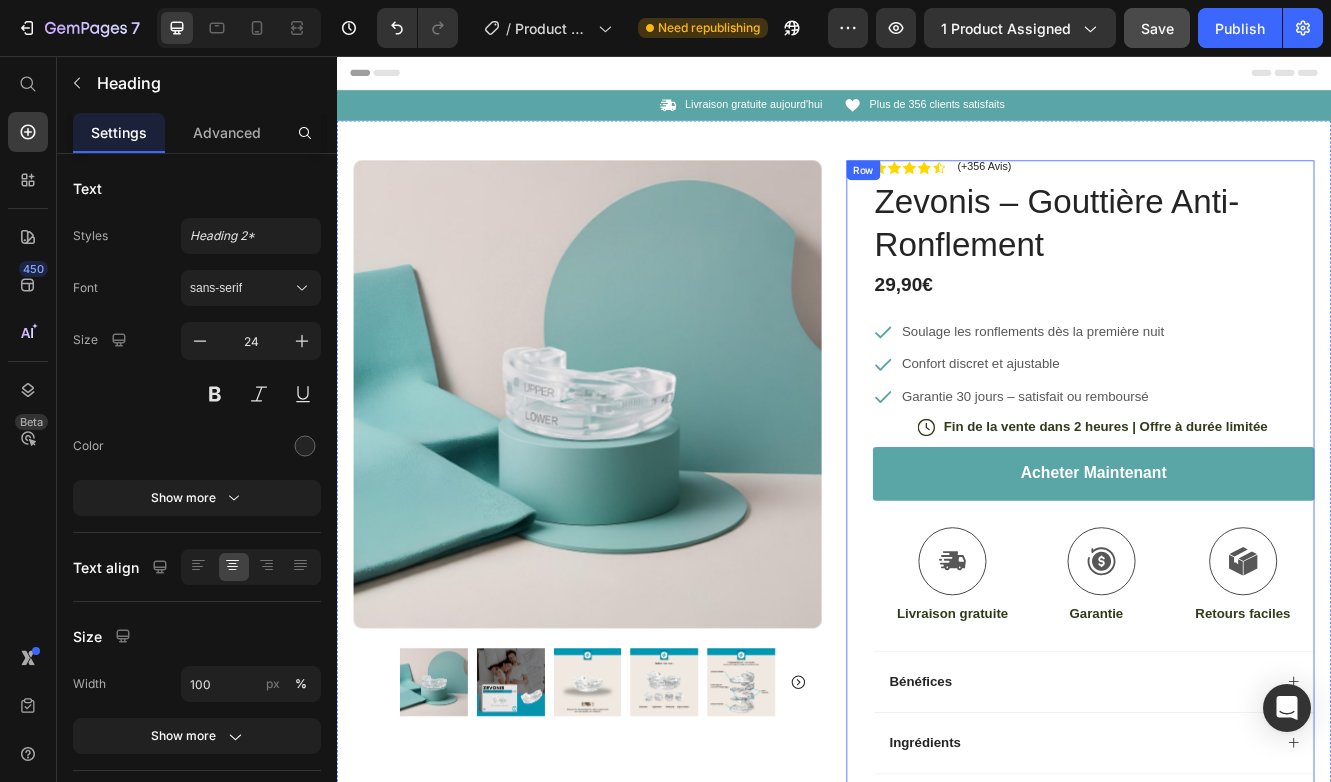scroll, scrollTop: 0, scrollLeft: 0, axis: both 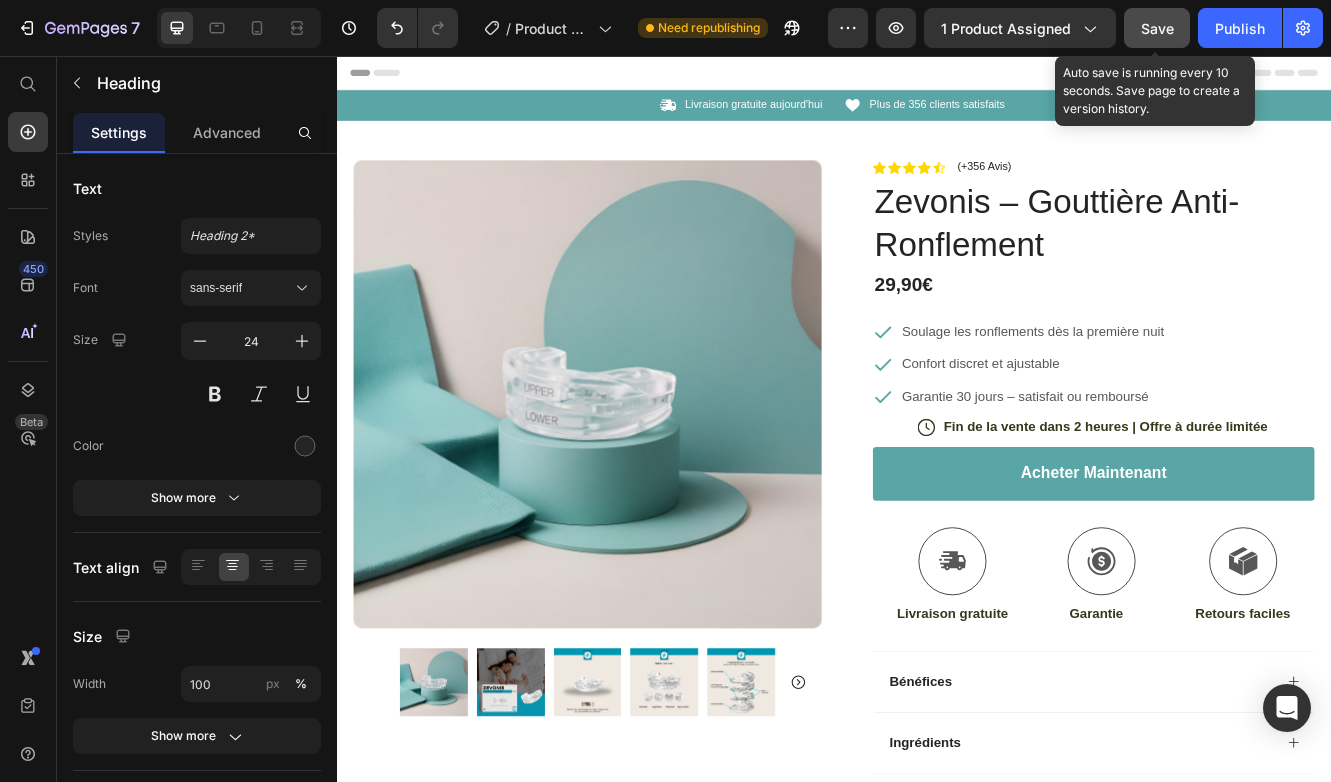 click on "Save" 